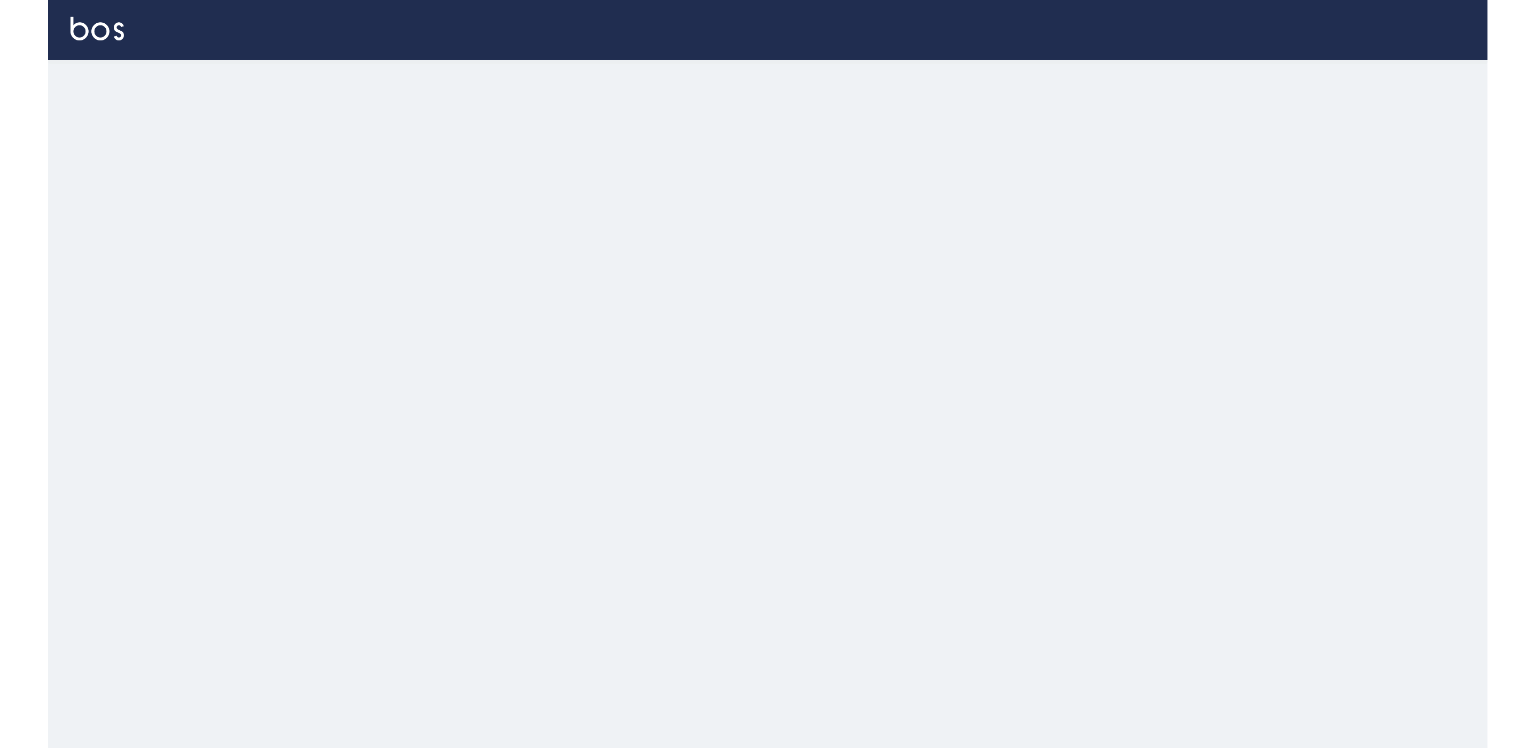 scroll, scrollTop: 0, scrollLeft: 0, axis: both 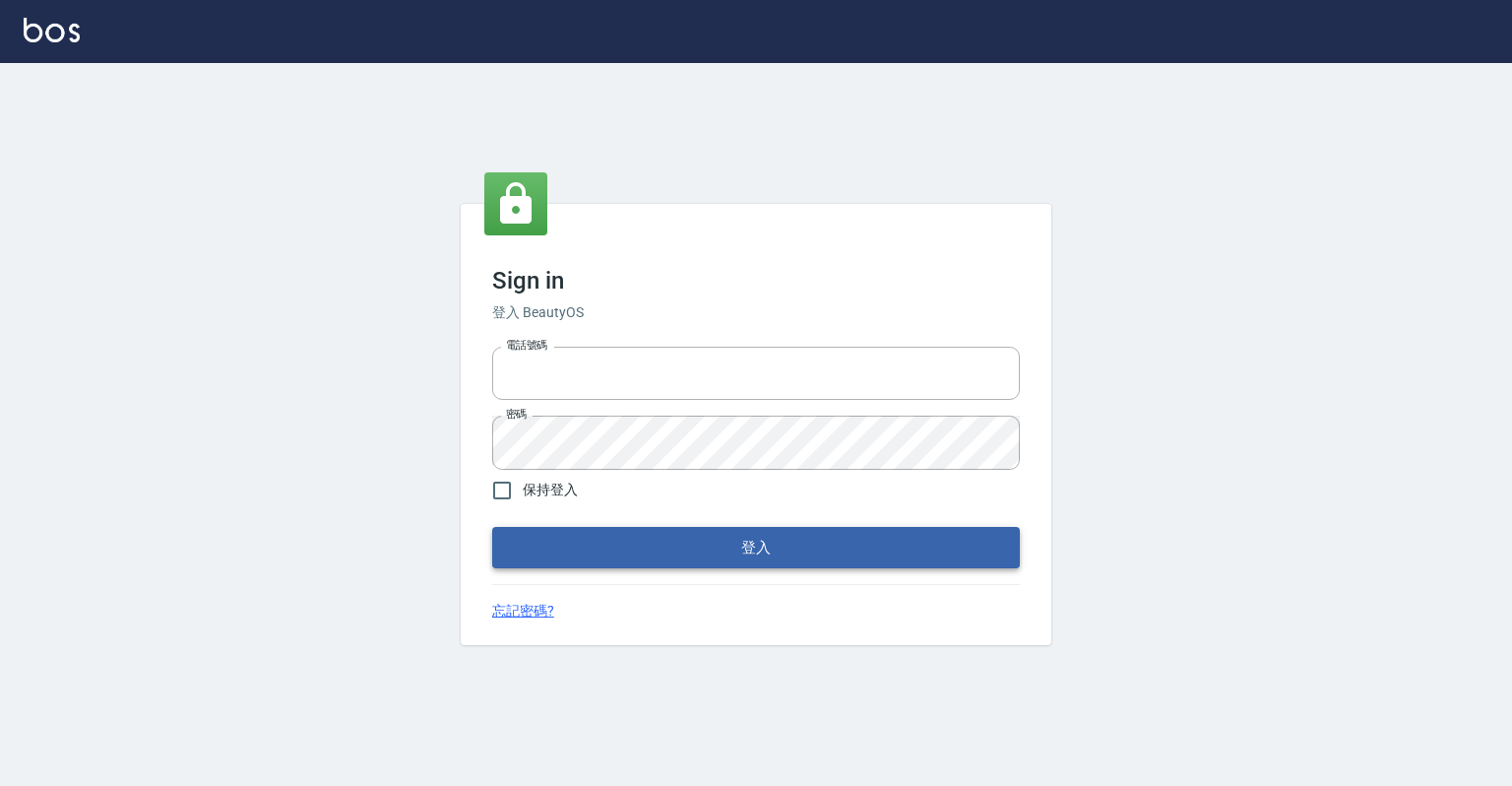 type on "[PHONE]" 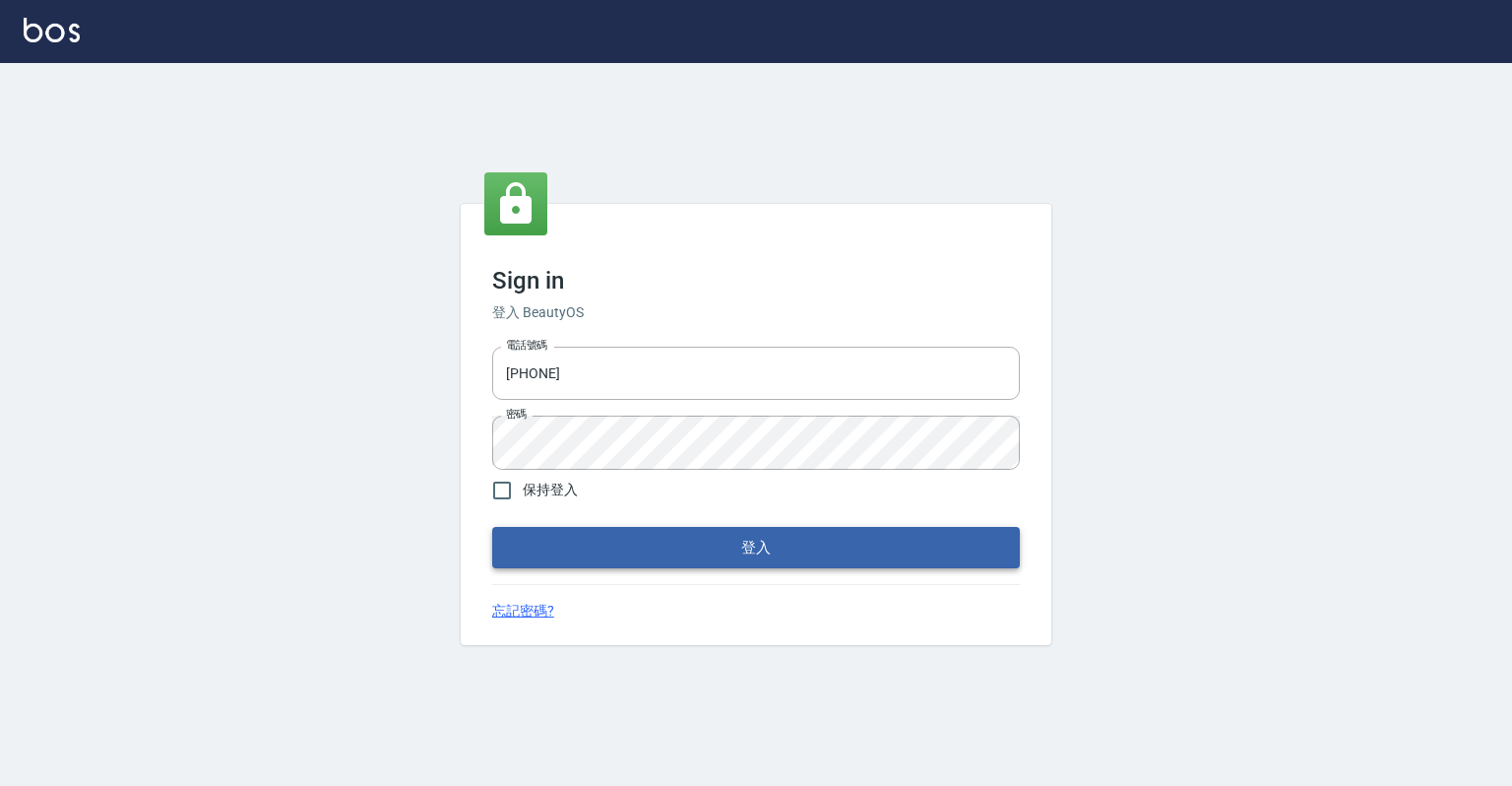 click on "登入" at bounding box center [756, 548] 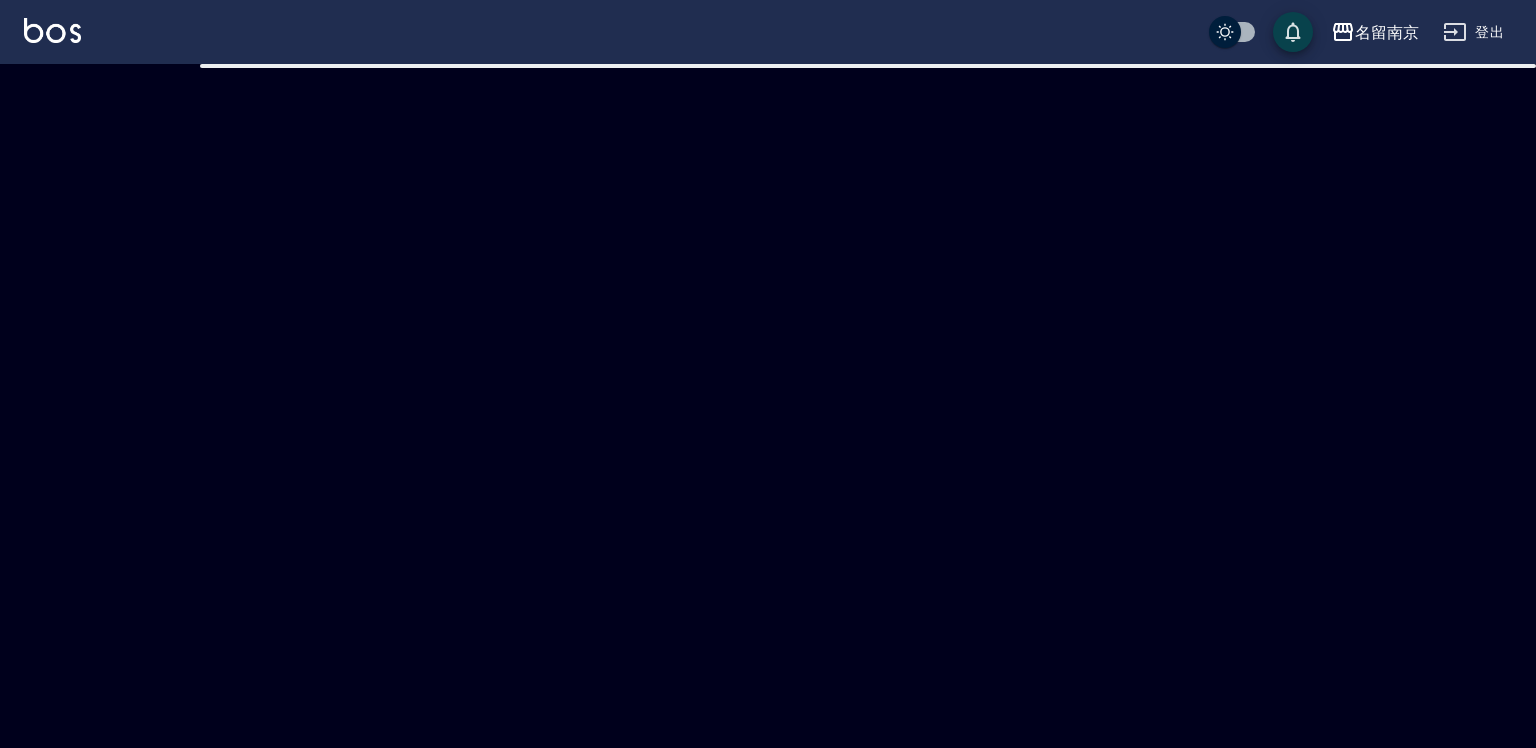 checkbox on "true" 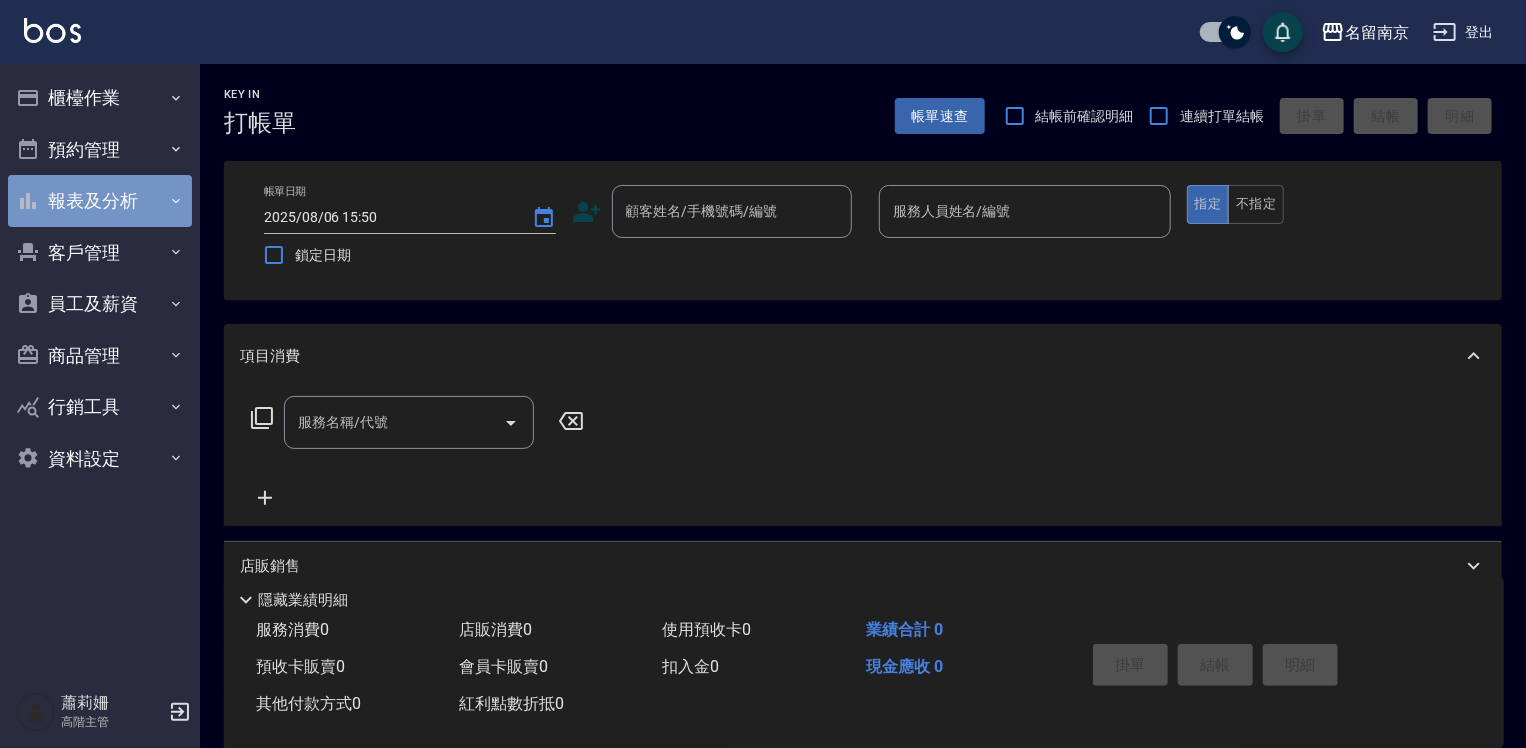click on "報表及分析" at bounding box center [100, 201] 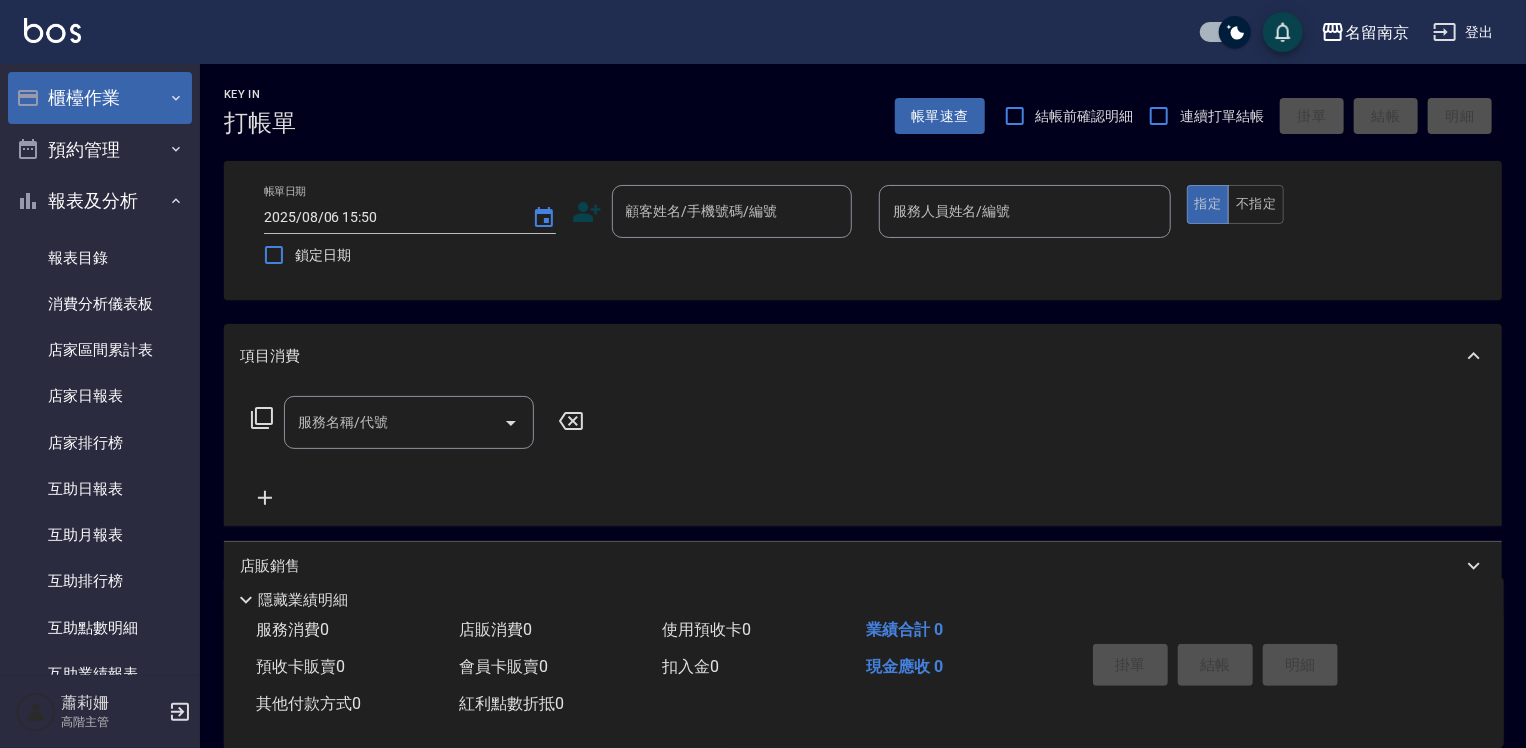 click on "櫃檯作業" at bounding box center (100, 98) 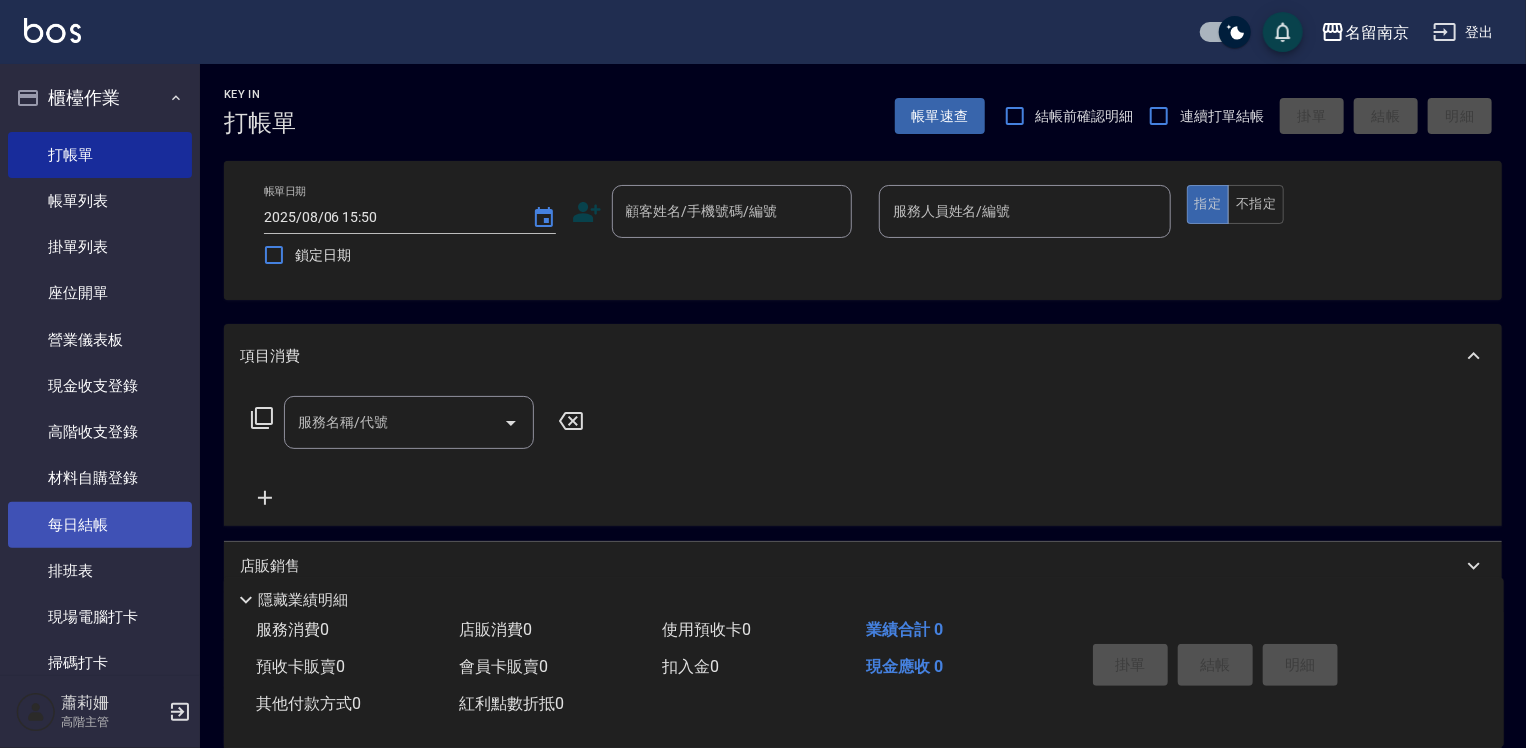 click on "每日結帳" at bounding box center [100, 525] 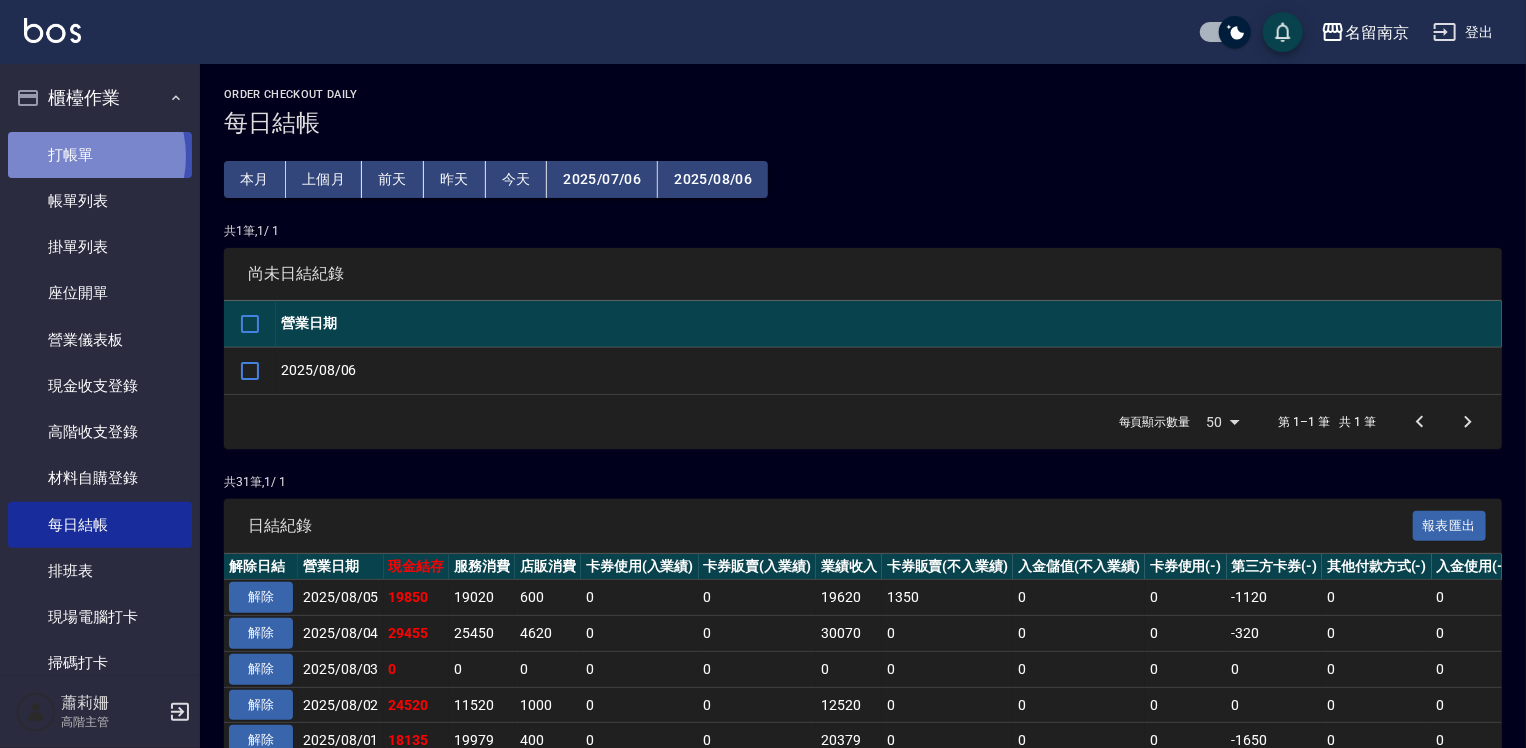 click on "打帳單" at bounding box center (100, 155) 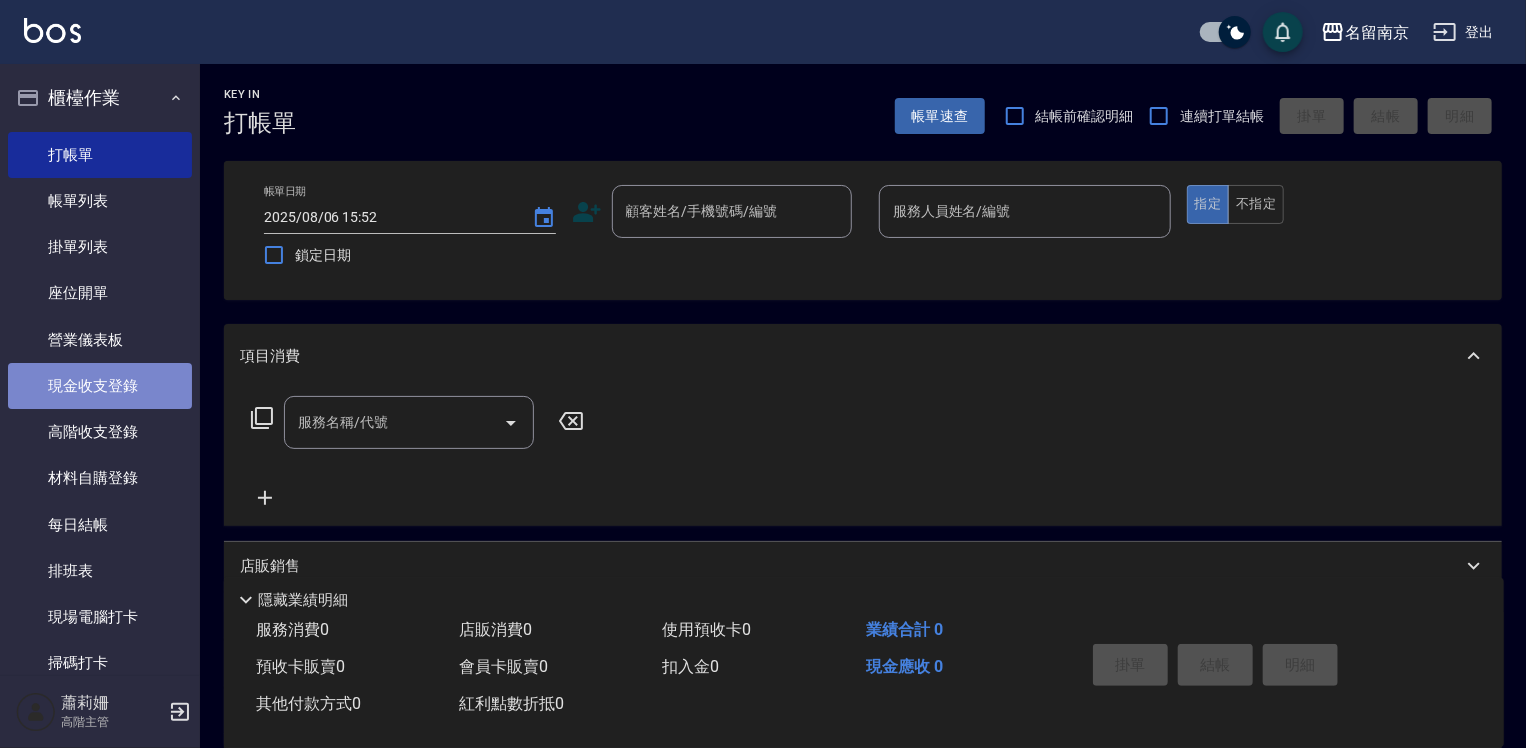 click on "現金收支登錄" at bounding box center [100, 386] 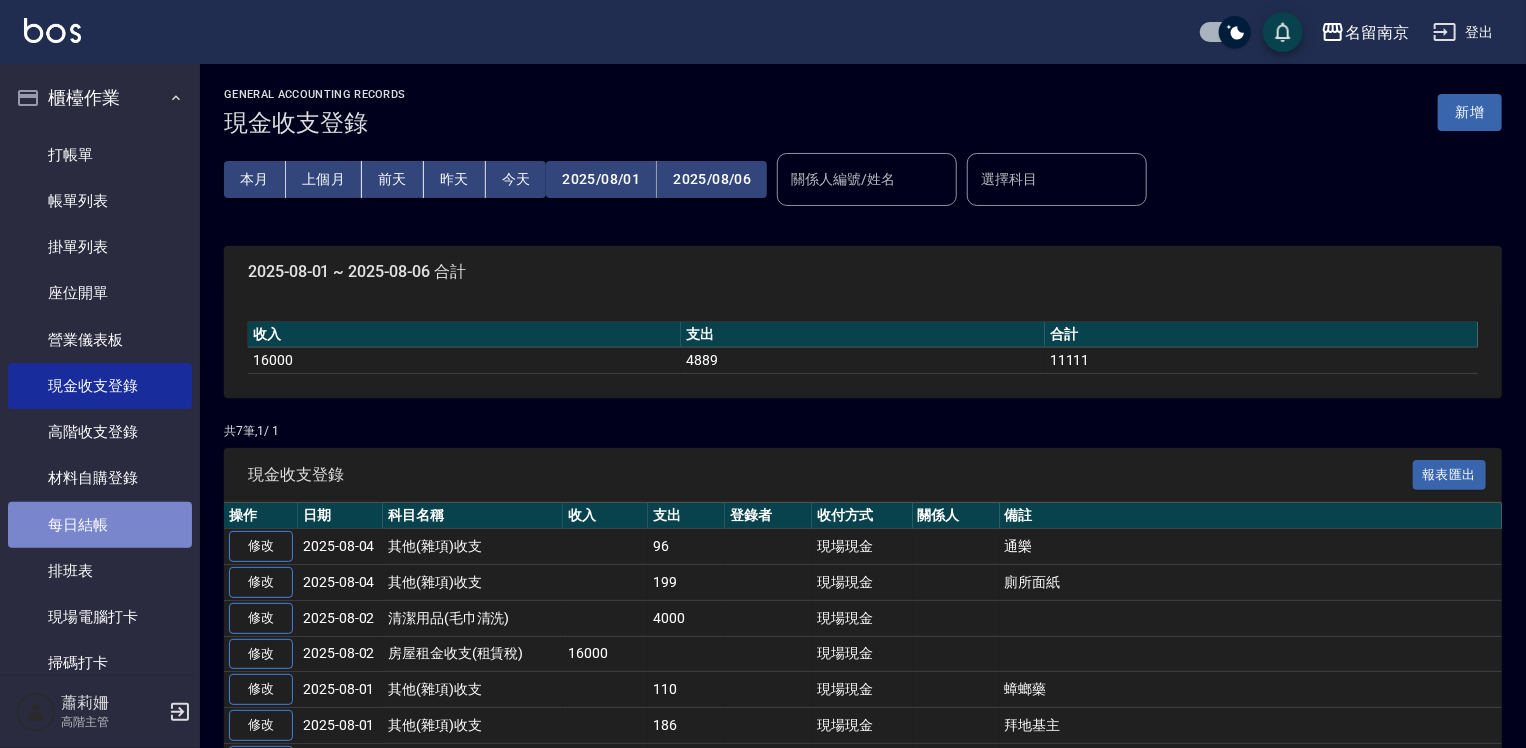 click on "每日結帳" at bounding box center (100, 525) 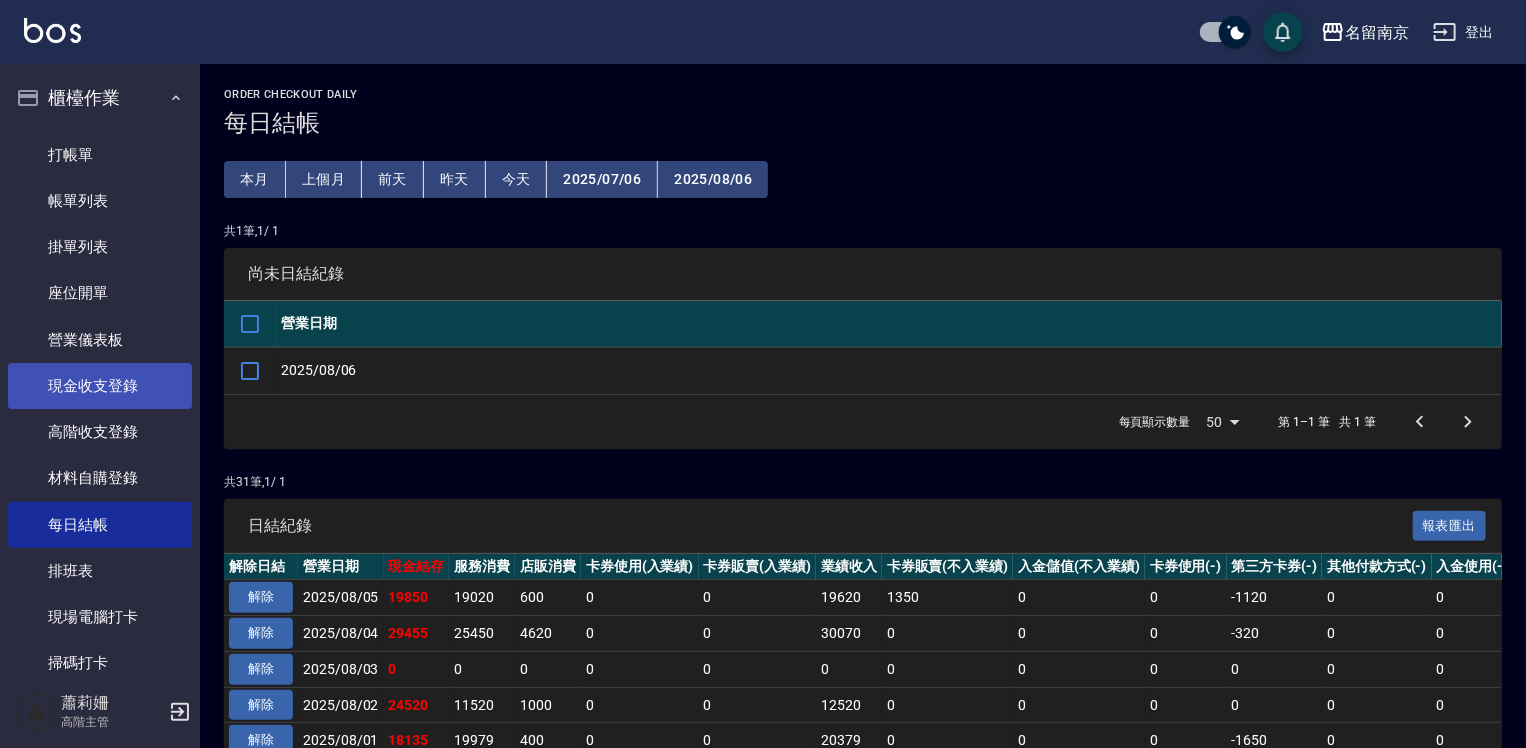 click on "現金收支登錄" at bounding box center [100, 386] 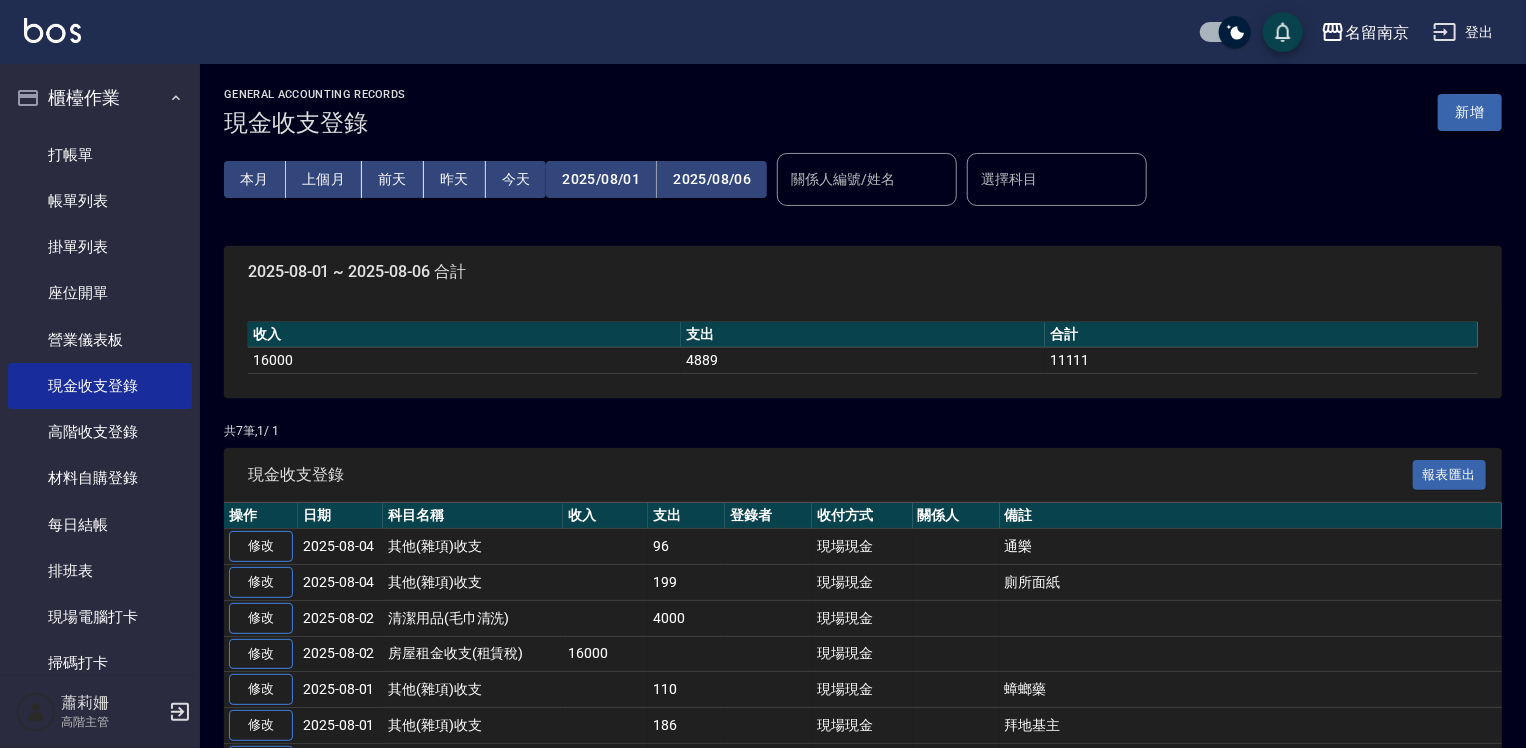 click on "新增" at bounding box center [1470, 112] 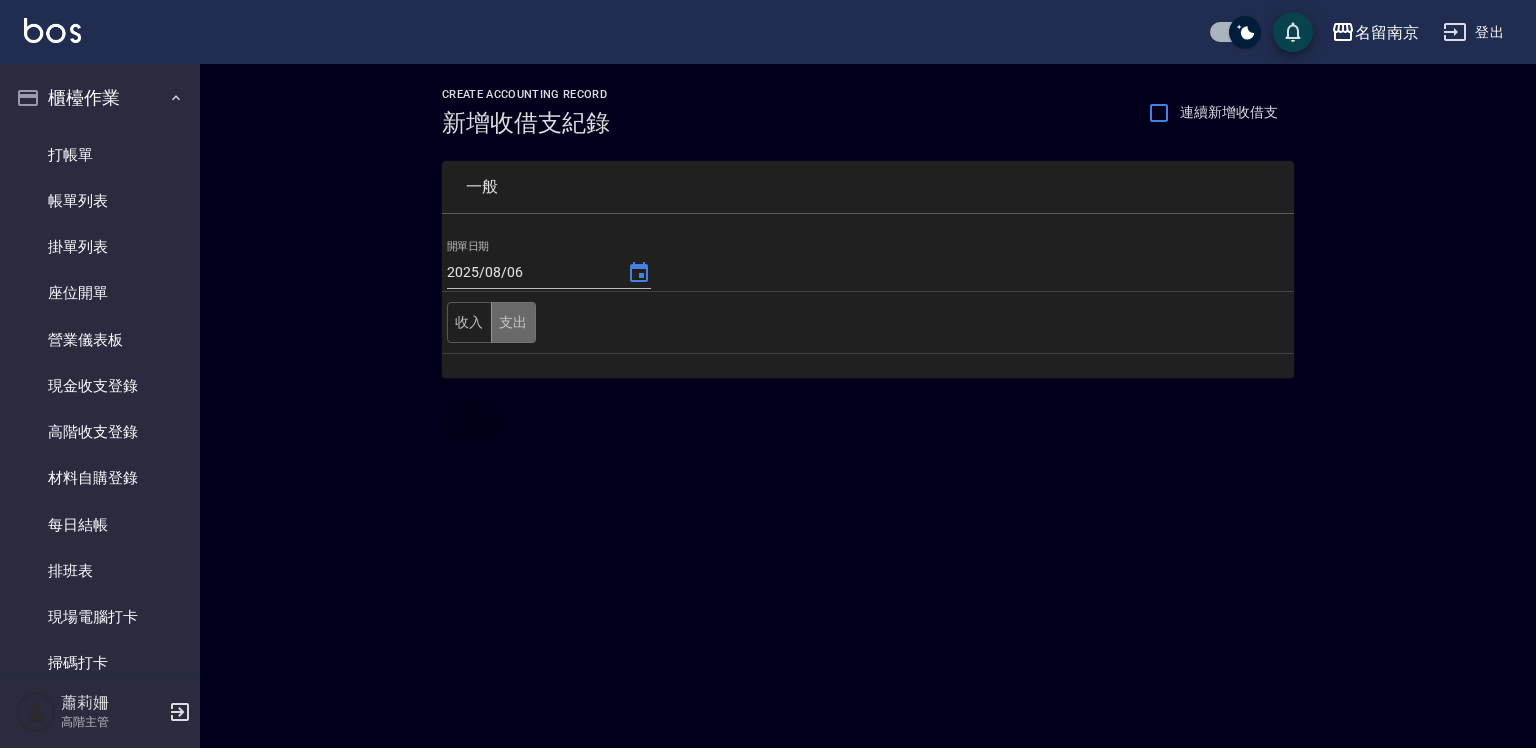 click on "支出" at bounding box center [513, 322] 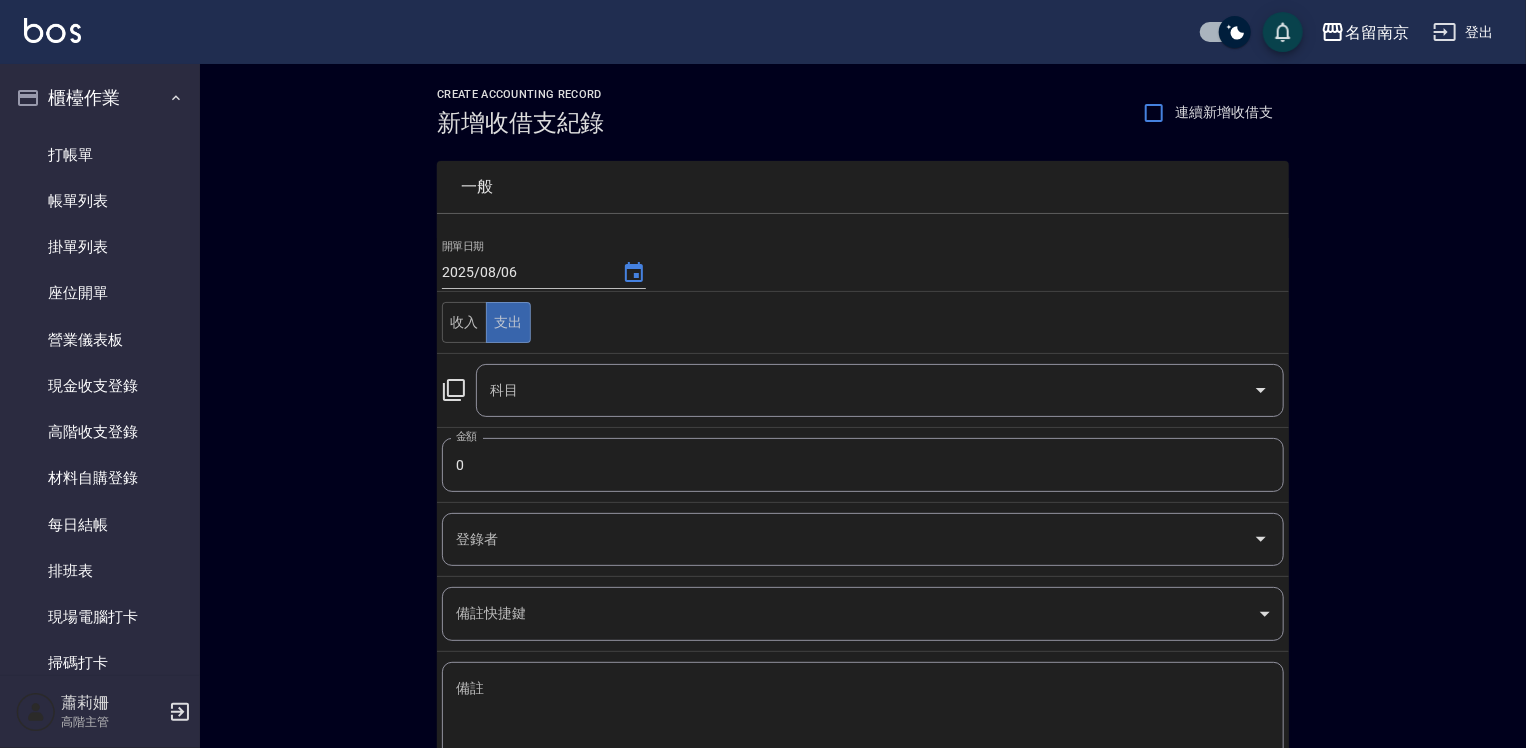 click on "科目 科目" at bounding box center [863, 390] 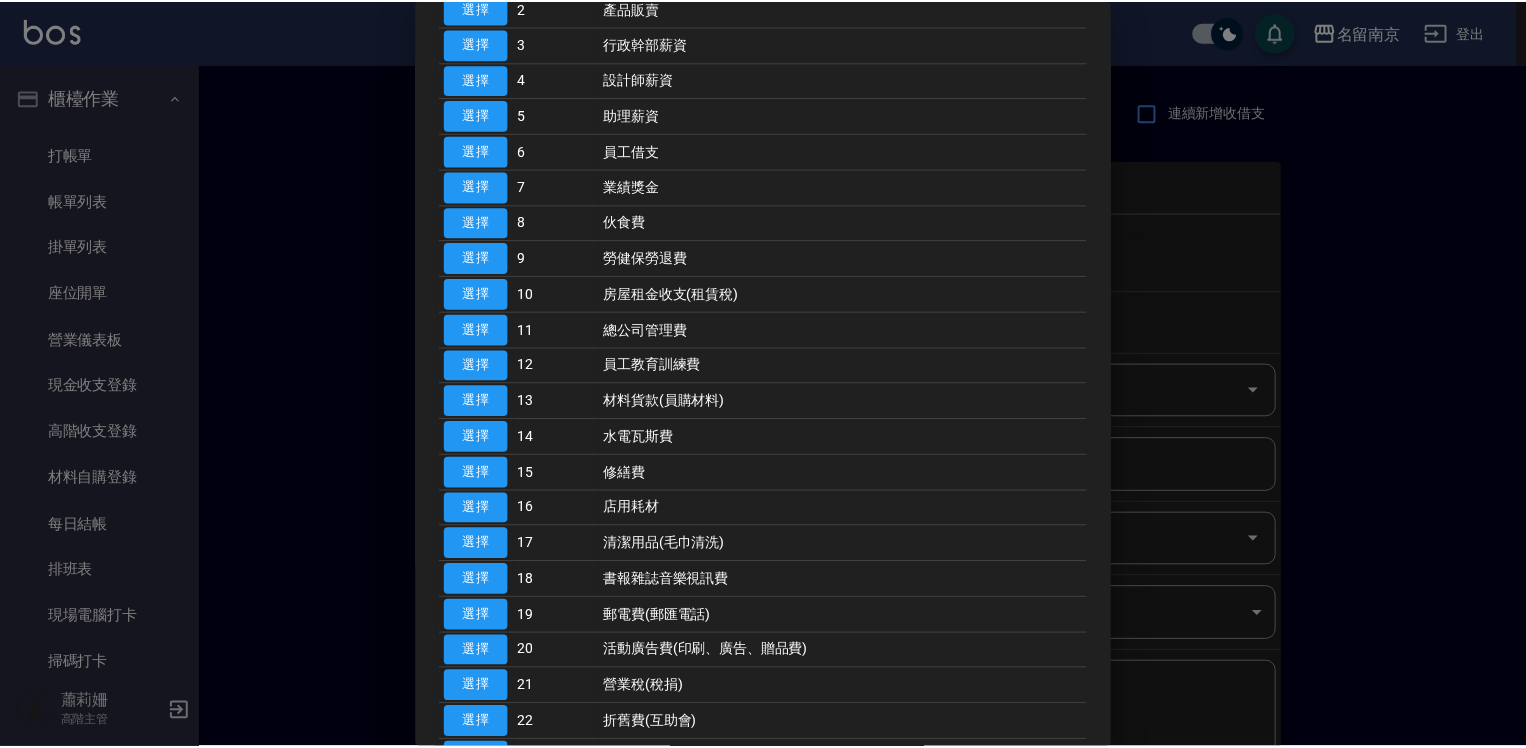 scroll, scrollTop: 500, scrollLeft: 0, axis: vertical 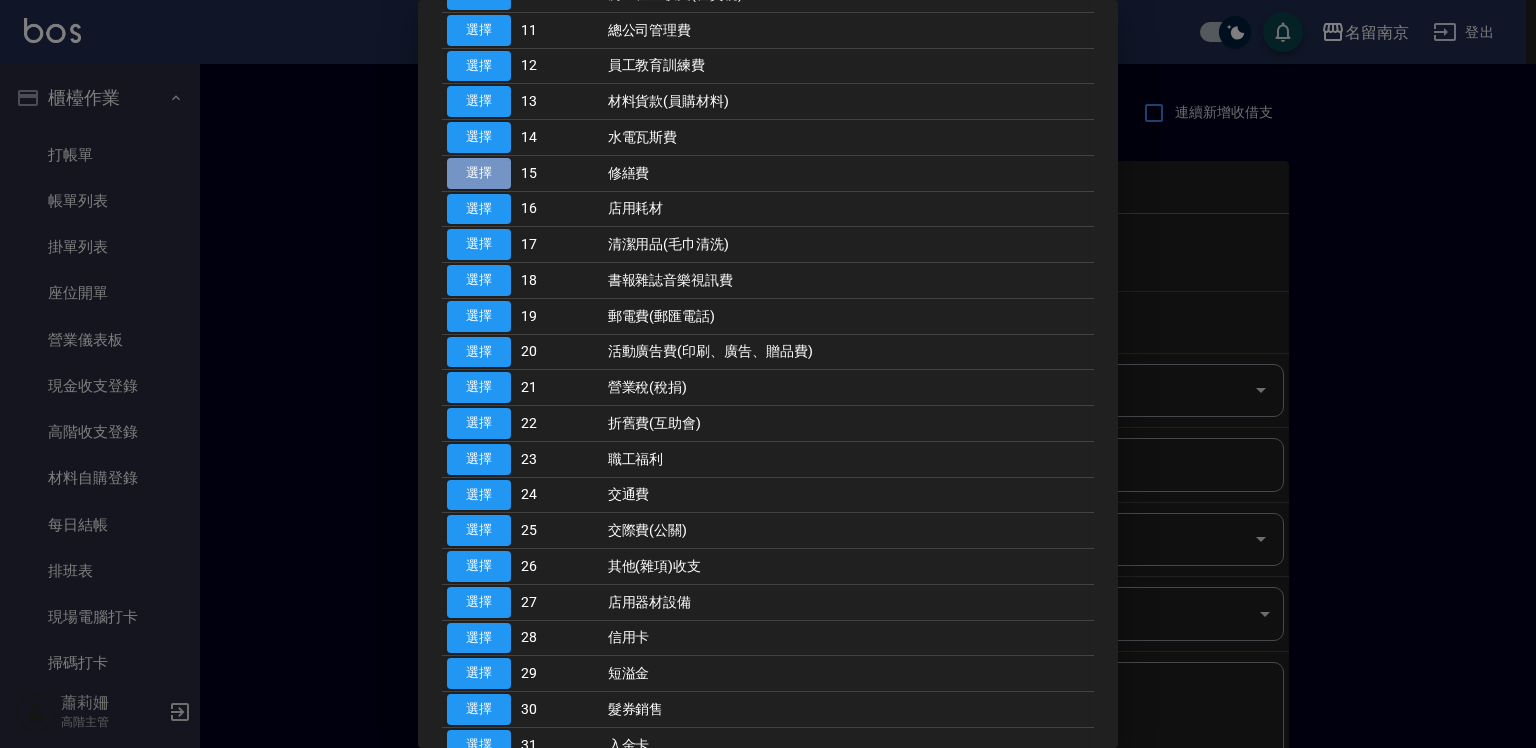 click on "選擇" at bounding box center (479, 173) 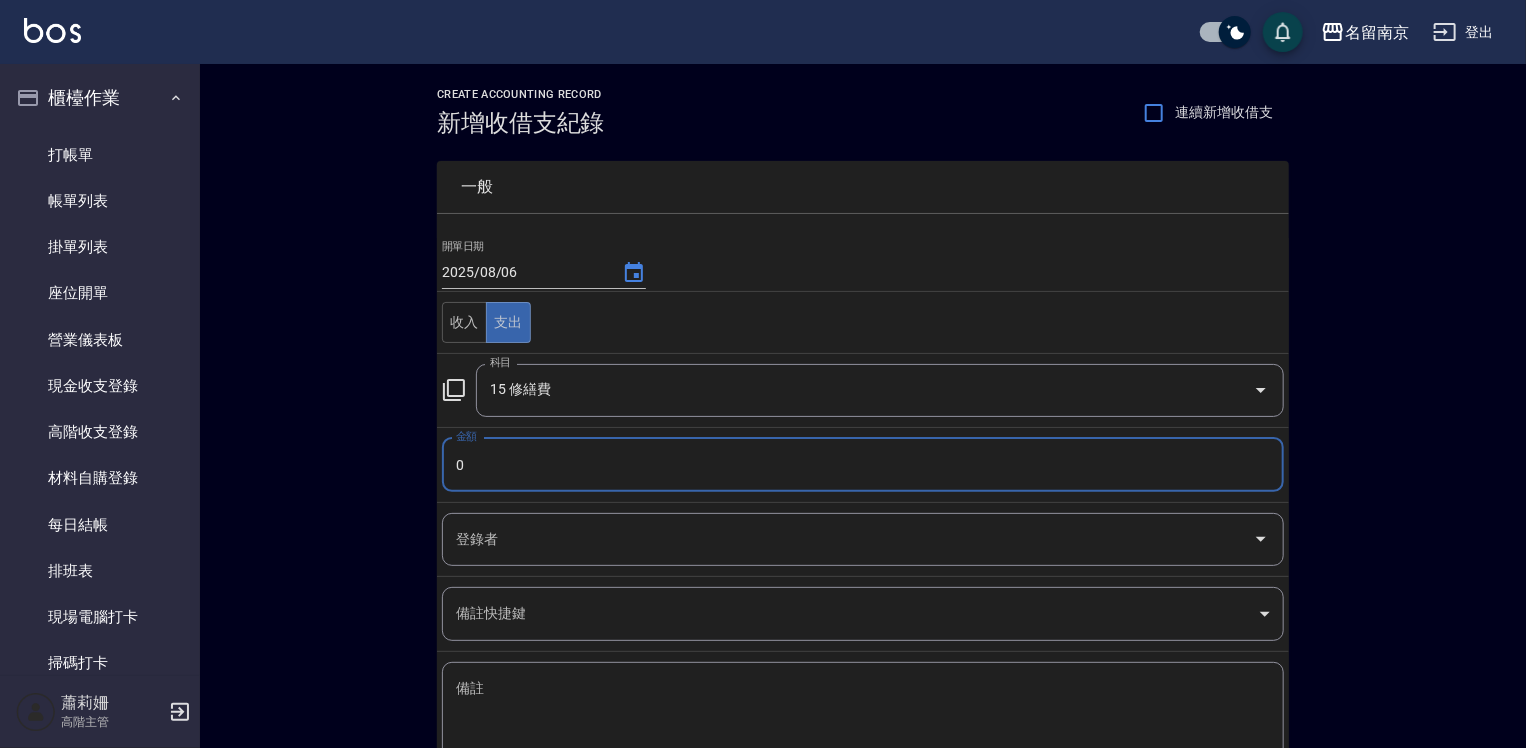 click on "0" at bounding box center [863, 465] 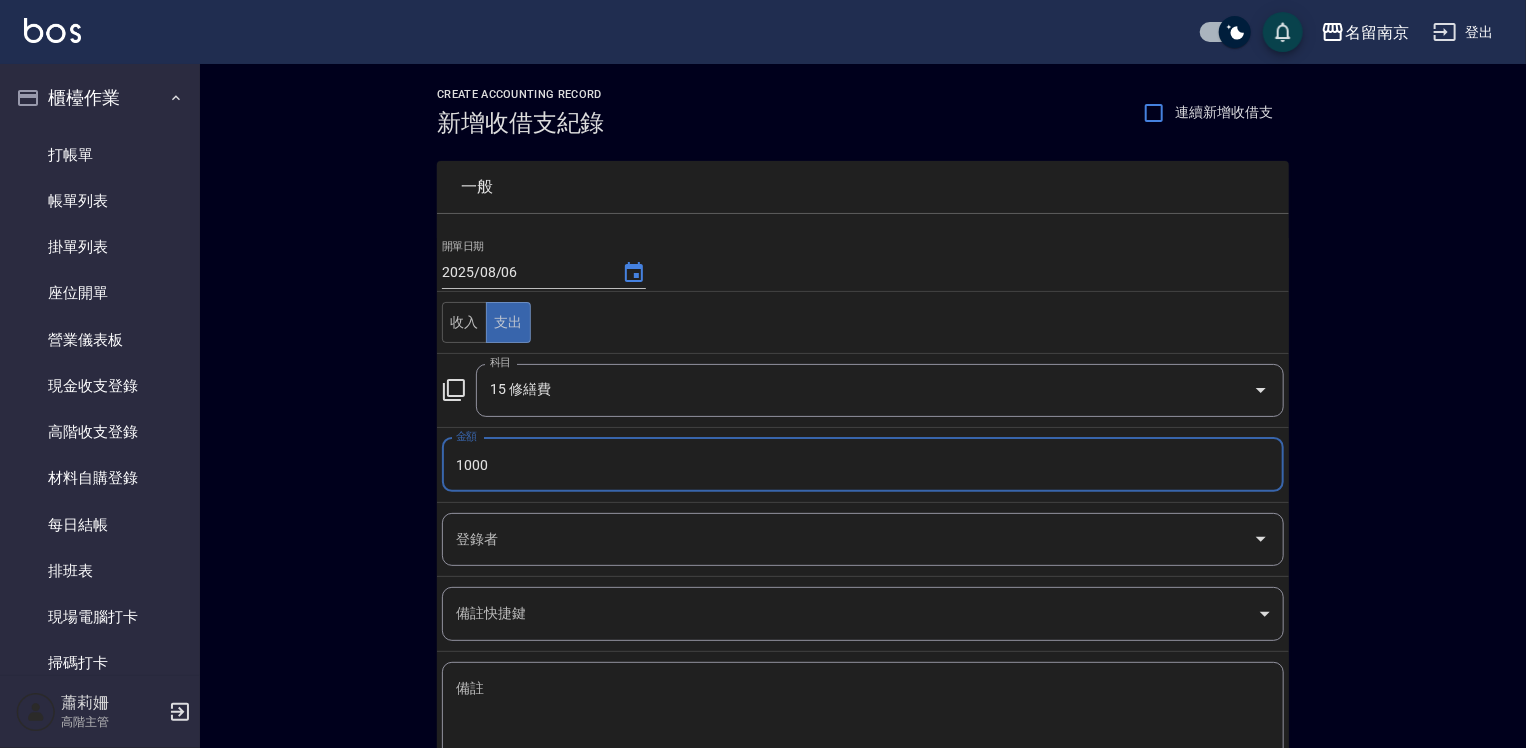 type on "1000" 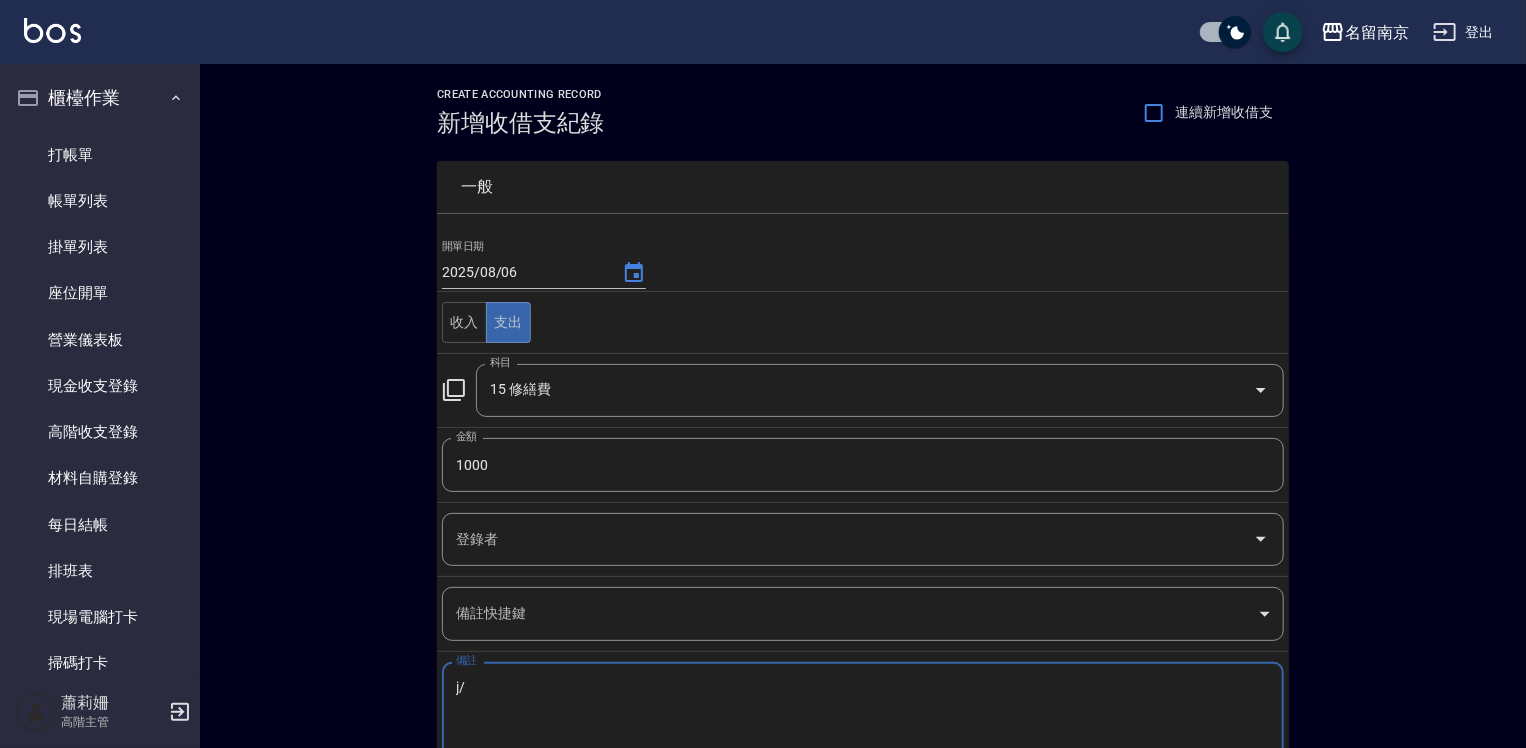 type on "/" 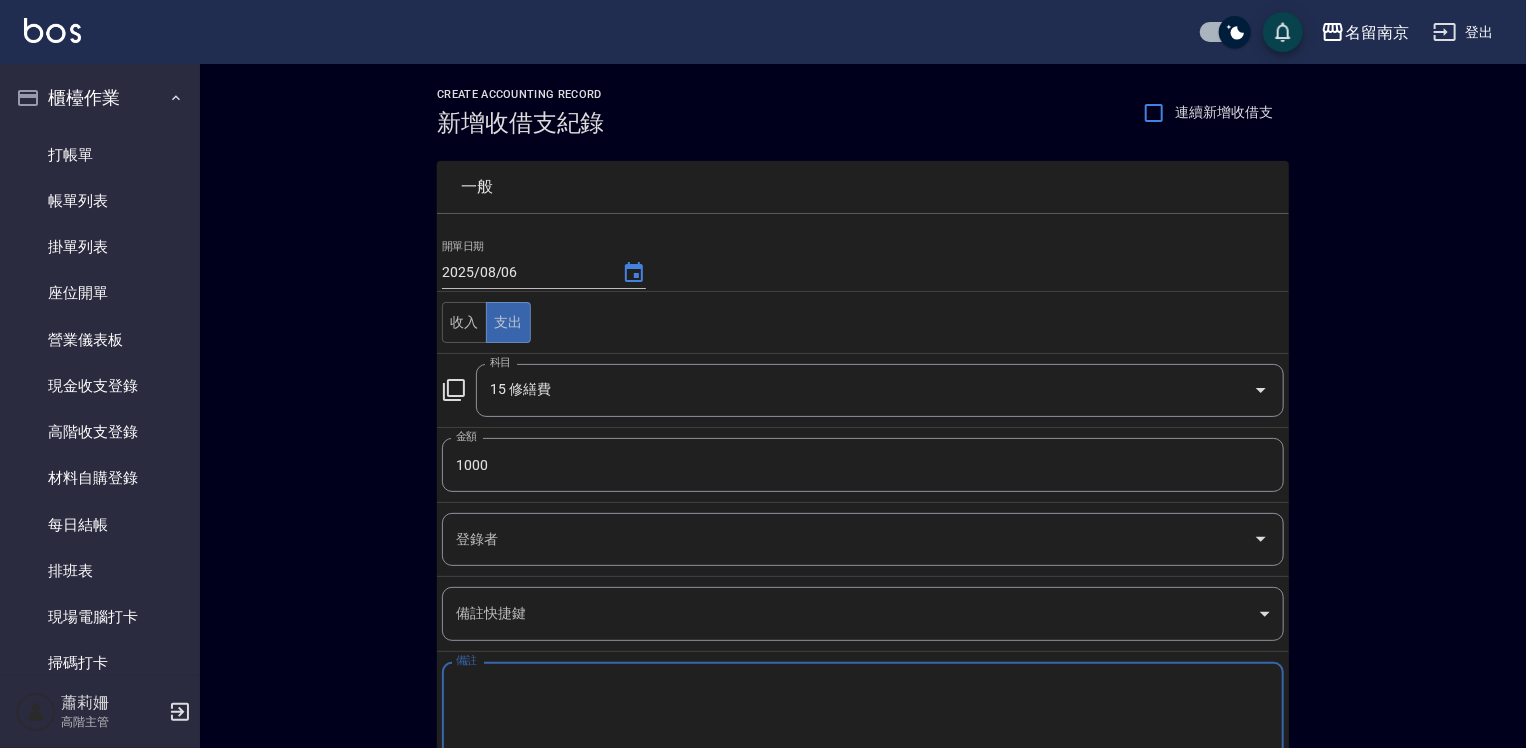 click on "備註" at bounding box center (863, 713) 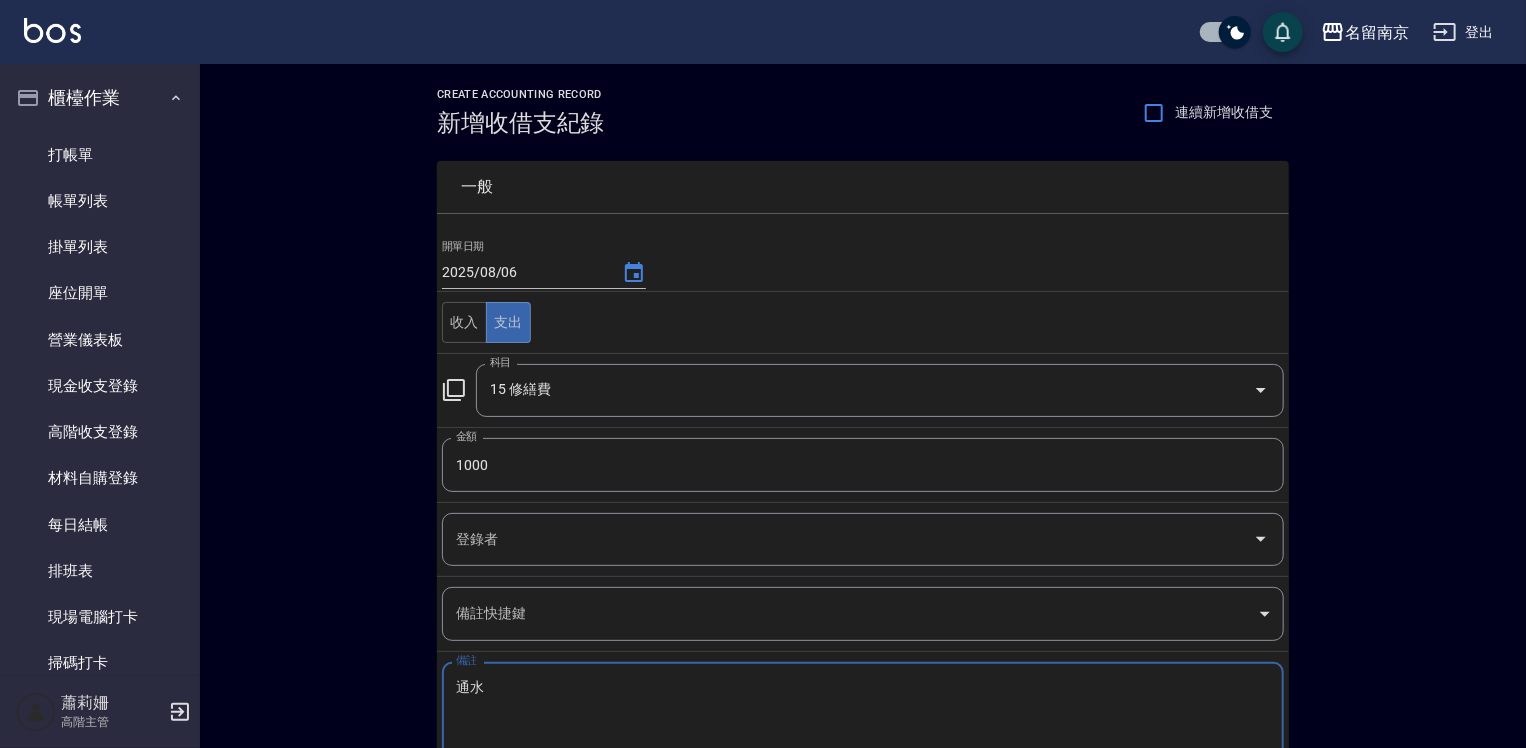 click on "通水" at bounding box center [863, 713] 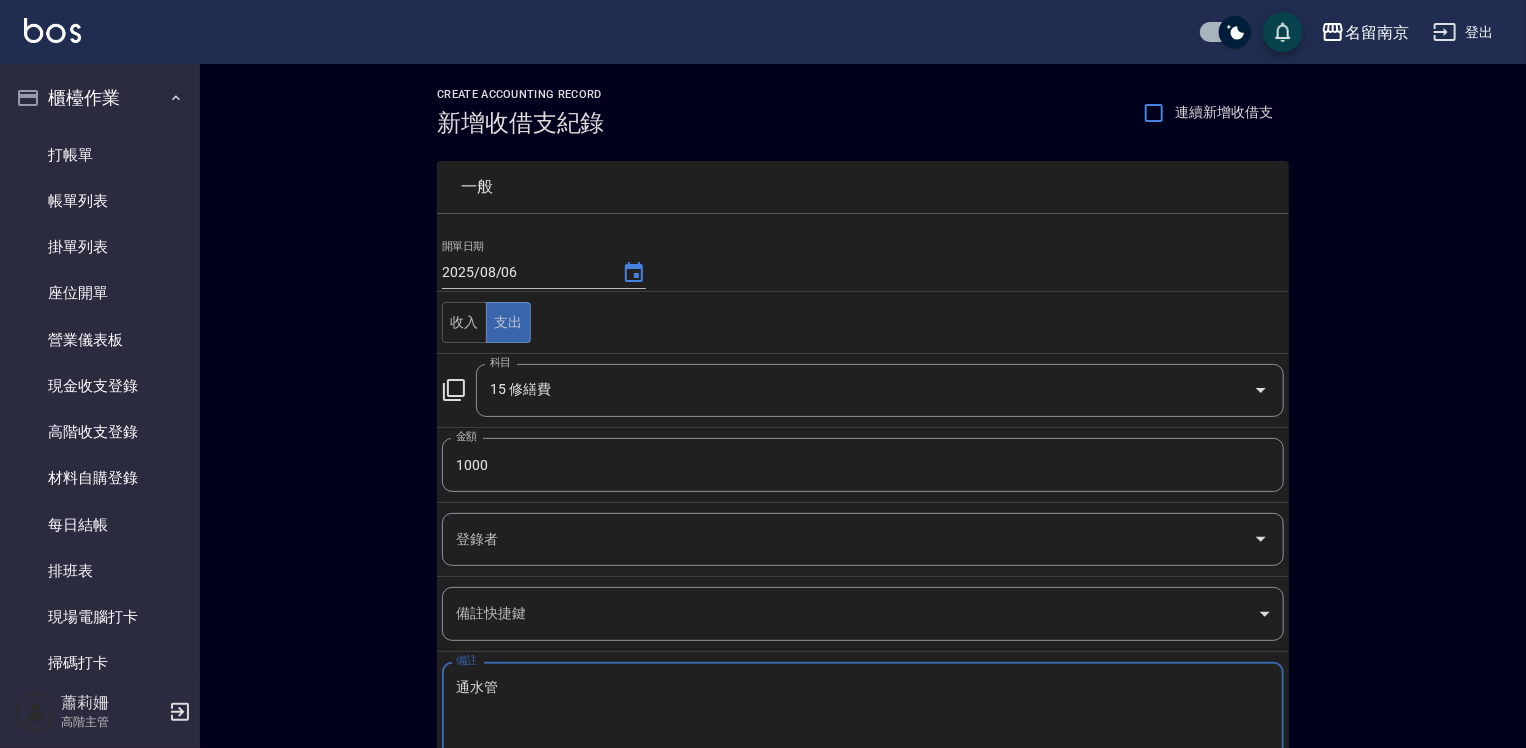 scroll, scrollTop: 100, scrollLeft: 0, axis: vertical 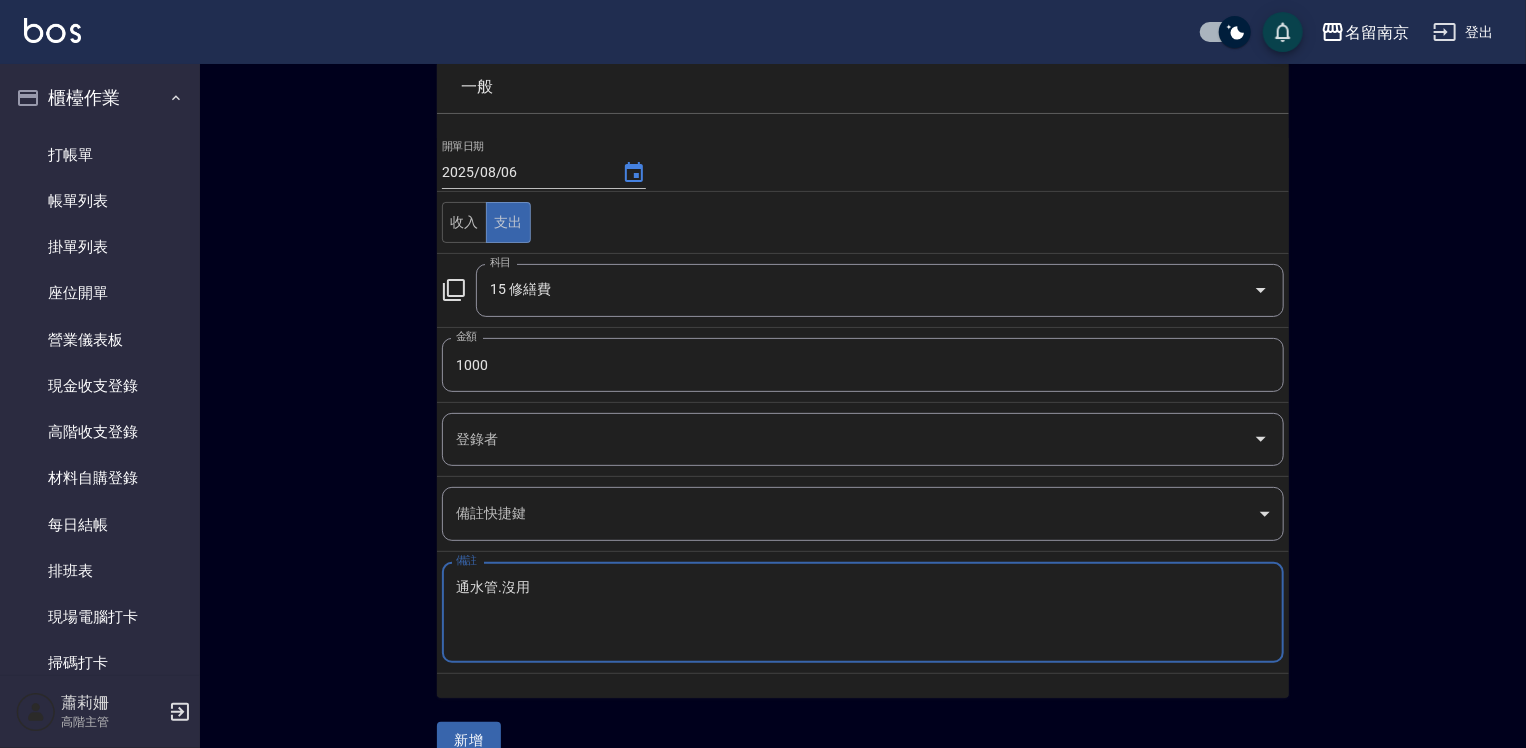 click on "通水管.沒用" at bounding box center (863, 613) 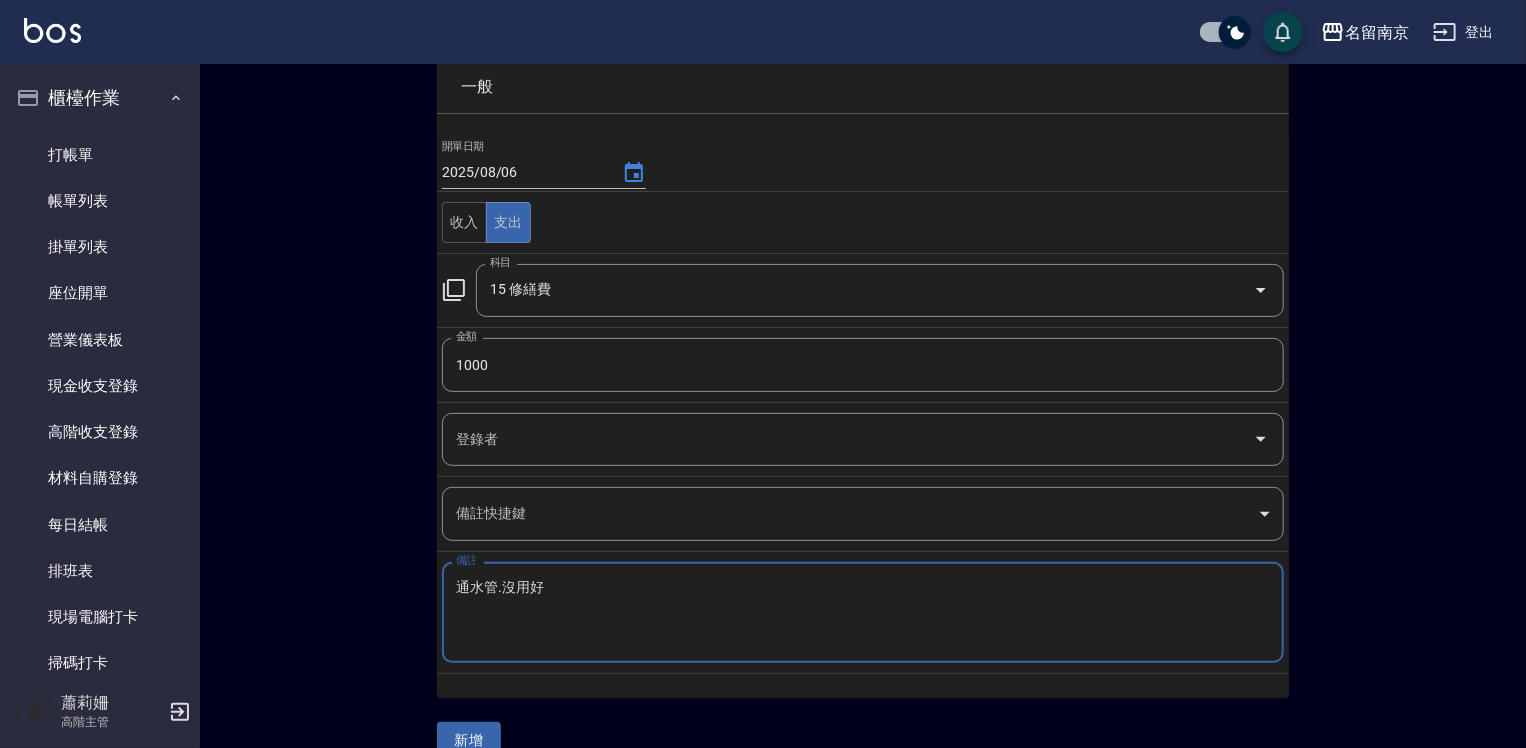 type on "通水管.沒用好" 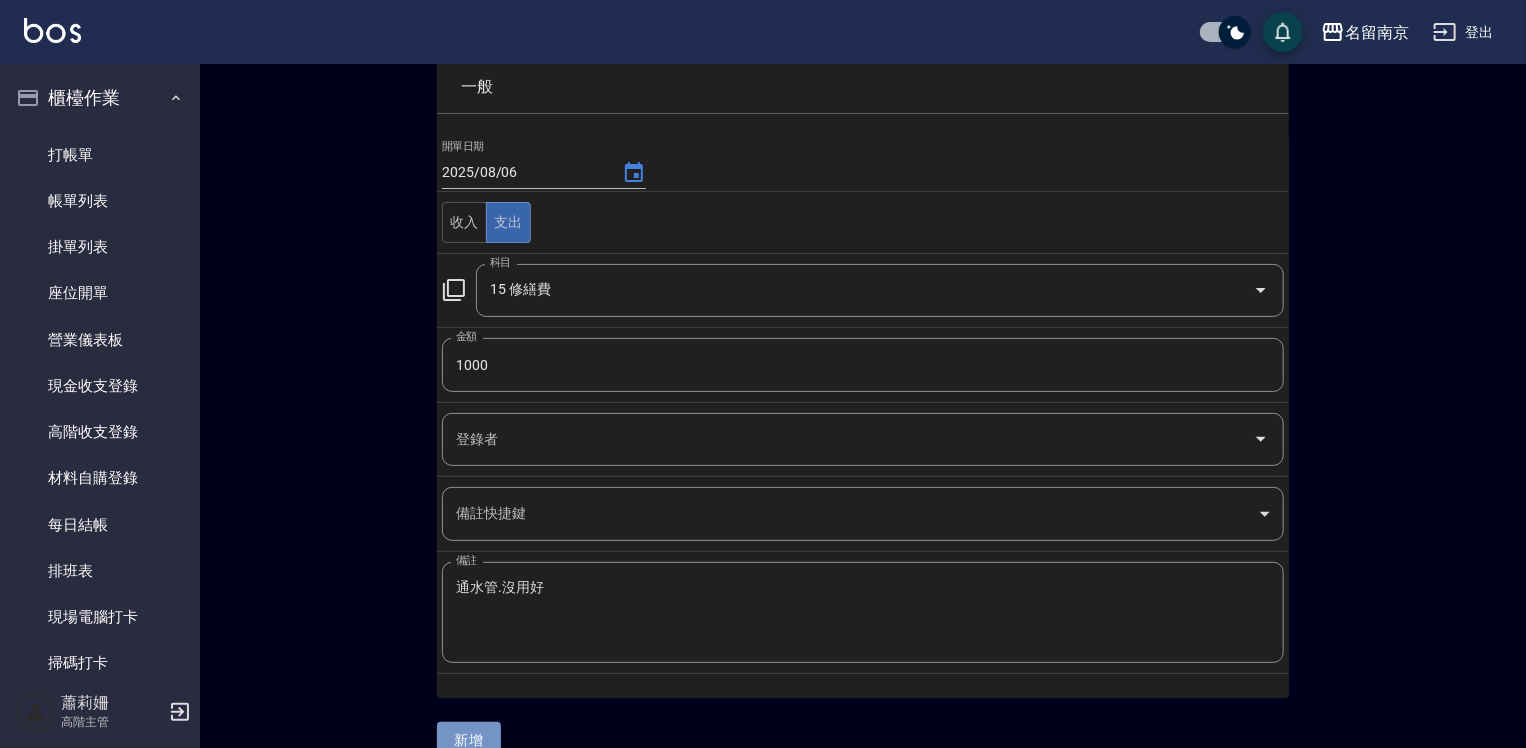 click on "新增" at bounding box center (469, 740) 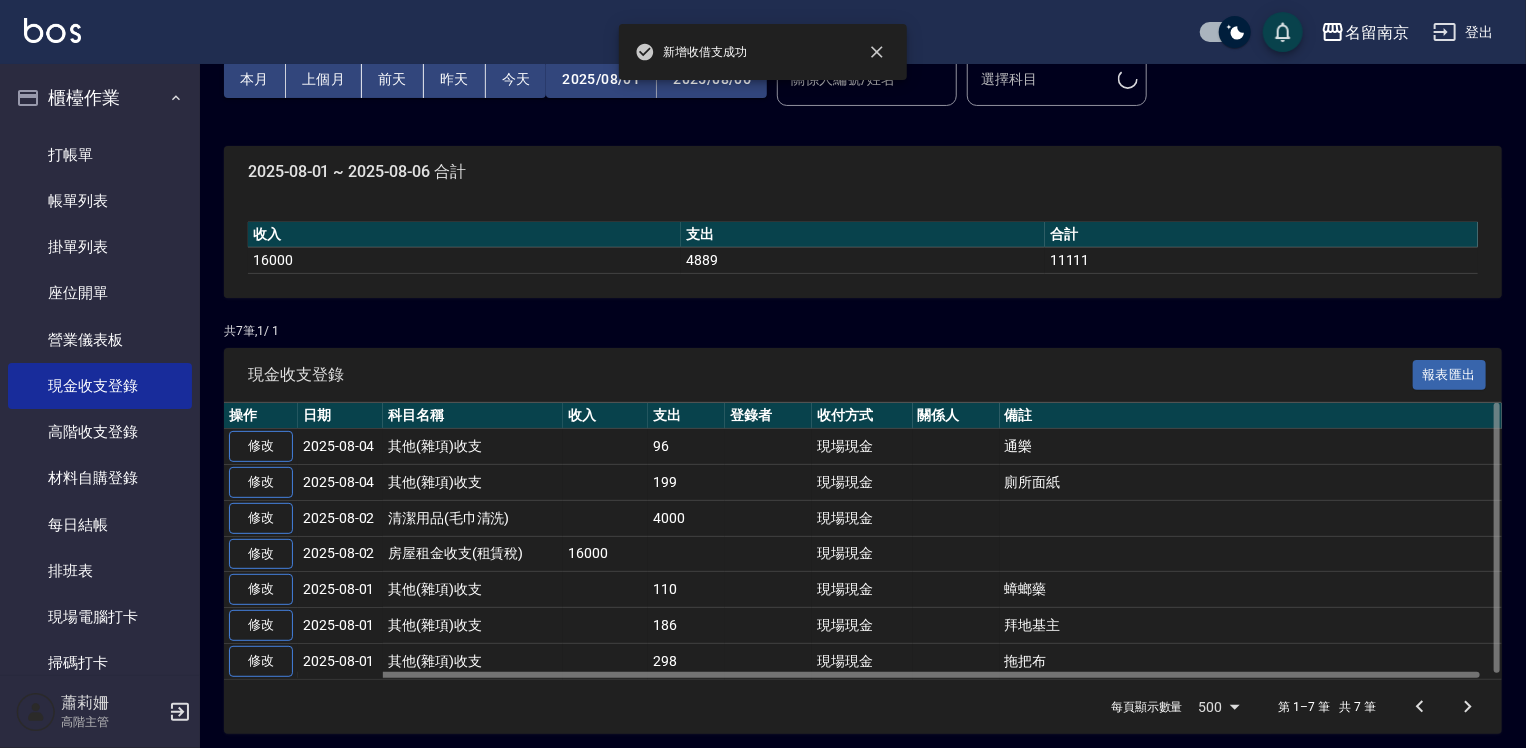 scroll, scrollTop: 0, scrollLeft: 0, axis: both 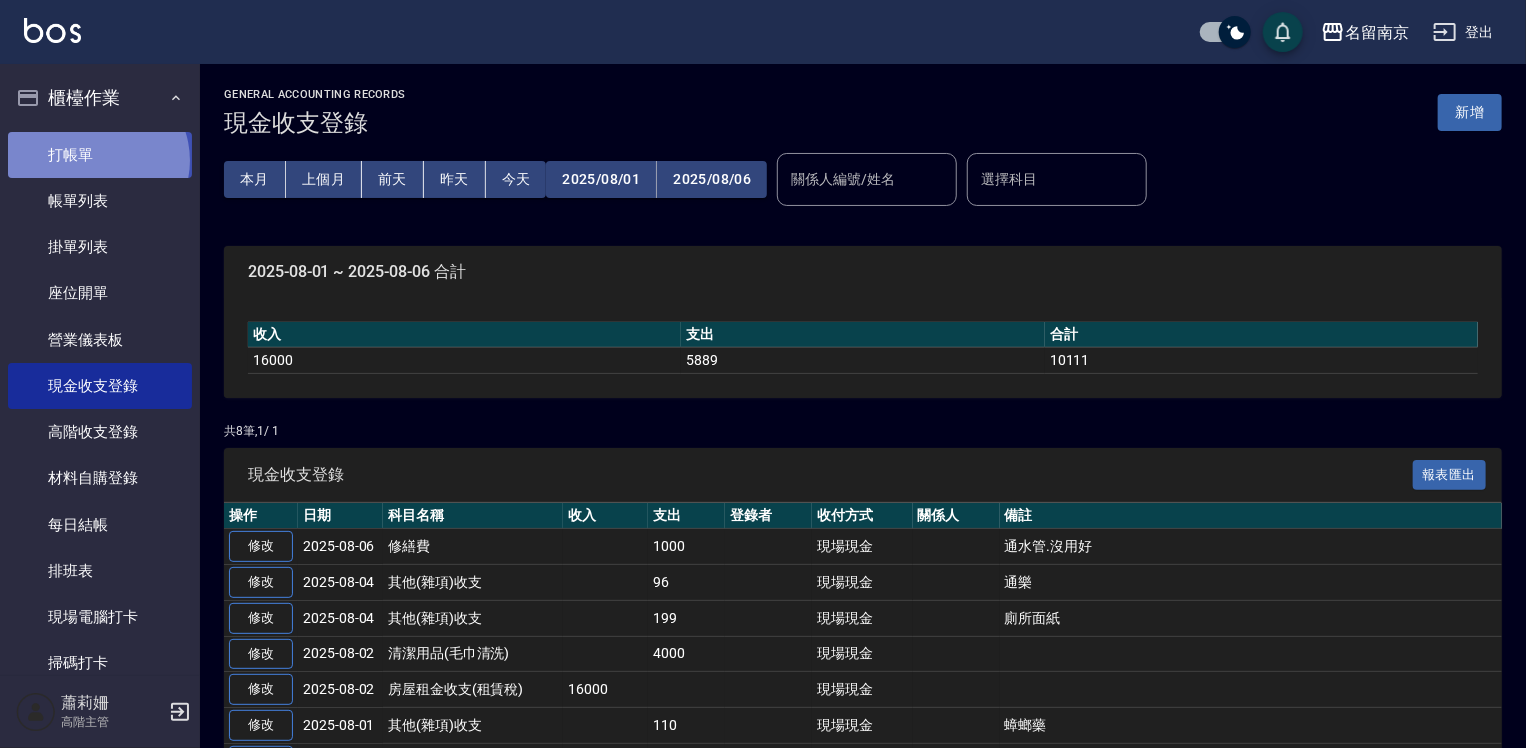 click on "打帳單" at bounding box center (100, 155) 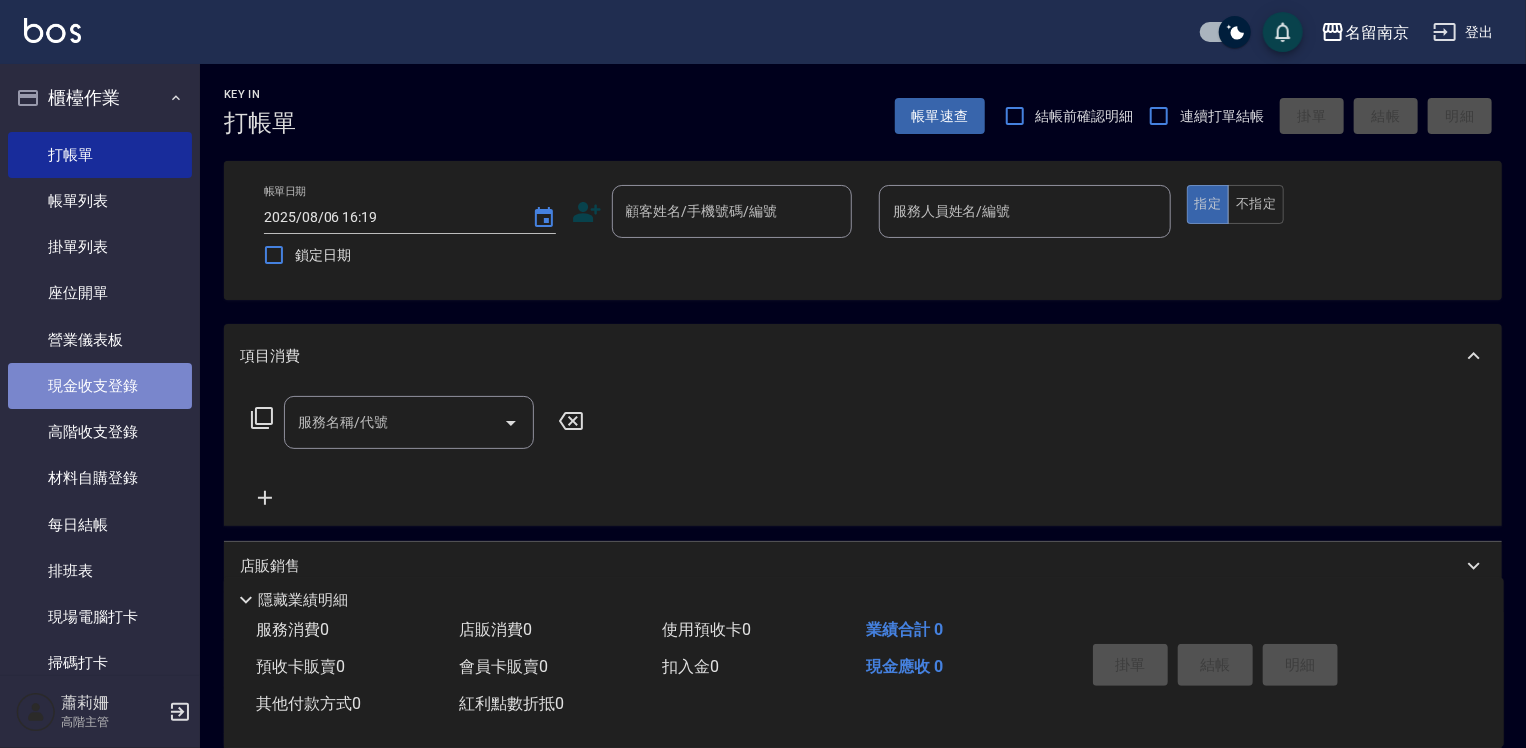 click on "現金收支登錄" at bounding box center [100, 386] 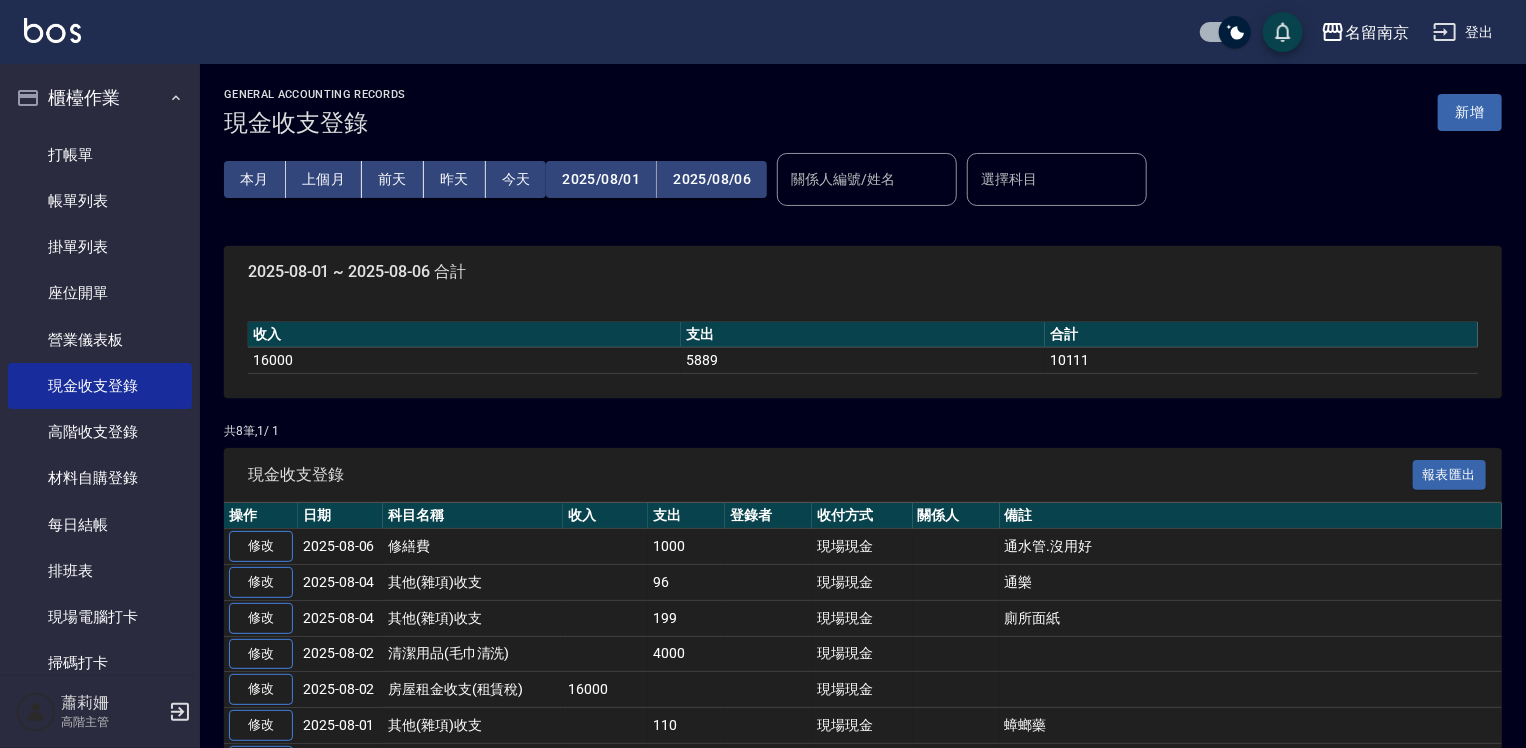 scroll, scrollTop: 140, scrollLeft: 0, axis: vertical 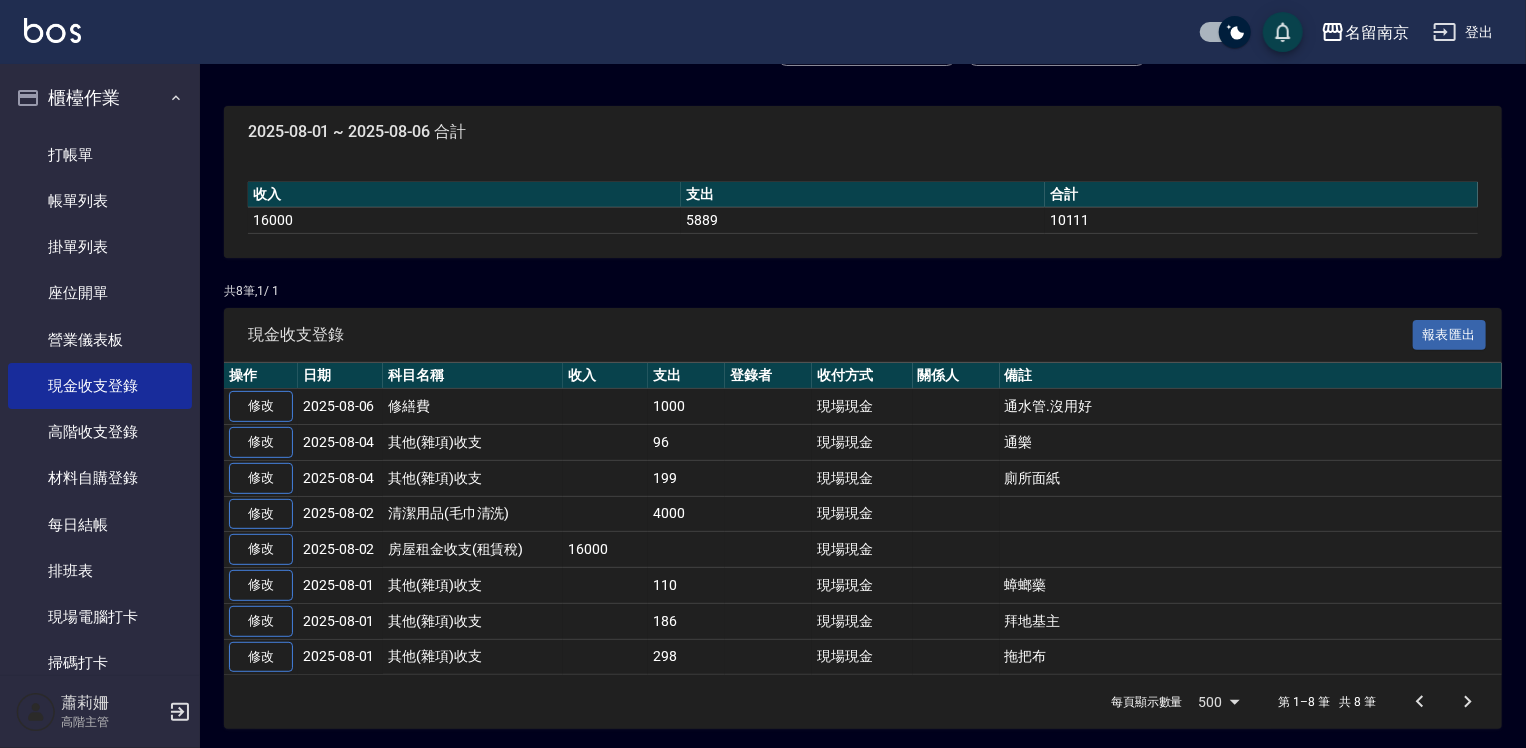click on "櫃檯作業 打帳單 帳單列表 掛單列表 座位開單 營業儀表板 現金收支登錄 高階收支登錄 材料自購登錄 每日結帳 排班表 現場電腦打卡 掃碼打卡 預約管理 預約管理 單日預約紀錄 單週預約紀錄 報表及分析 報表目錄 消費分析儀表板 店家區間累計表 店家日報表 店家排行榜 互助日報表 互助月報表 互助排行榜 互助點數明細 互助業績報表 全店業績分析表 每日業績分析表 營業統計分析表 營業項目月分析表 設計師業績表 設計師日報表 設計師業績分析表 設計師業績月報表 設計師抽成報表 設計師排行榜 商品銷售排行榜 商品消耗明細 商品進銷貨報表 商品庫存表 商品庫存盤點表 會員卡銷售報表 服務扣項明細表 單一服務項目查詢 店販抽成明細 店販分類抽成明細 顧客入金餘額表 顧客卡券餘額表 每日非現金明細 每日收支明細 收支分類明細表 收支匯款表 費用分析表" at bounding box center (100, 369) 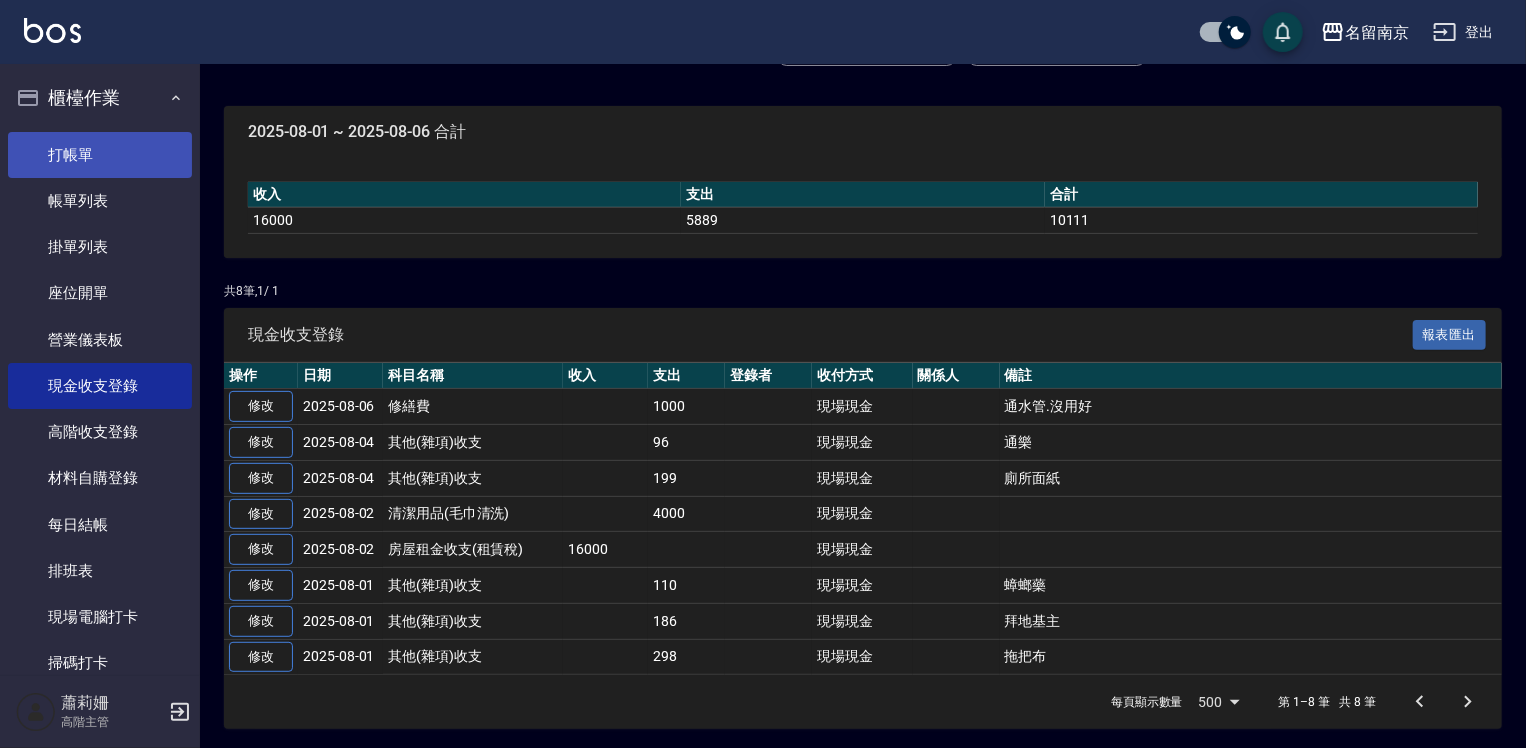 click on "打帳單" at bounding box center (100, 155) 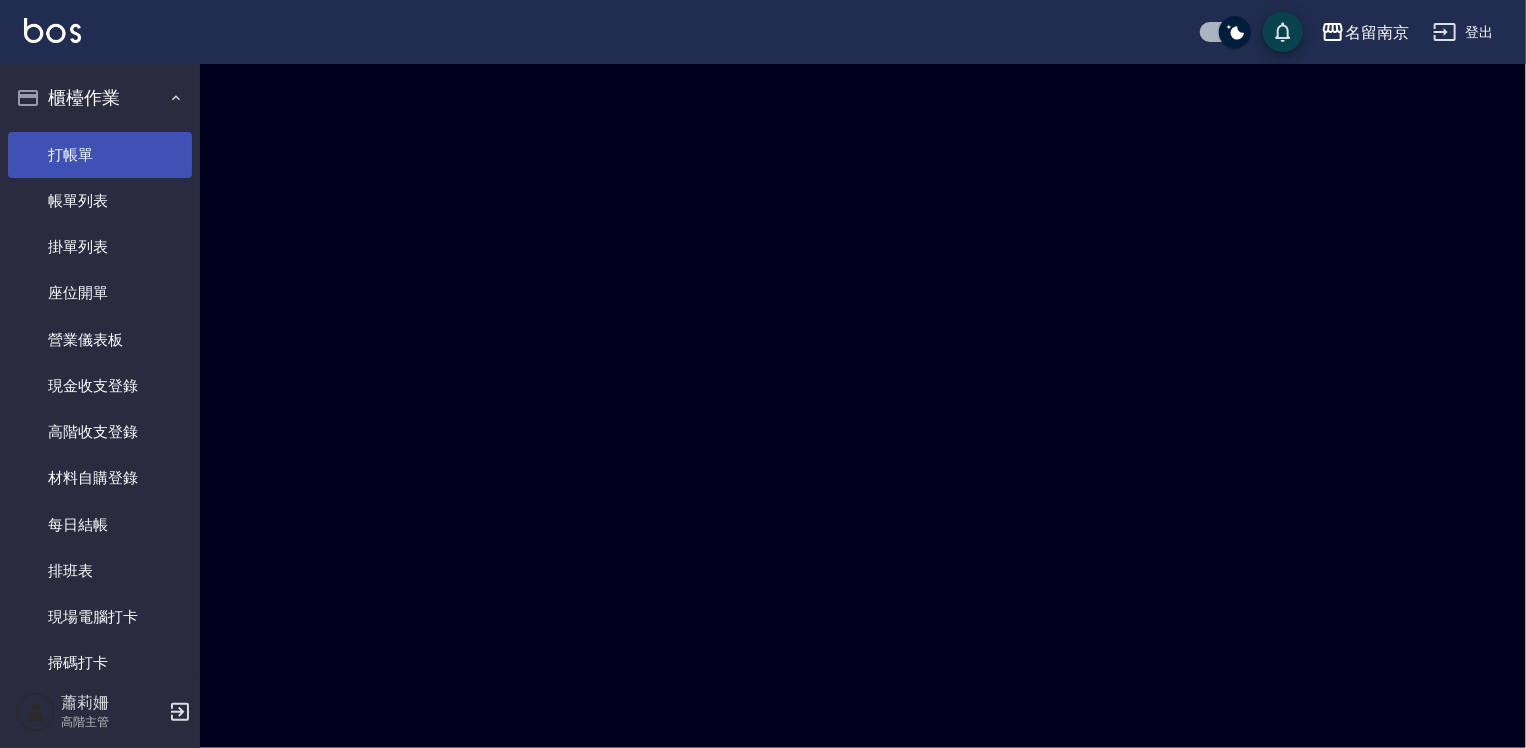scroll, scrollTop: 0, scrollLeft: 0, axis: both 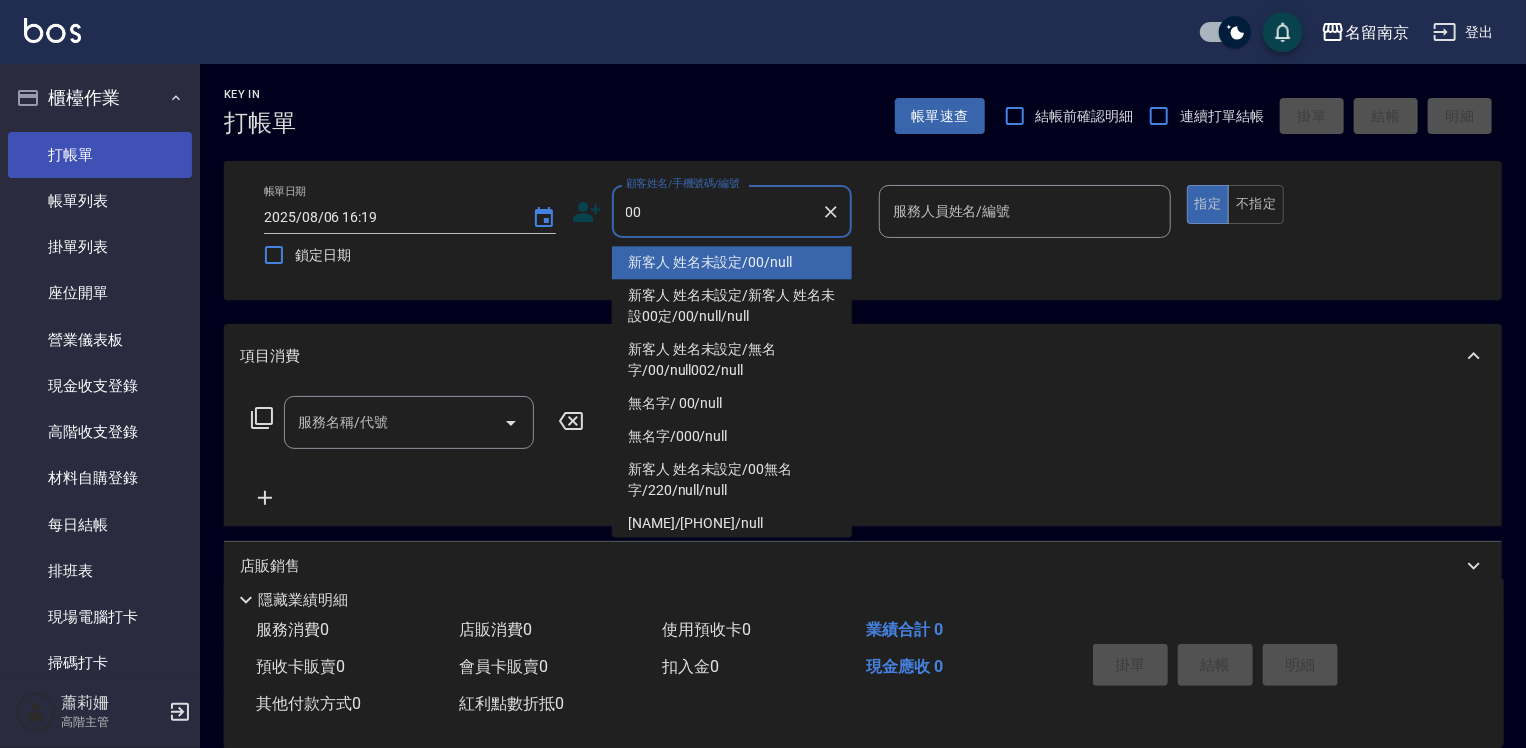 type on "新客人 姓名未設定/00/null" 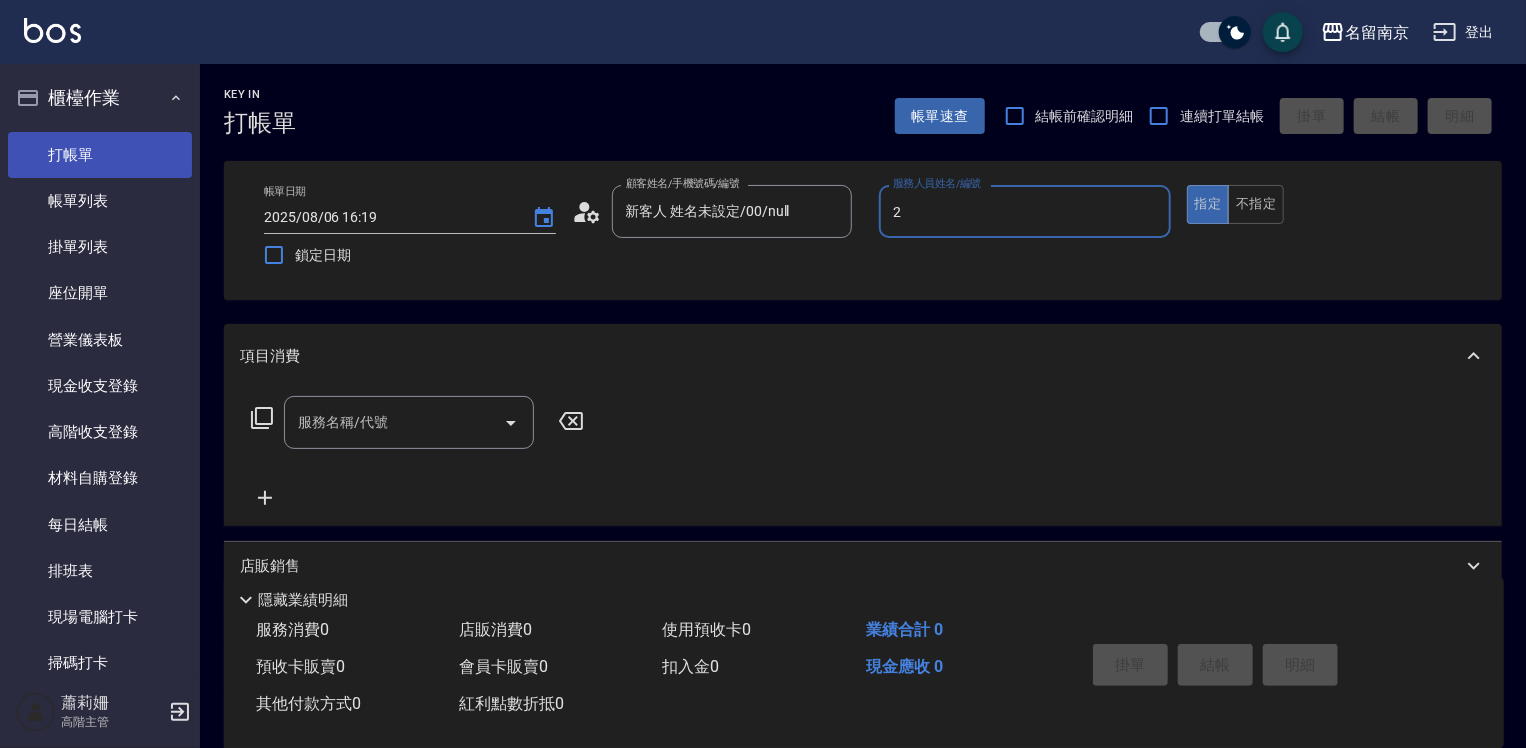 type on "Jenny-2" 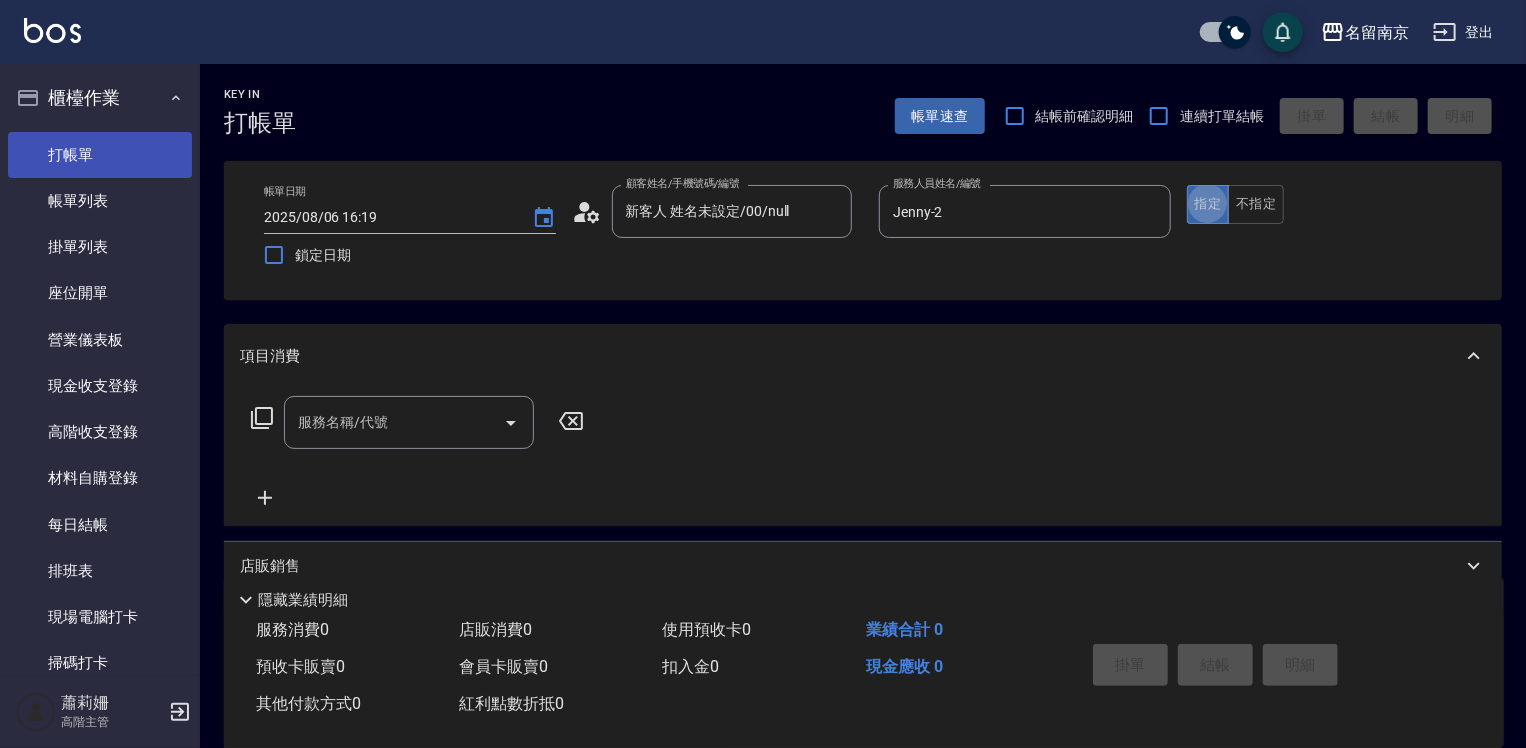 type on "true" 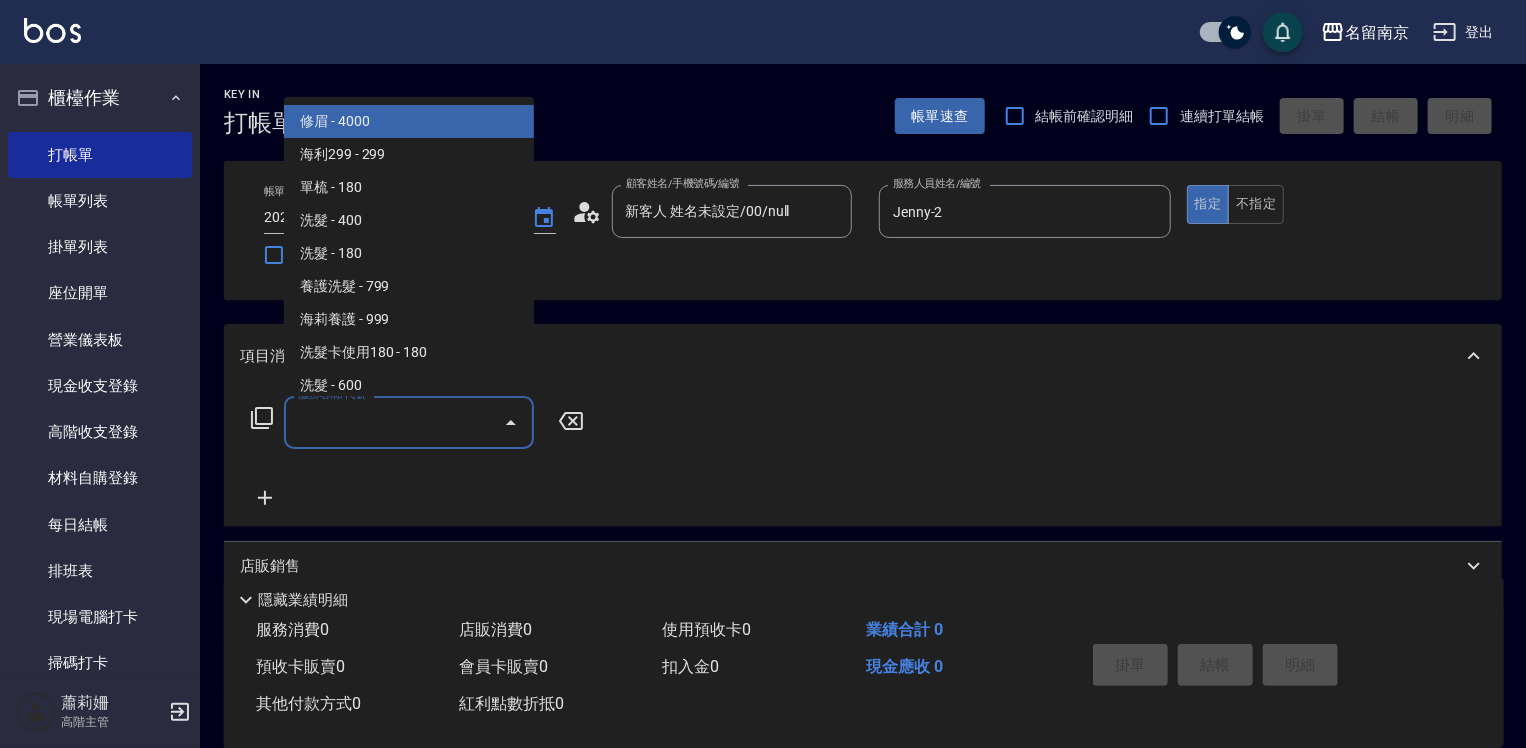 click on "服務名稱/代號" at bounding box center [394, 422] 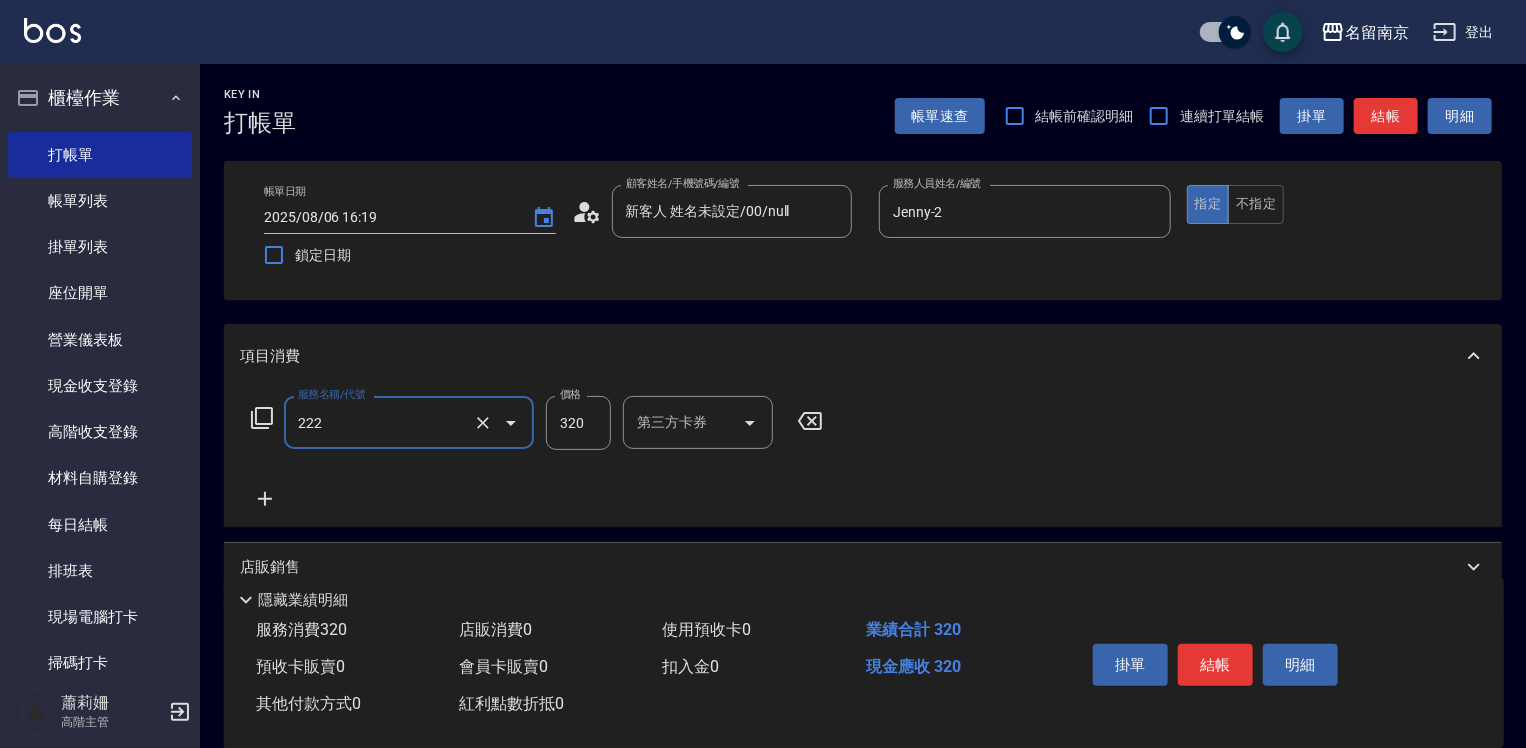 type on "洗髮卡使用320(222)" 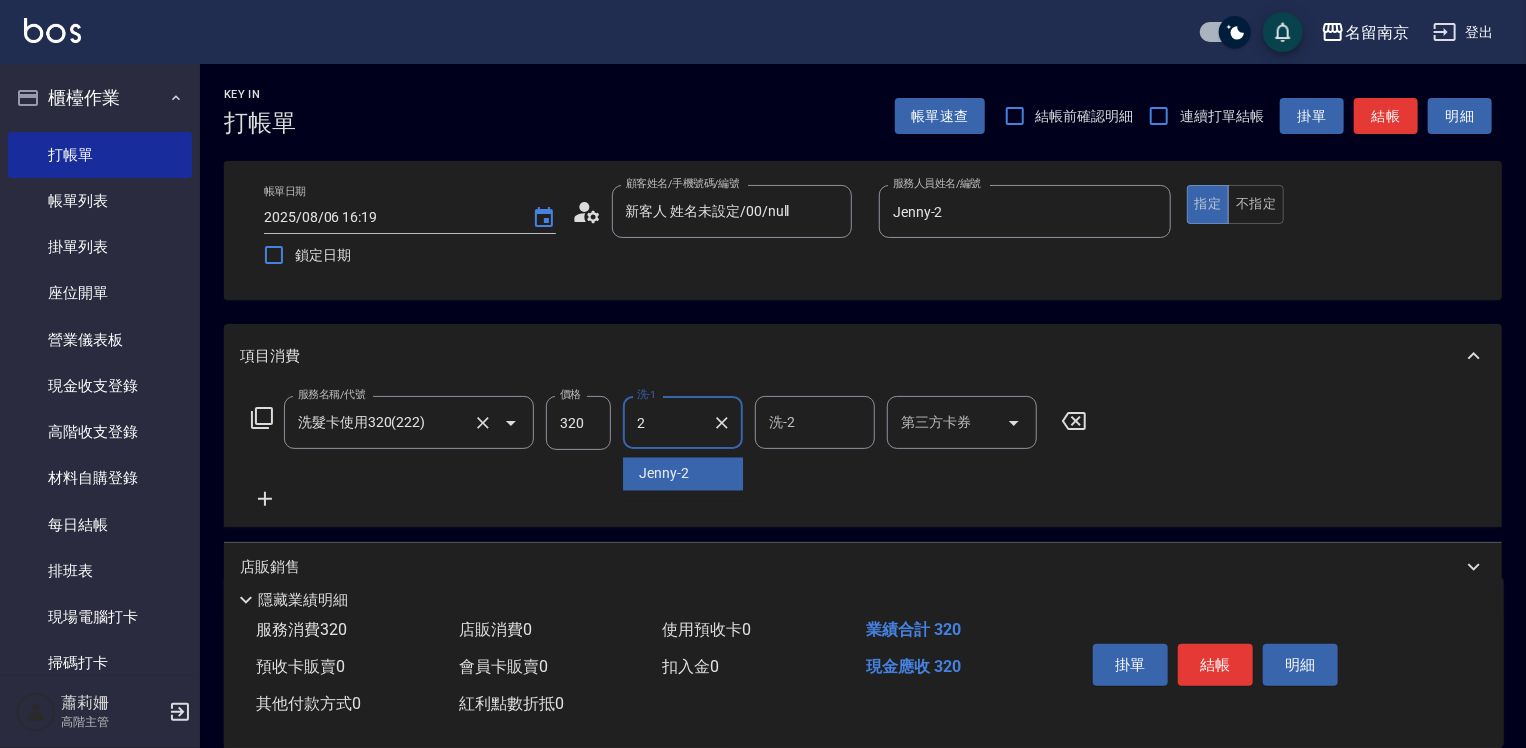 type on "Jenny-2" 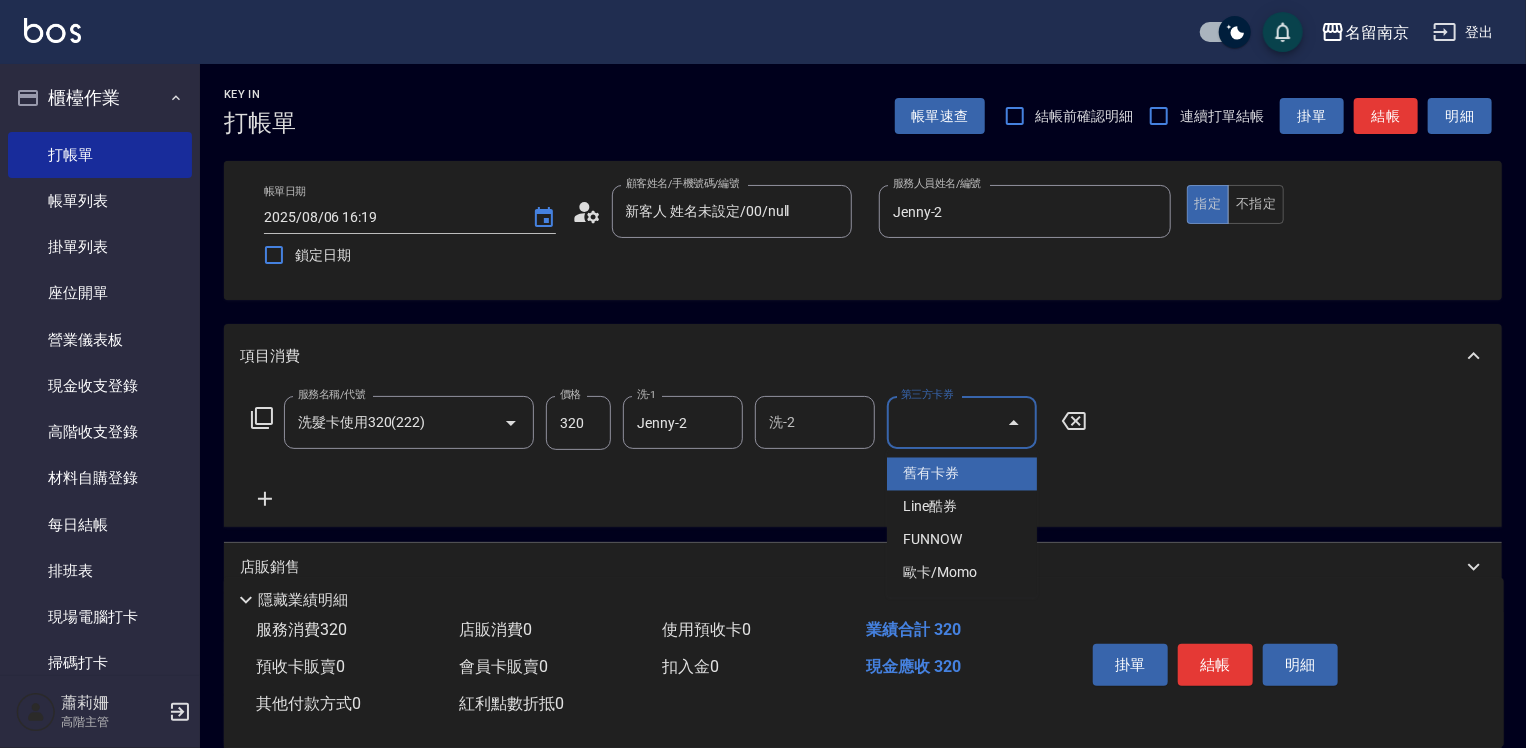 click on "第三方卡券" at bounding box center [947, 422] 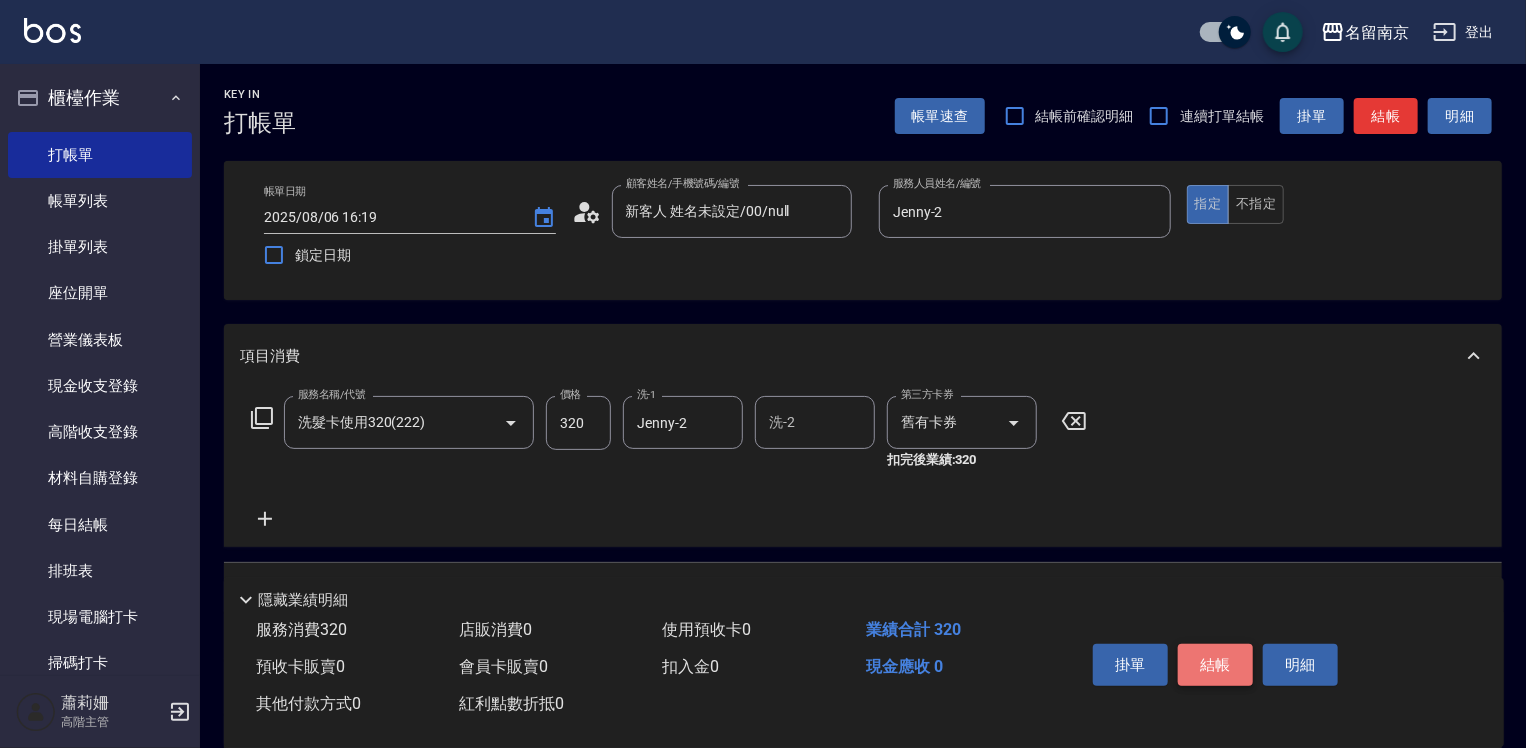 click on "結帳" at bounding box center (1215, 665) 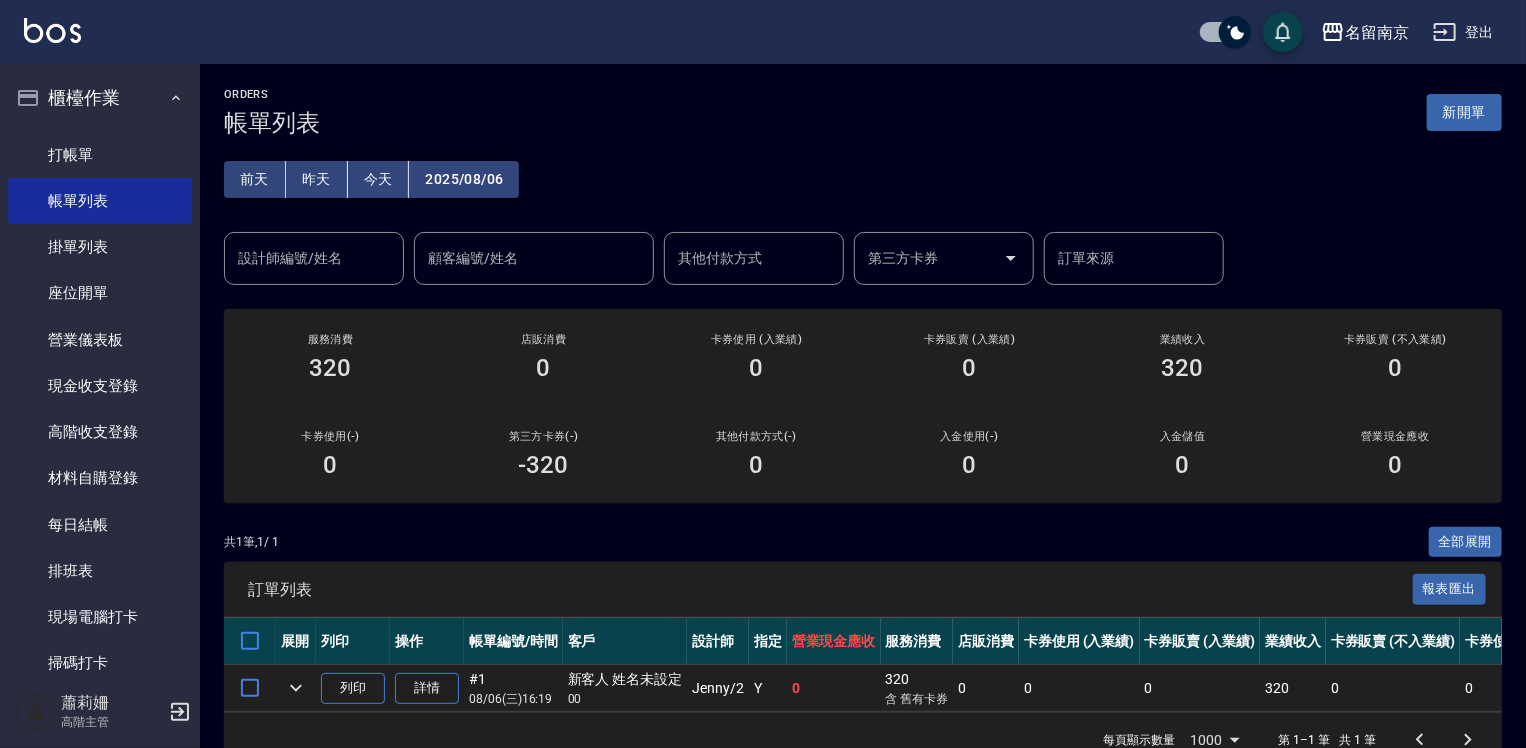 scroll, scrollTop: 300, scrollLeft: 0, axis: vertical 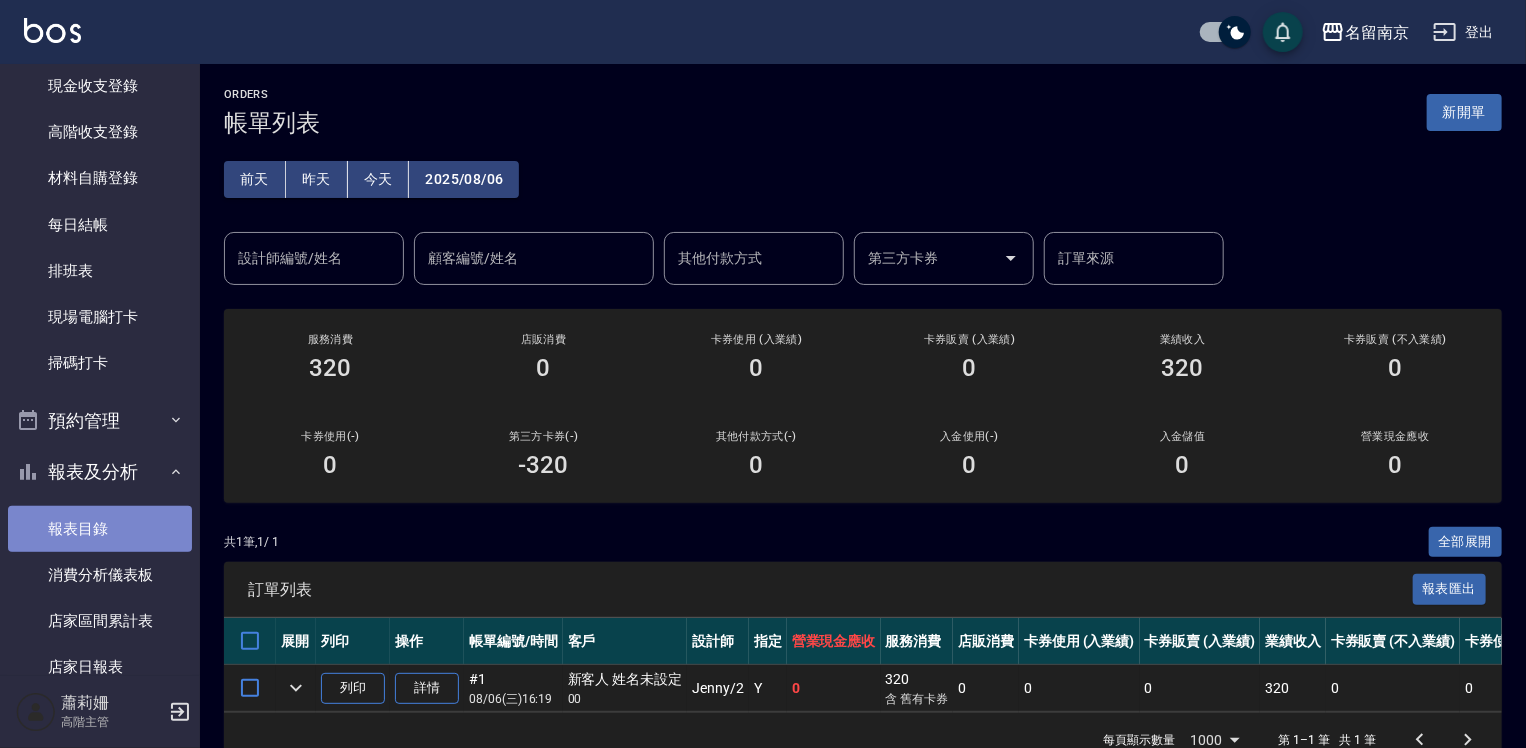 click on "報表目錄" at bounding box center [100, 529] 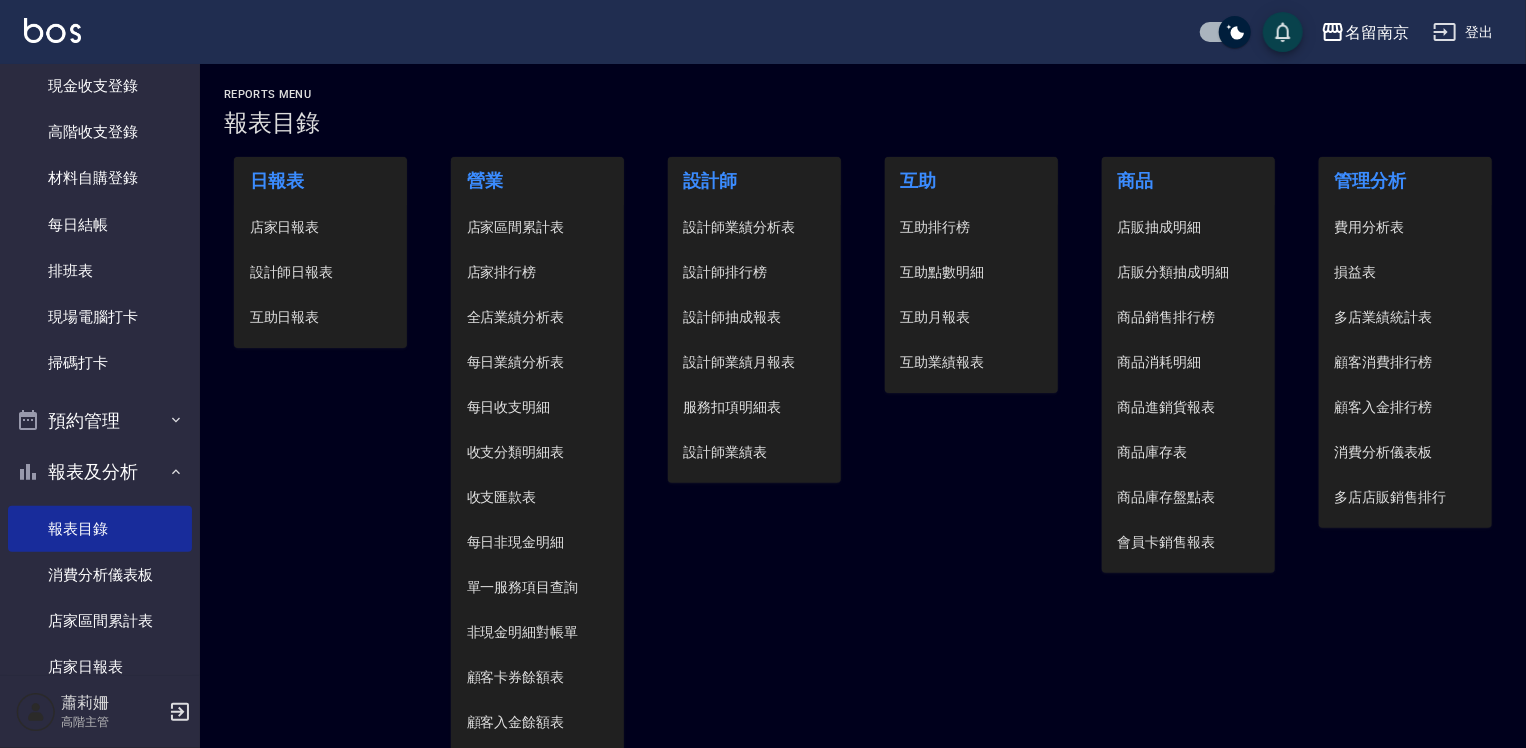 click on "設計師日報表" at bounding box center (321, 272) 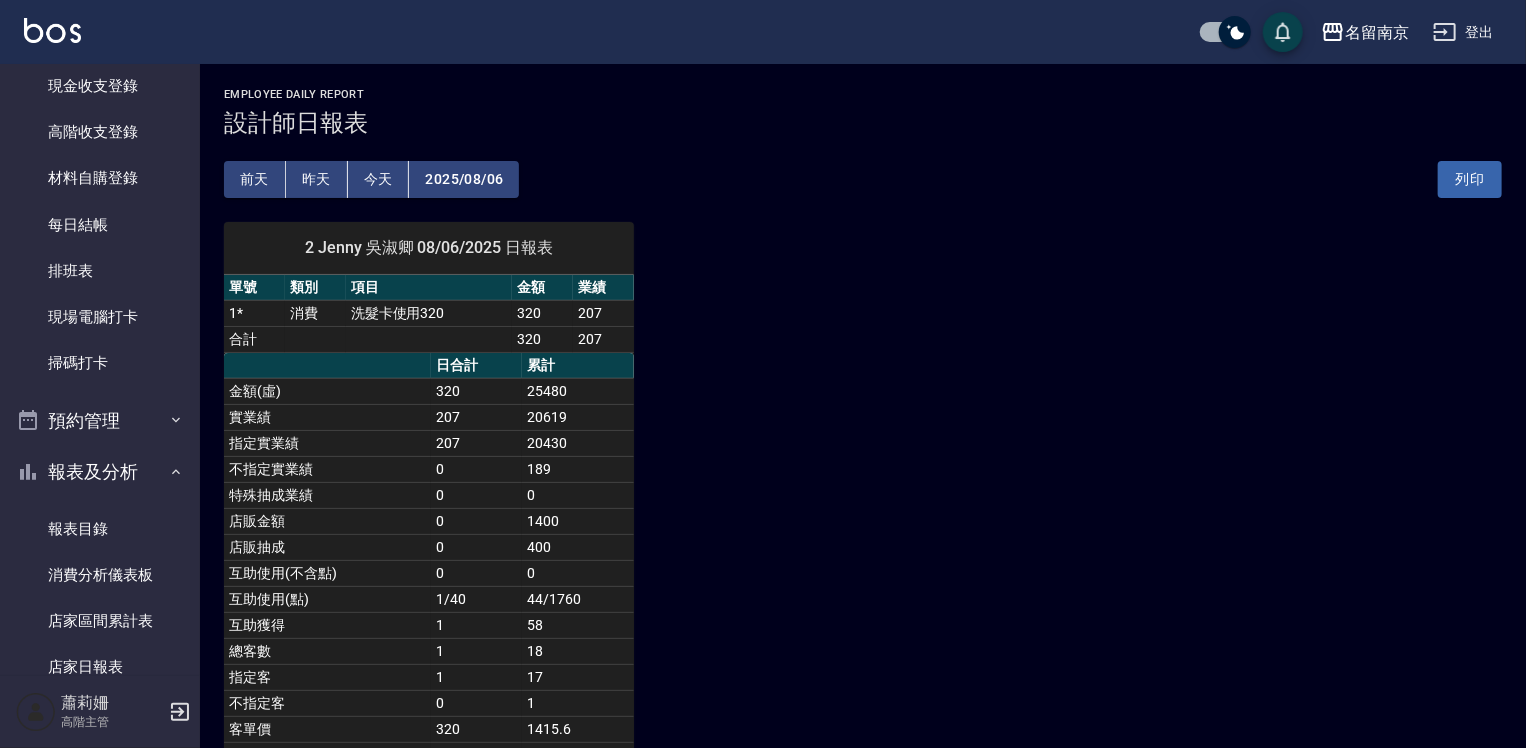 click on "2025/08/06" at bounding box center [464, 179] 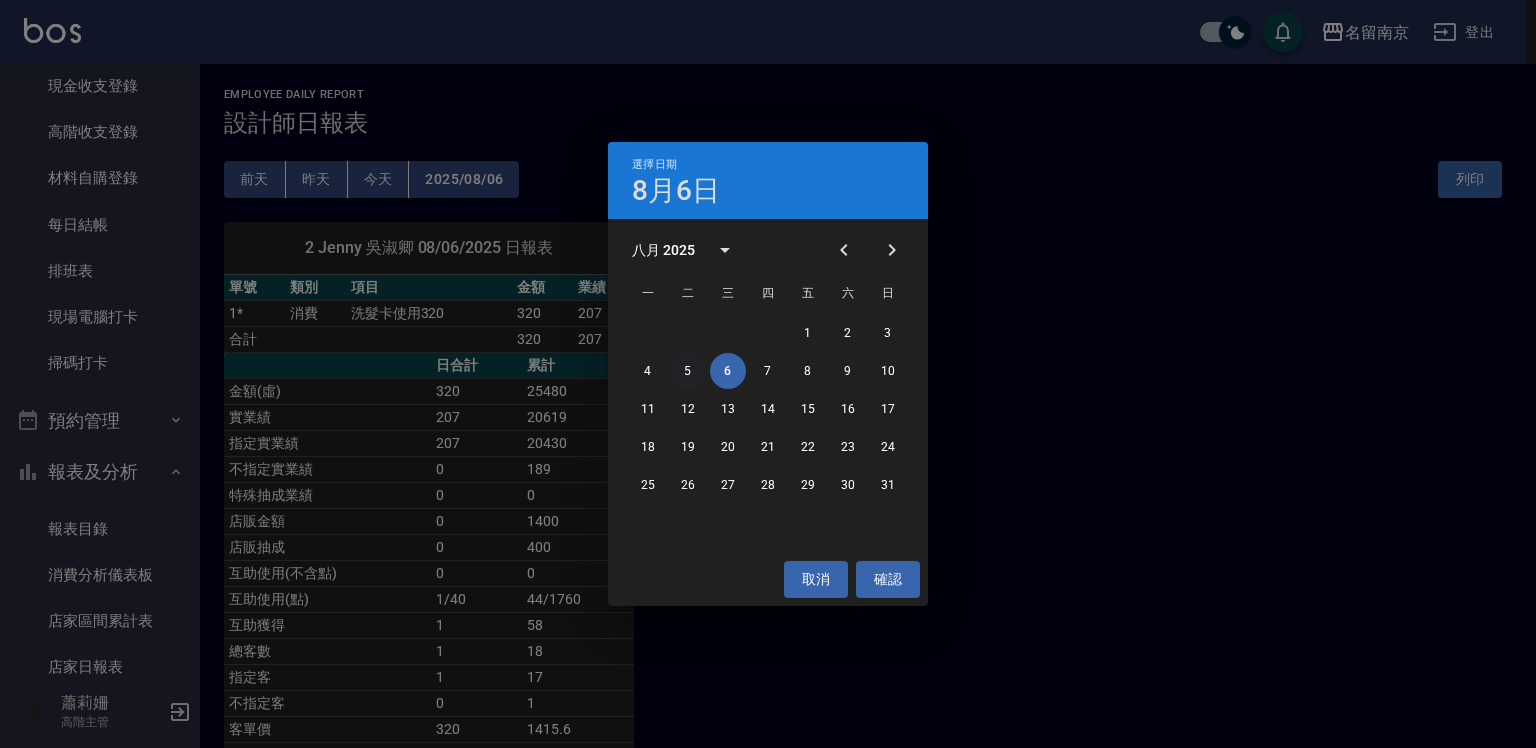 click on "5" at bounding box center [688, 371] 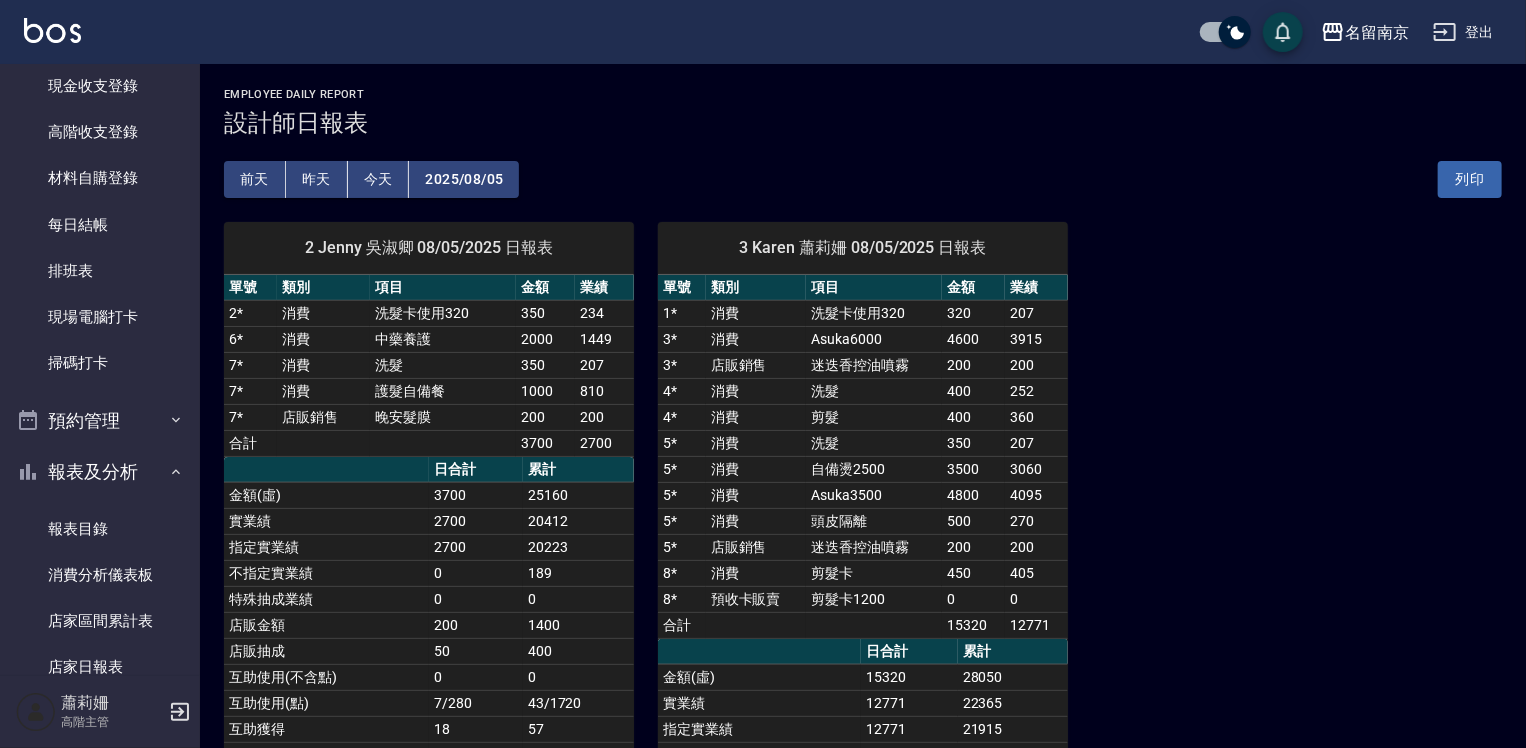 scroll, scrollTop: 0, scrollLeft: 0, axis: both 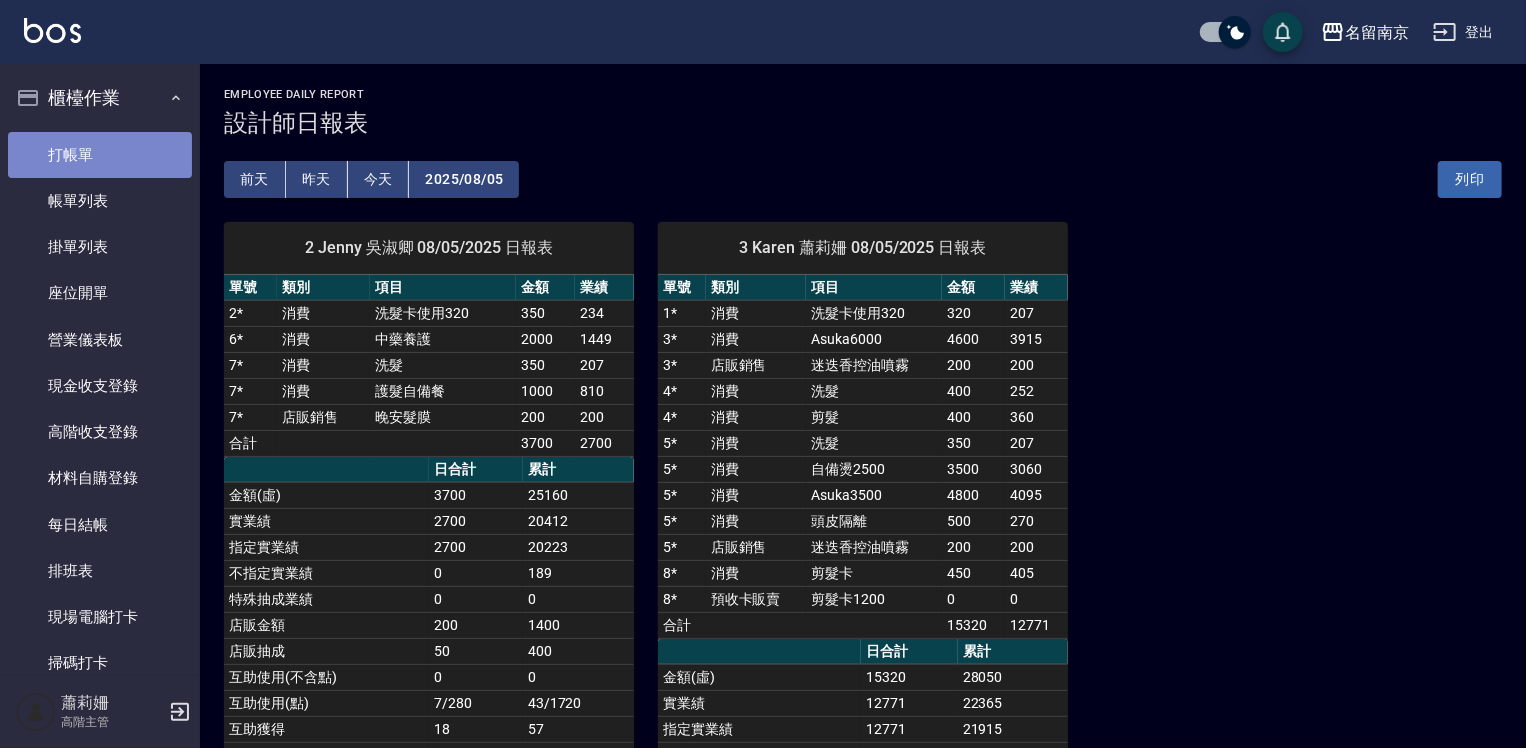 click on "打帳單" at bounding box center (100, 155) 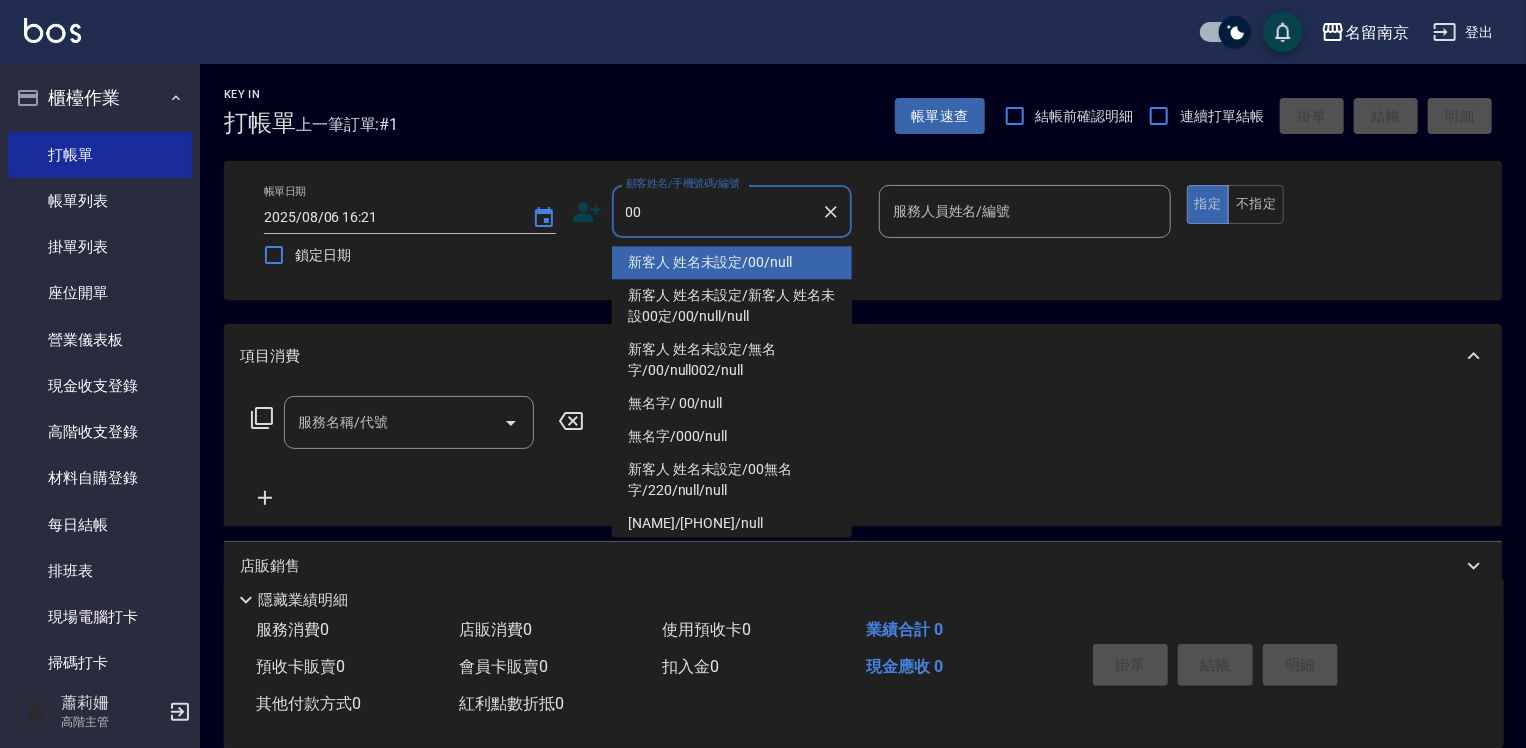 type on "新客人 姓名未設定/00/null" 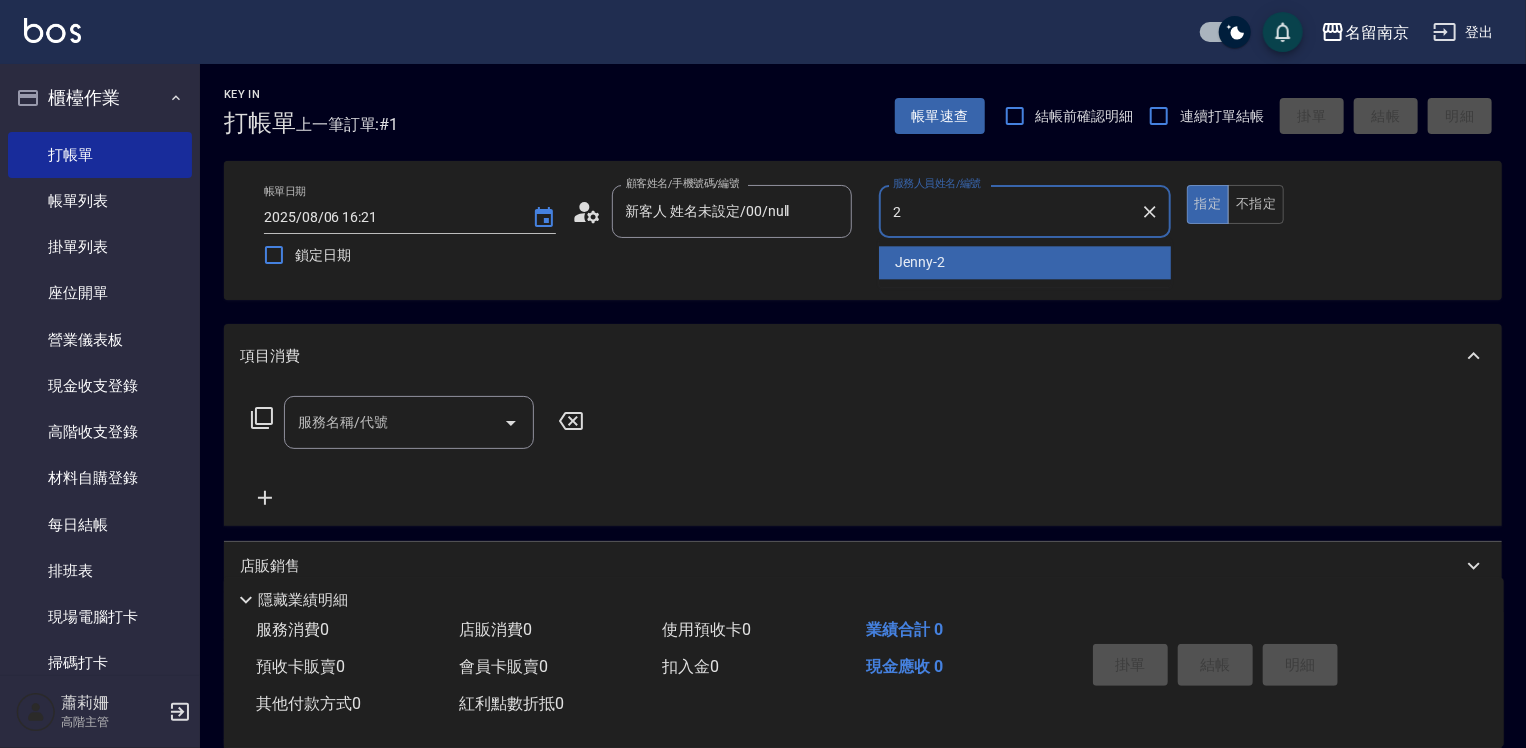 type on "Jenny-2" 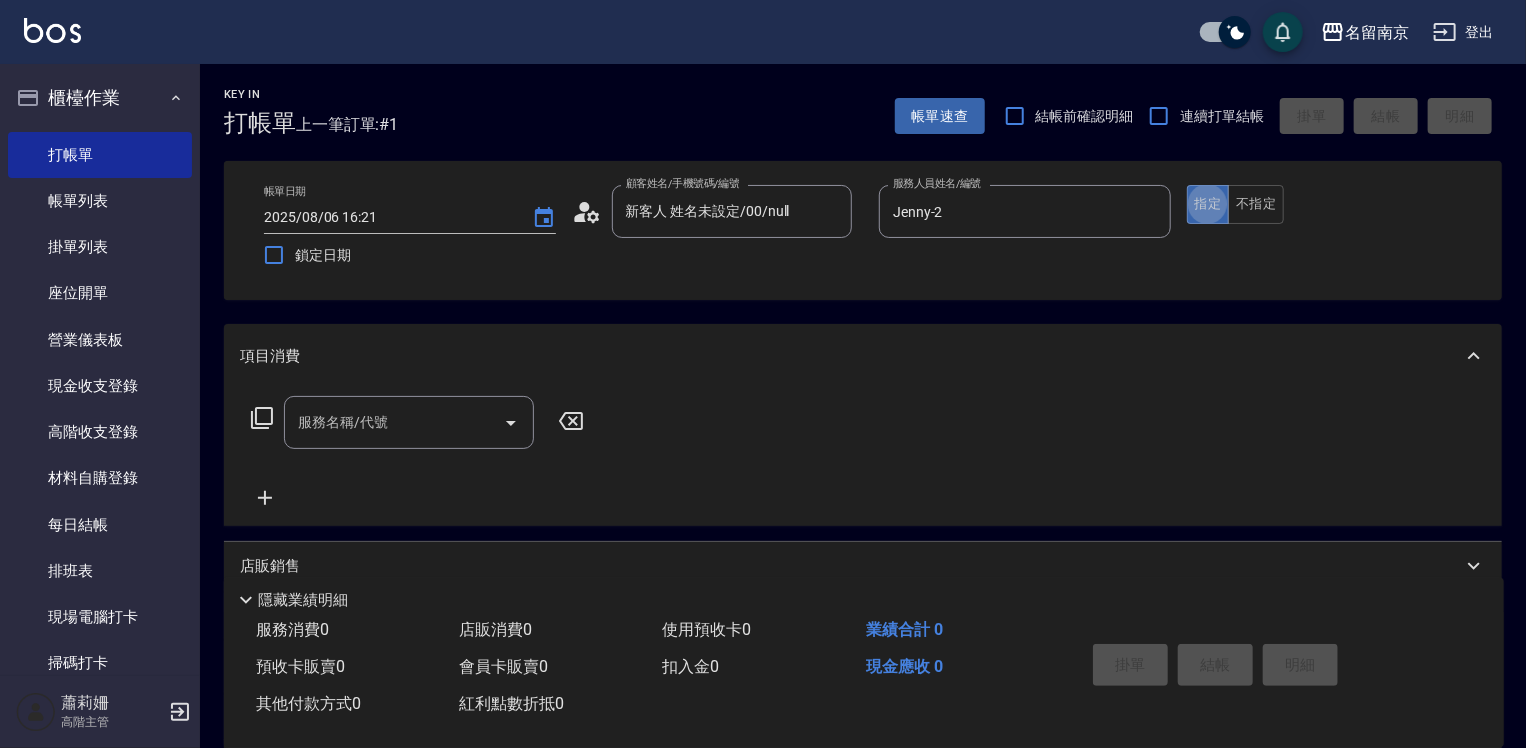 type on "true" 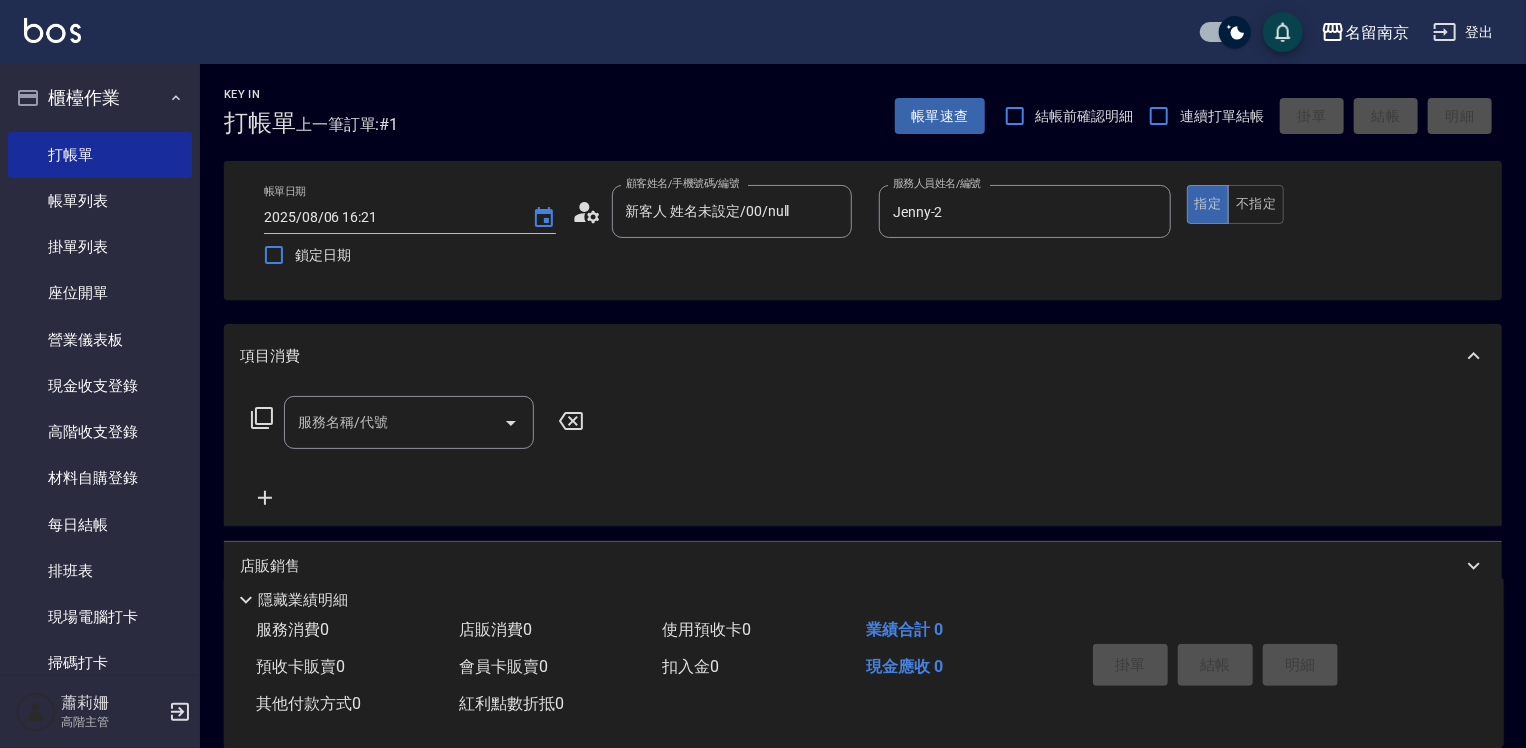 click on "服務名稱/代號 服務名稱/代號" at bounding box center [418, 453] 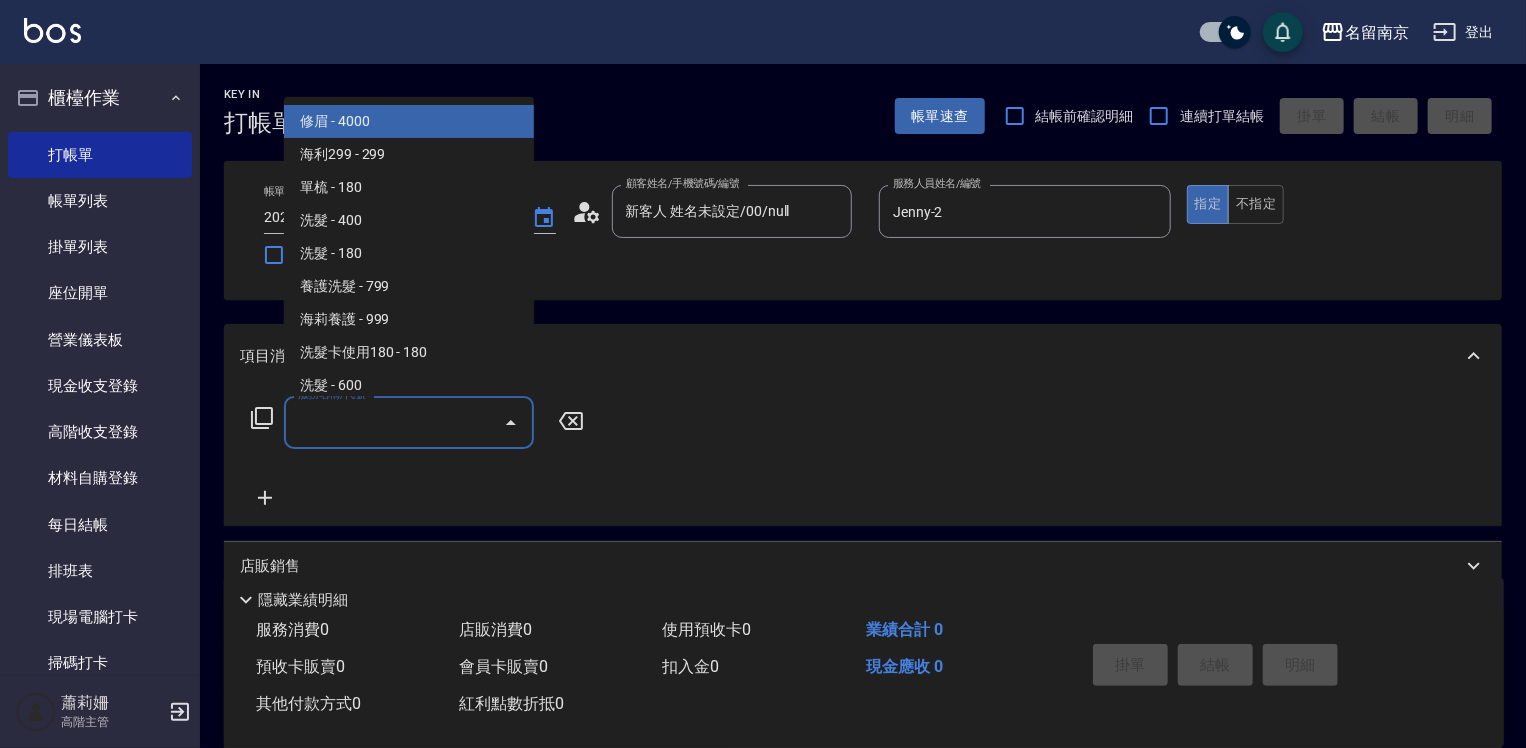 click on "服務名稱/代號" at bounding box center (394, 422) 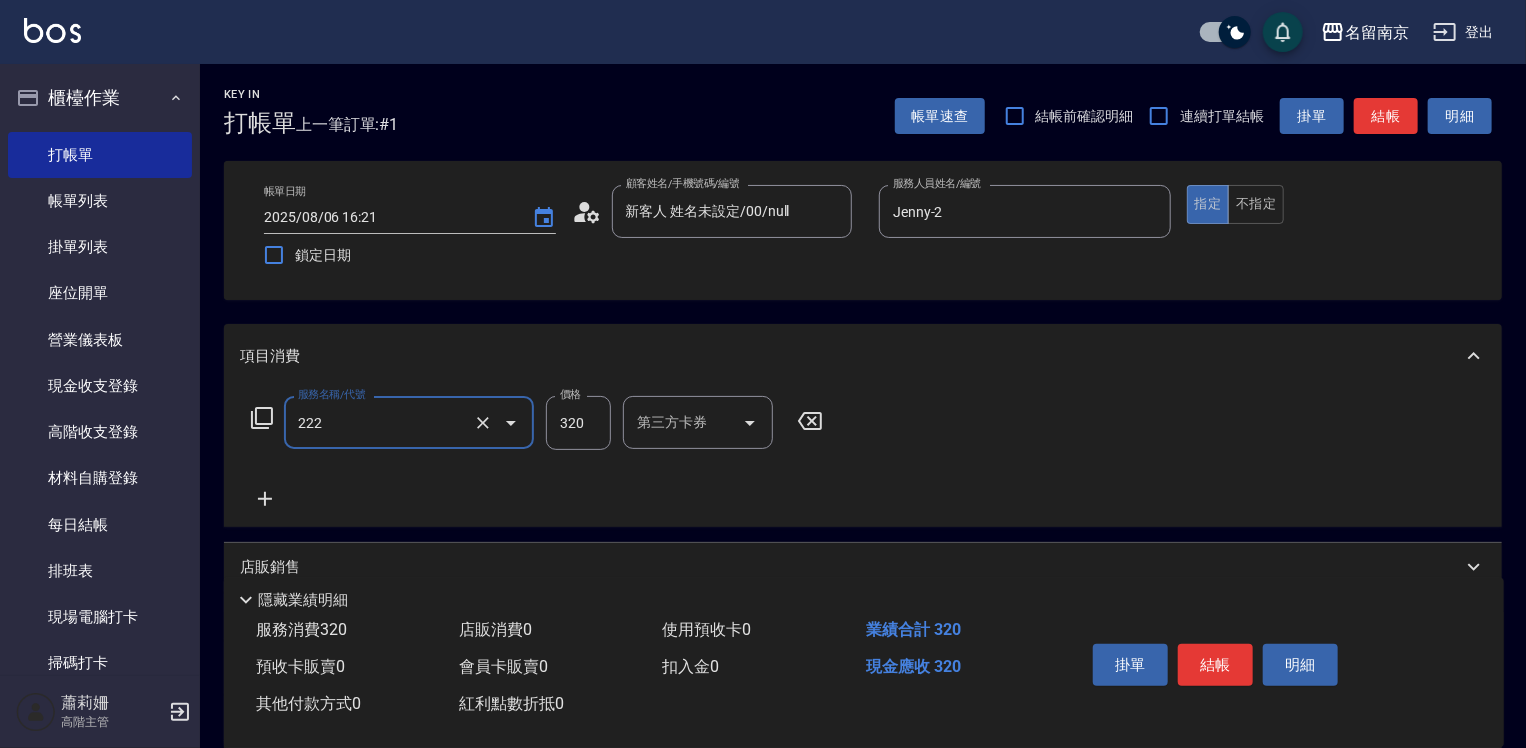 type on "洗髮卡使用320(222)" 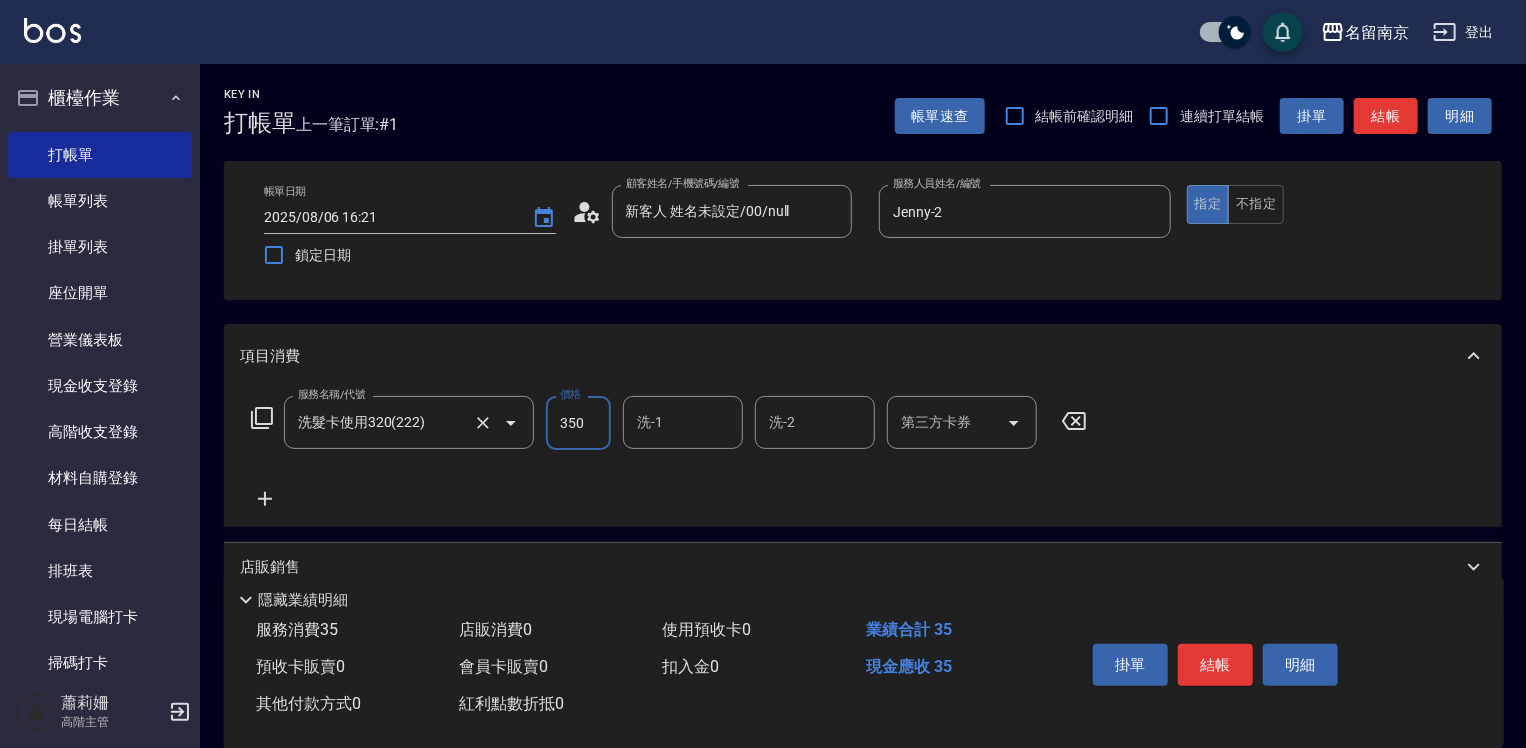 type on "350" 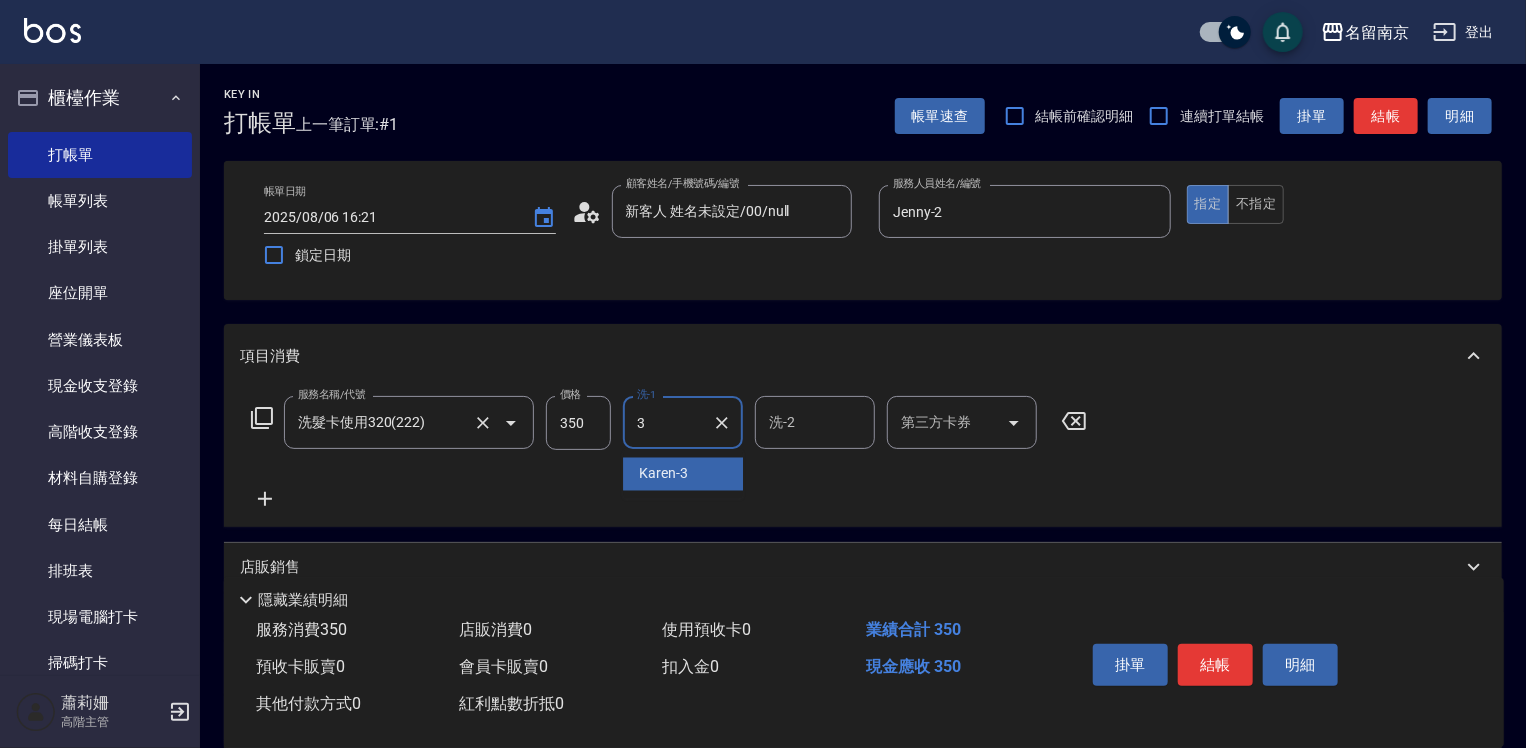 type on "Karen-3" 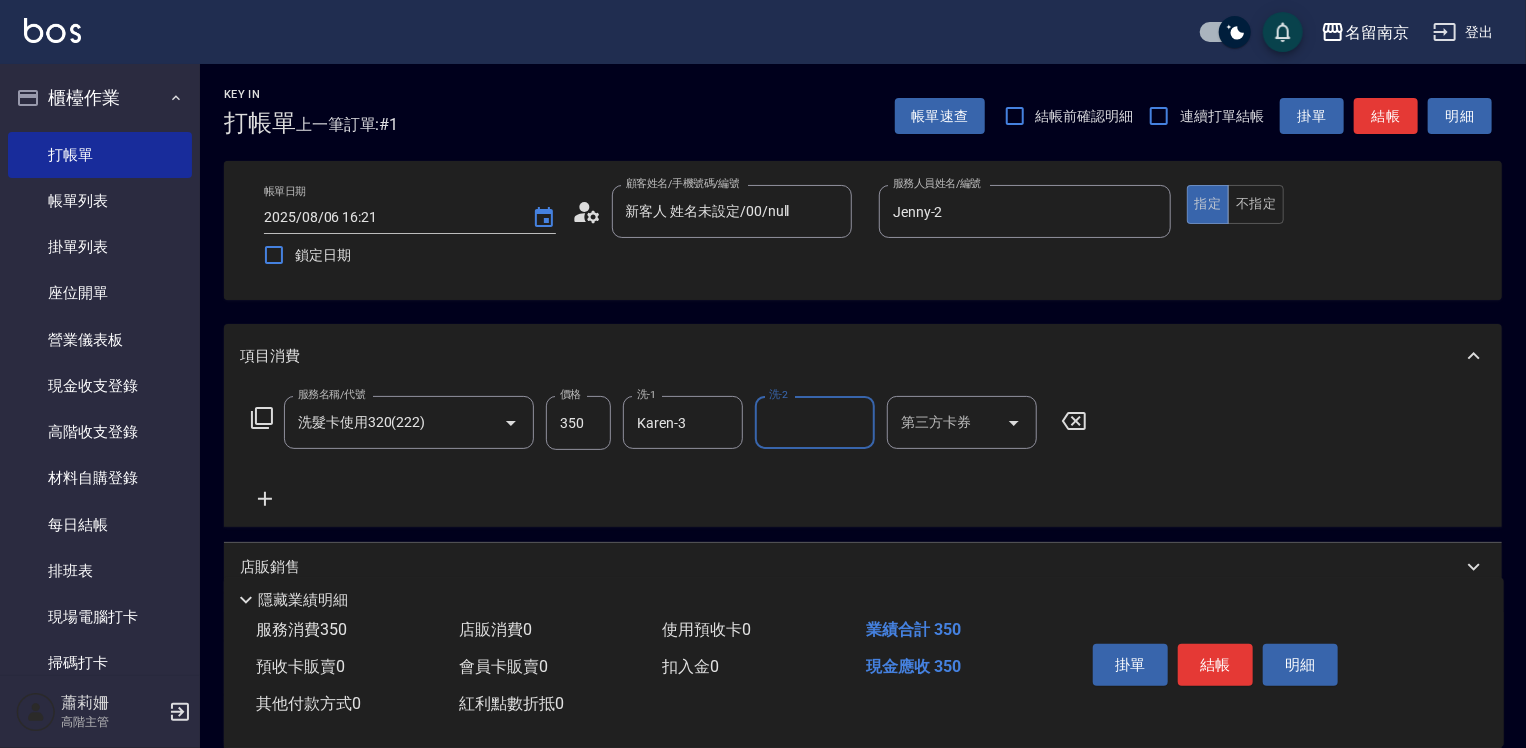 drag, startPoint x: 946, startPoint y: 429, endPoint x: 951, endPoint y: 441, distance: 13 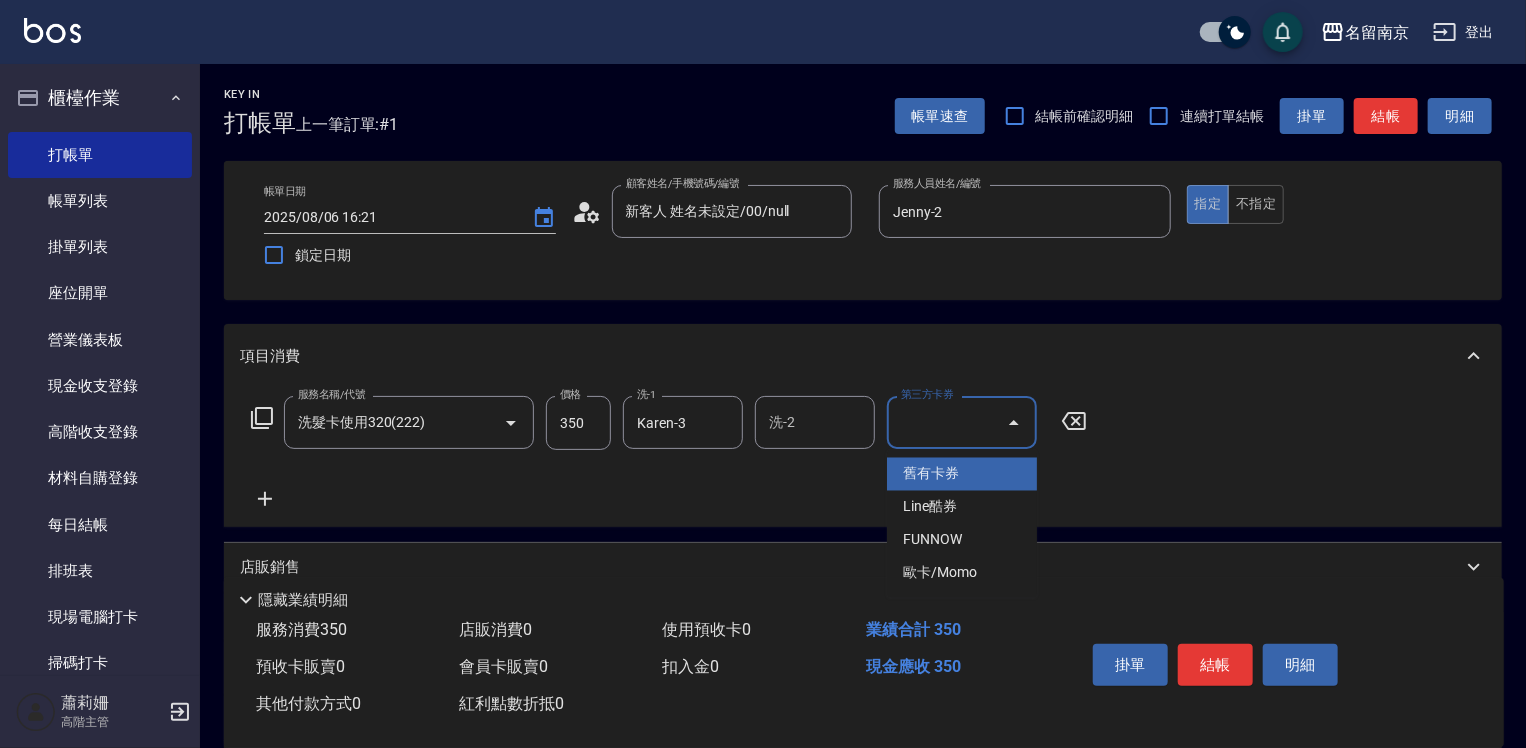 click on "舊有卡券" at bounding box center (962, 474) 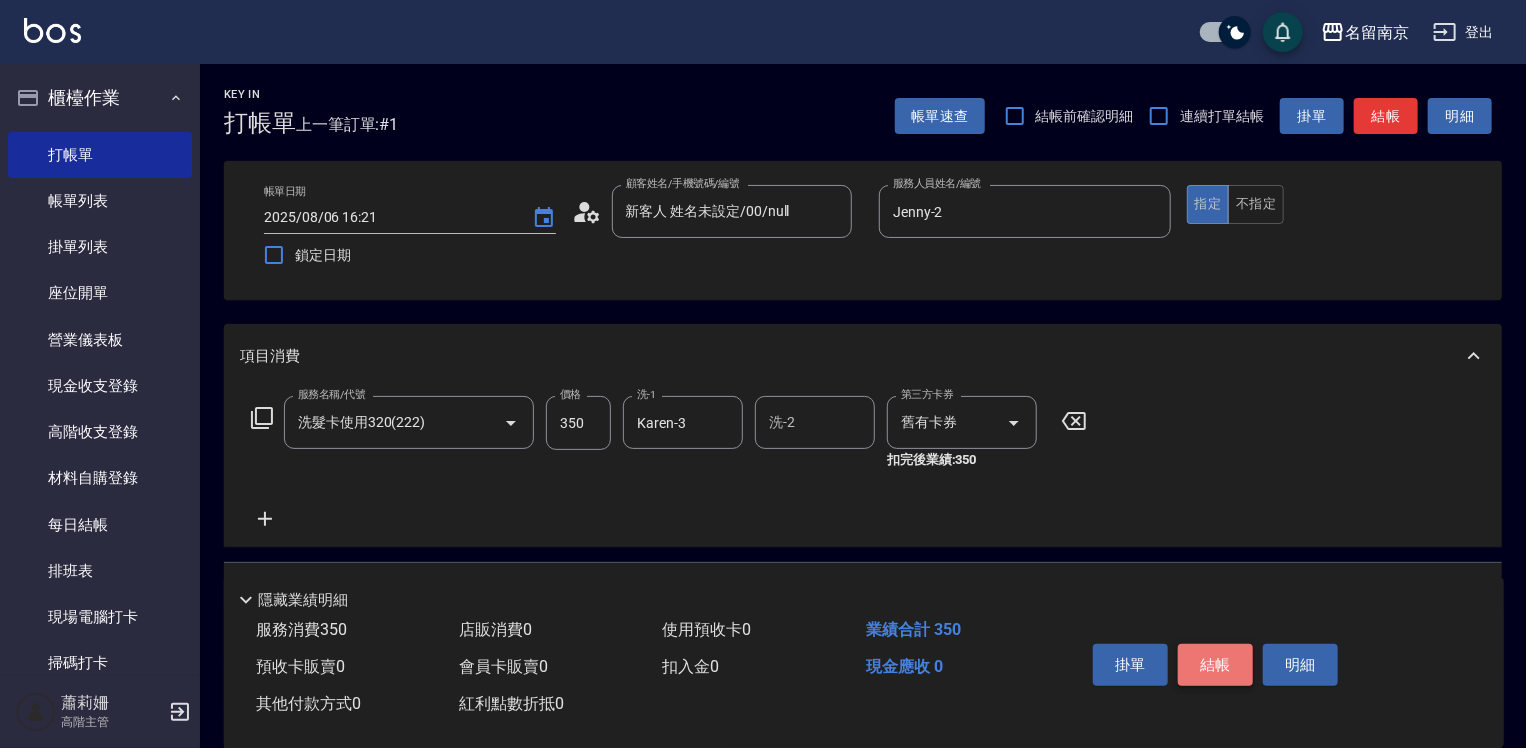click on "結帳" at bounding box center [1215, 665] 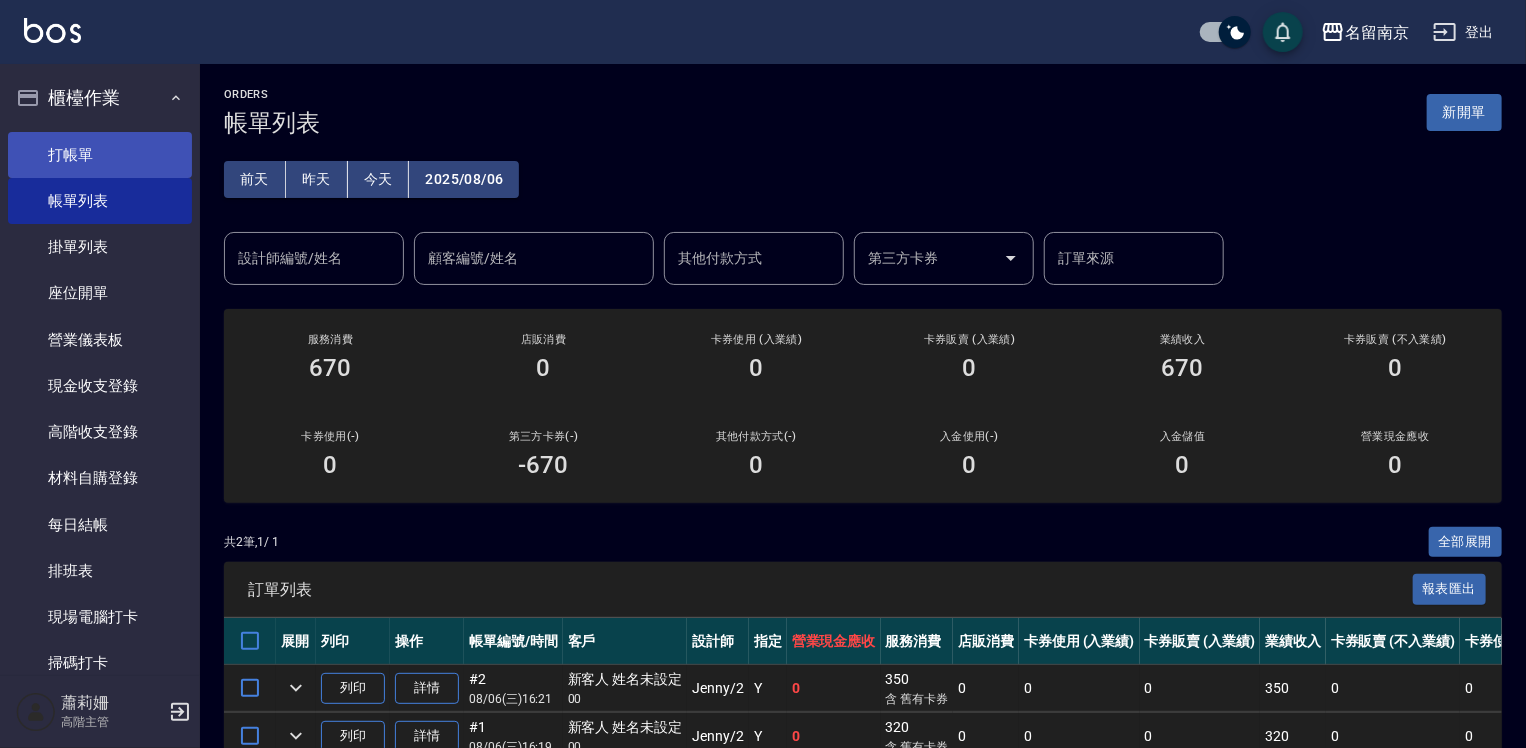 click on "打帳單" at bounding box center [100, 155] 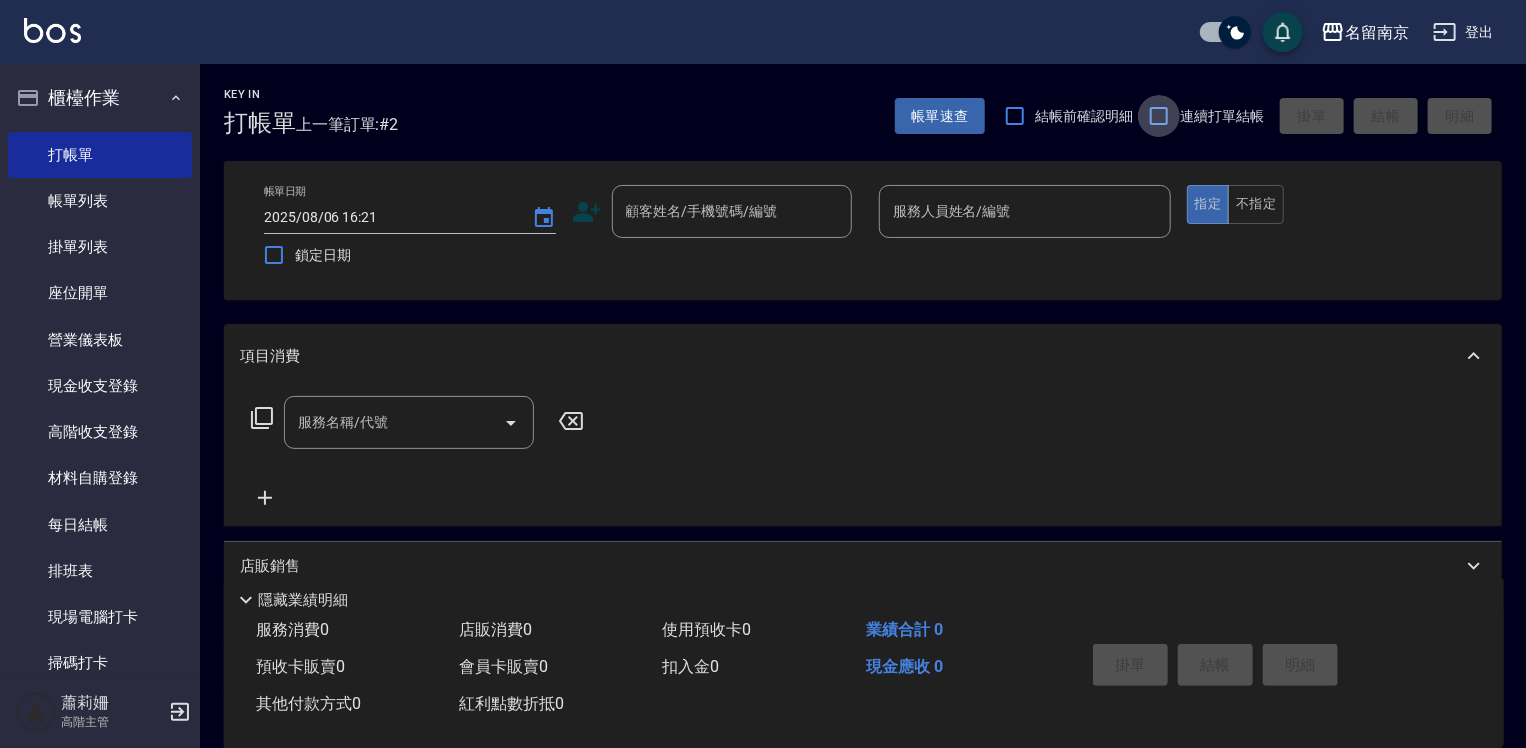 drag, startPoint x: 1164, startPoint y: 106, endPoint x: 1055, endPoint y: 144, distance: 115.43397 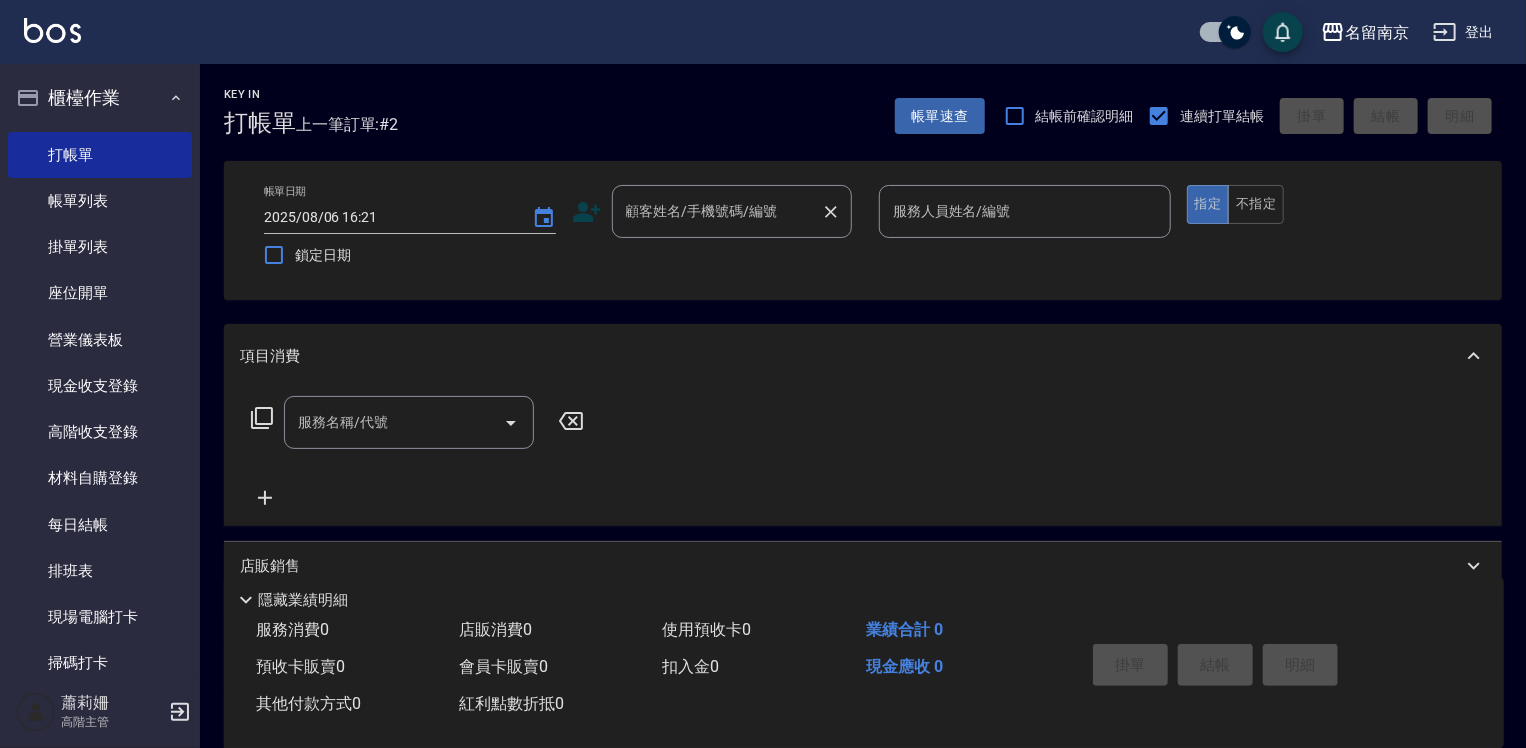 drag, startPoint x: 663, startPoint y: 203, endPoint x: 713, endPoint y: 220, distance: 52.810986 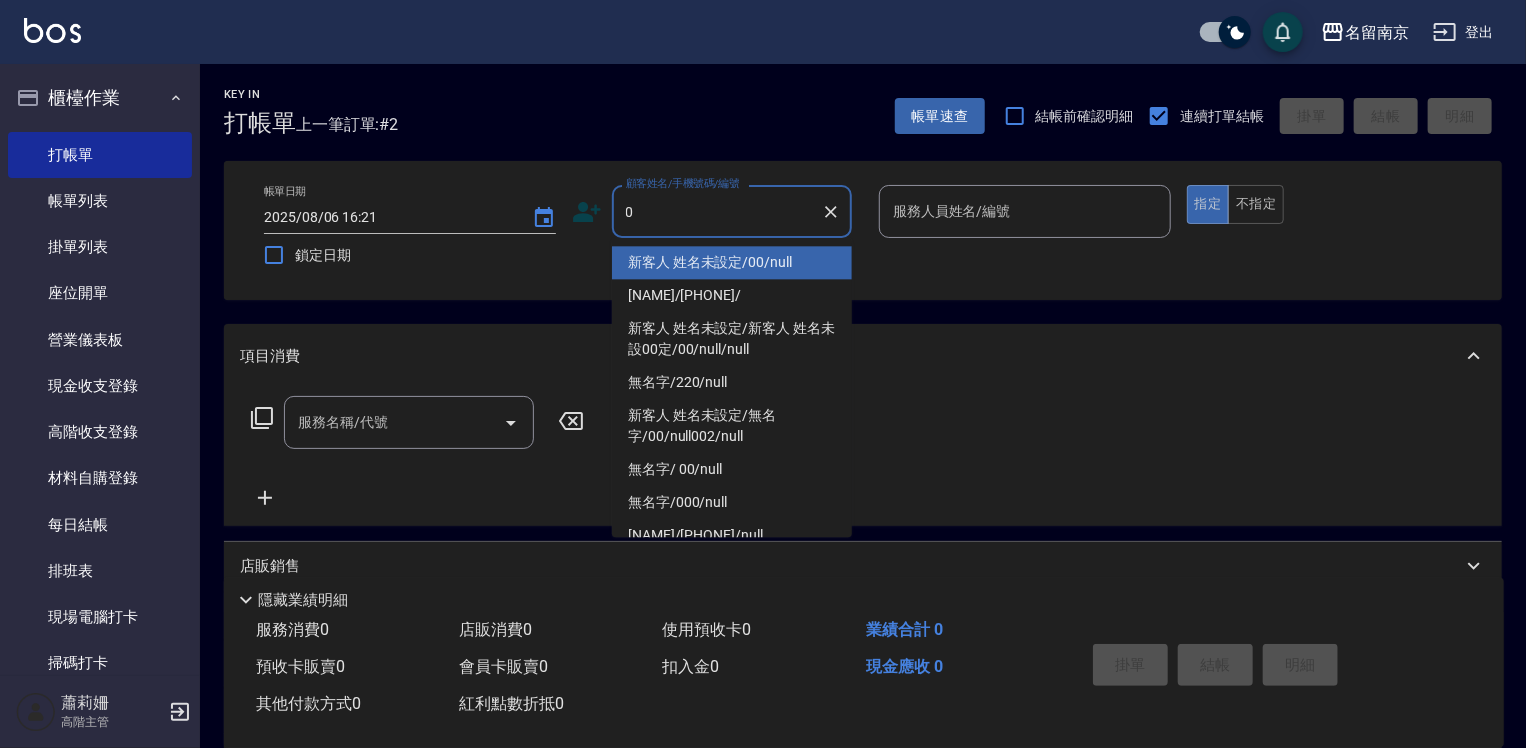 type on "新客人 姓名未設定/00/null" 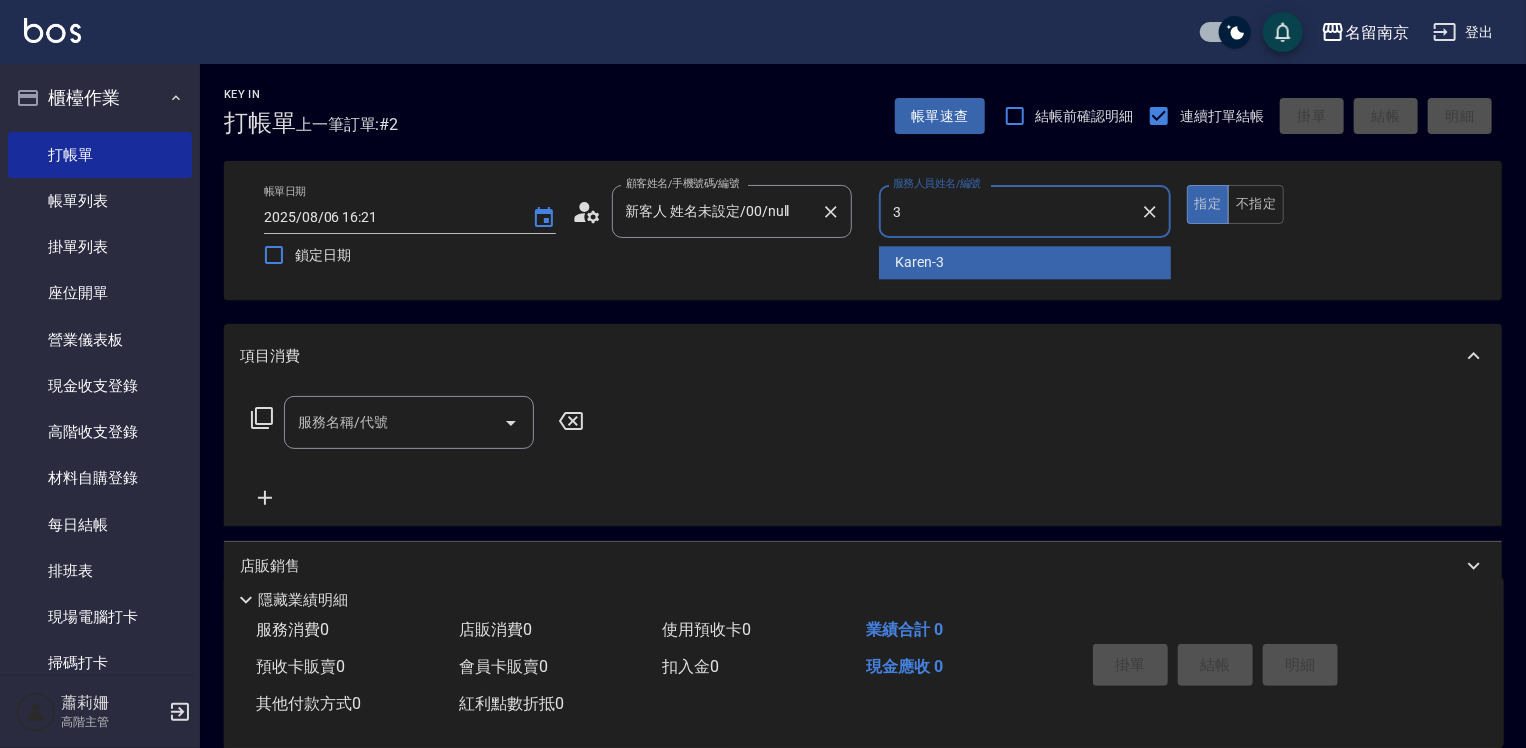 type on "Karen-3" 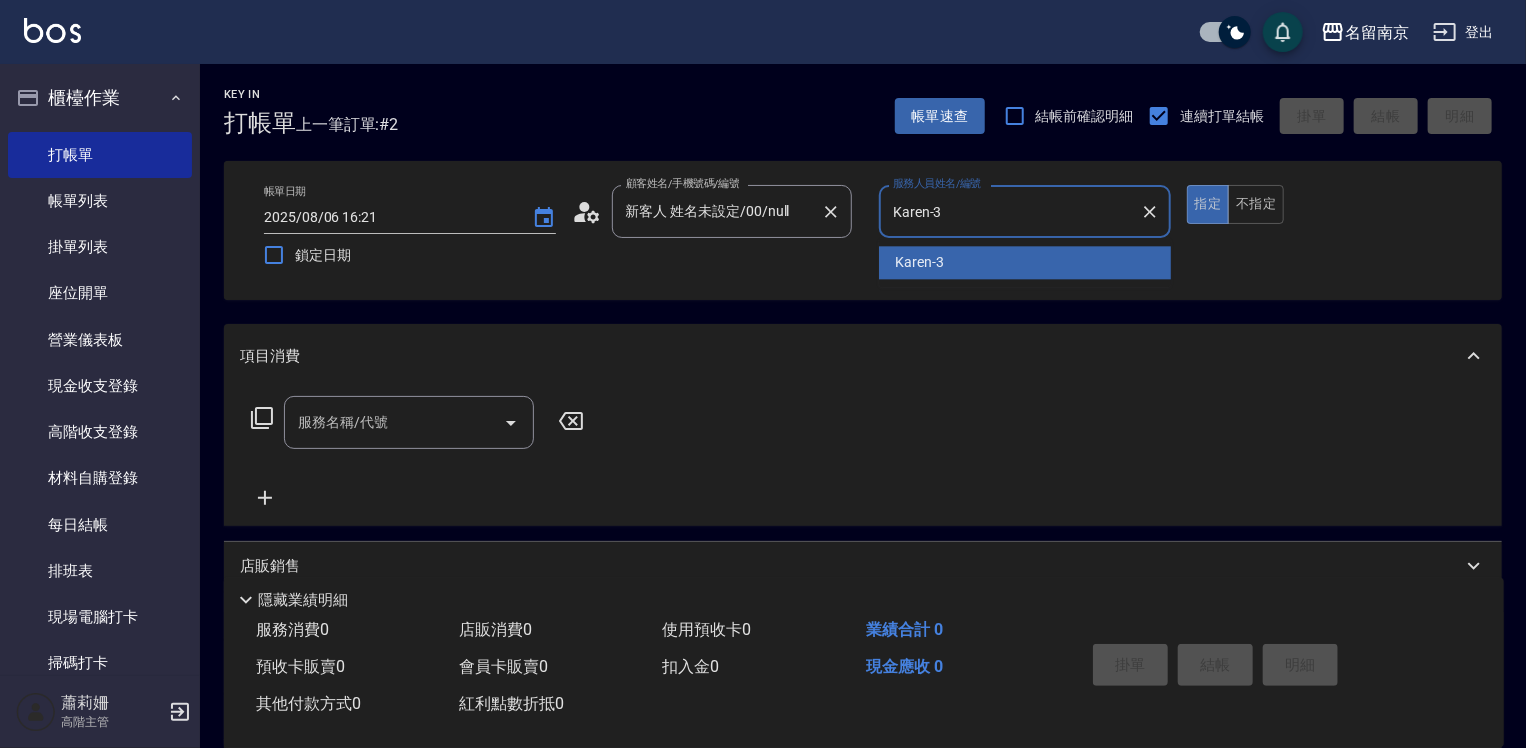 type on "true" 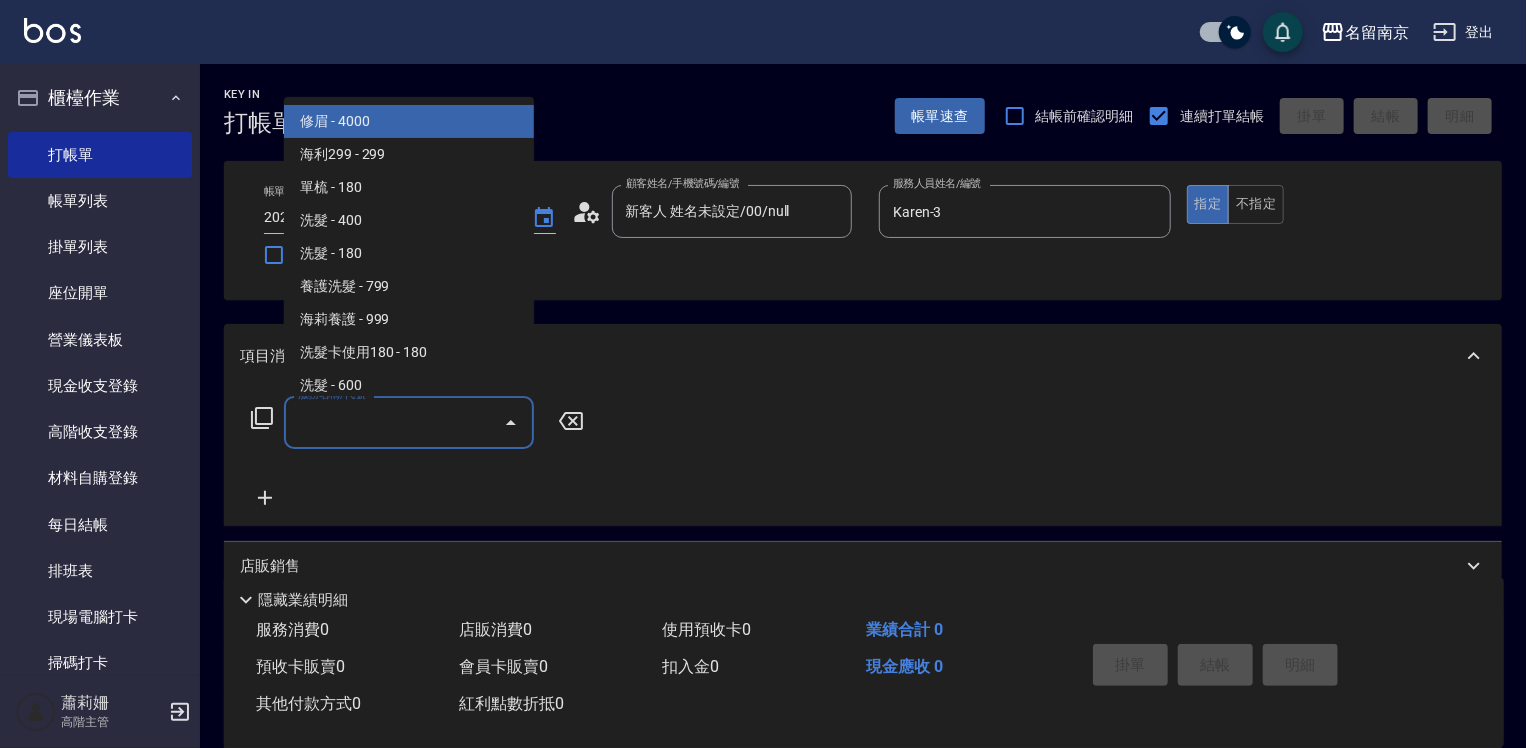 click on "服務名稱/代號" at bounding box center (394, 422) 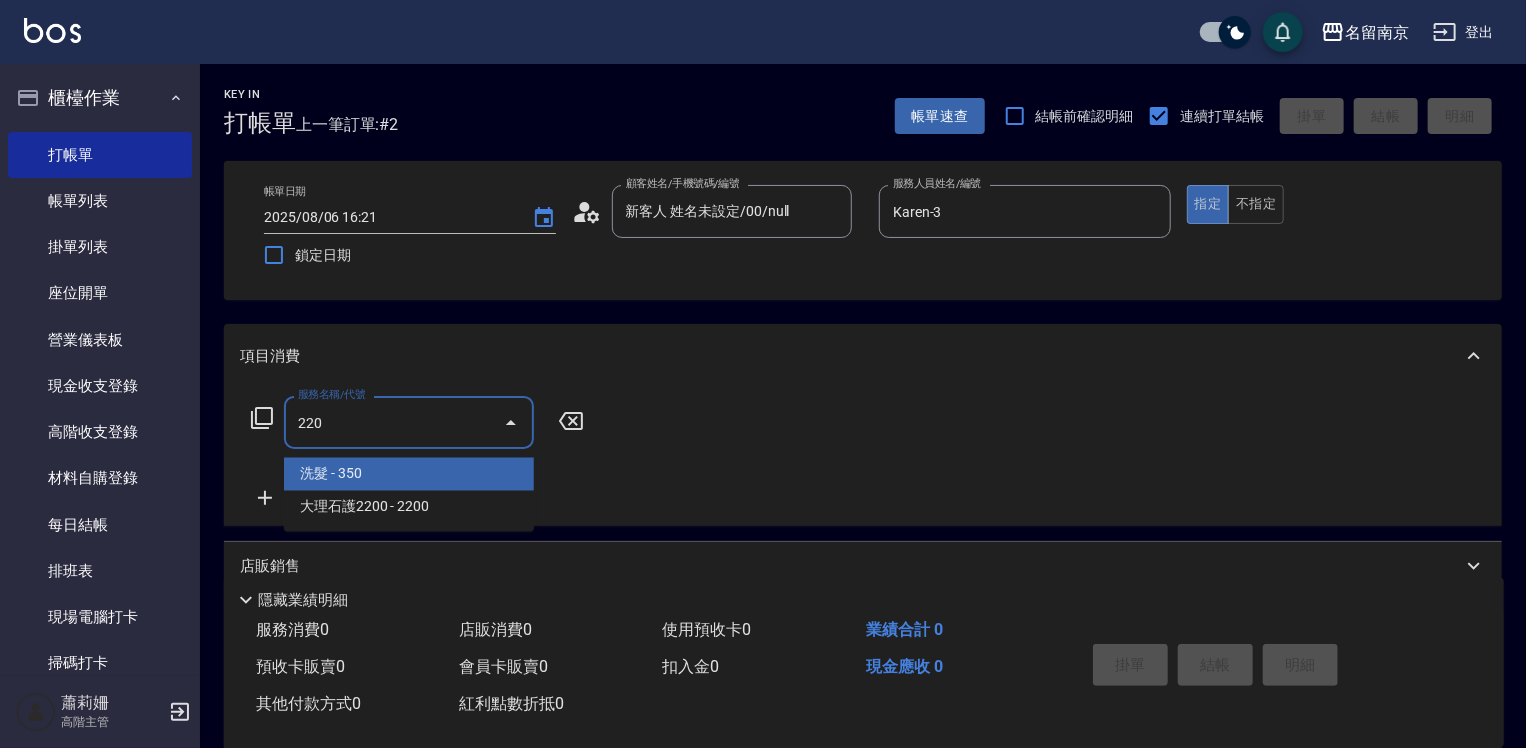 type on "洗髮(220)" 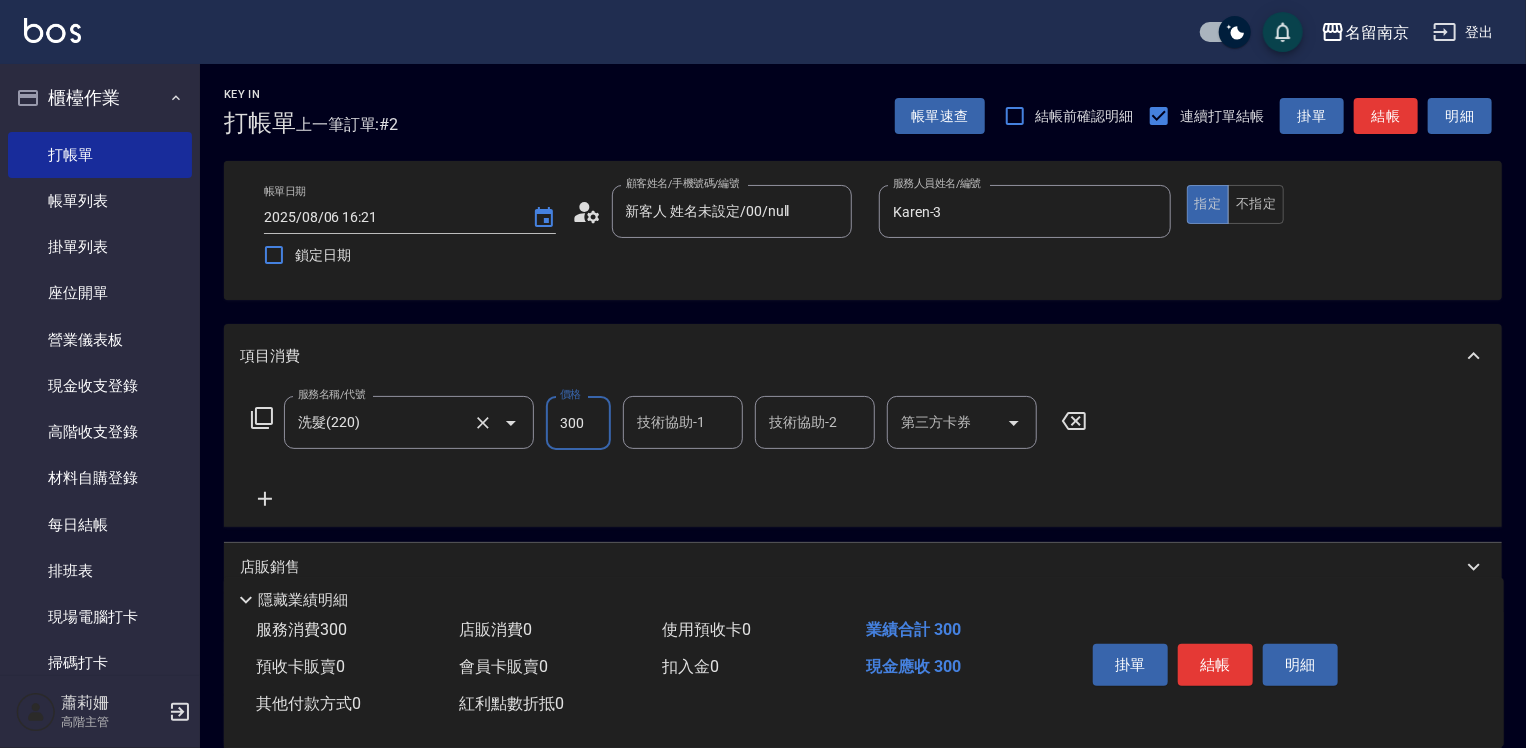 type on "300" 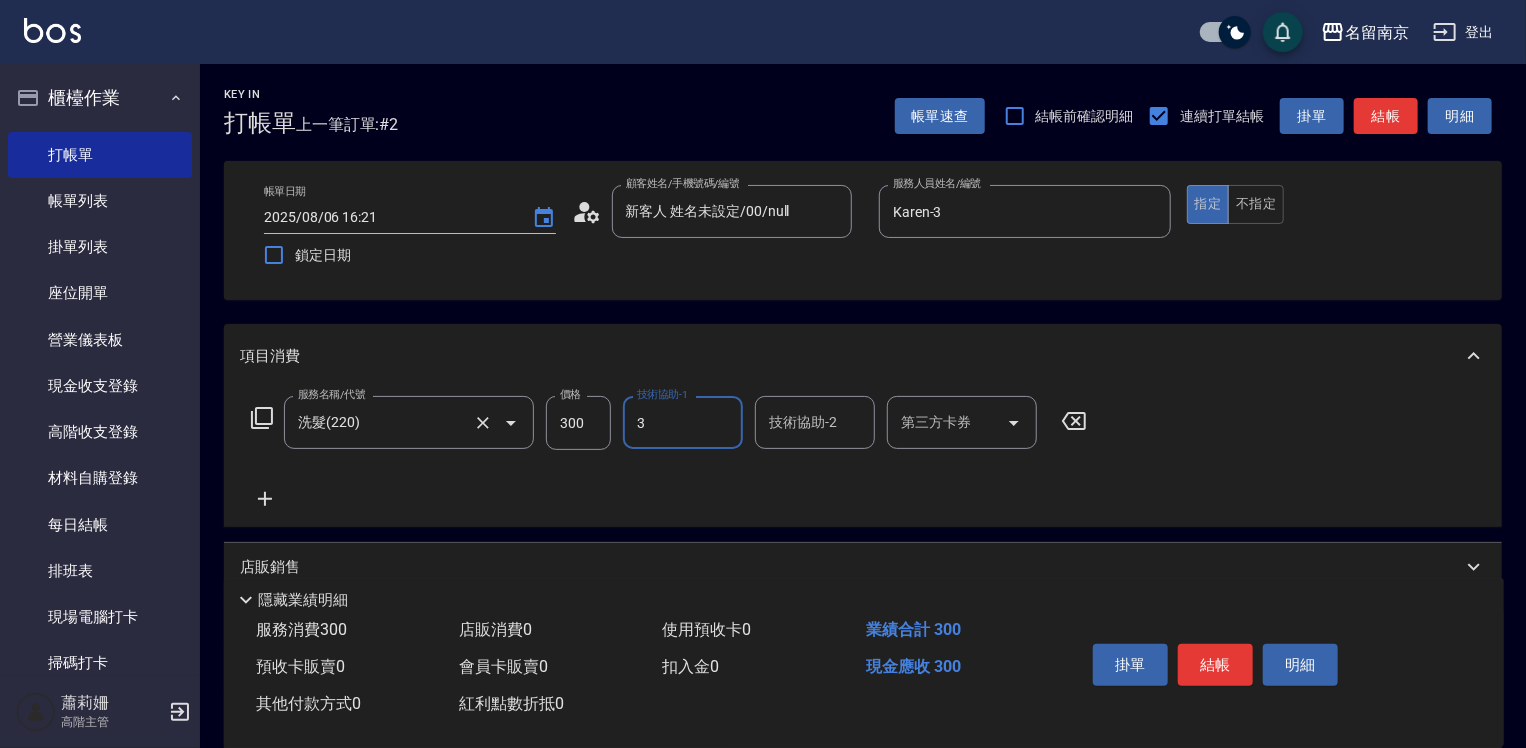 type on "Karen-3" 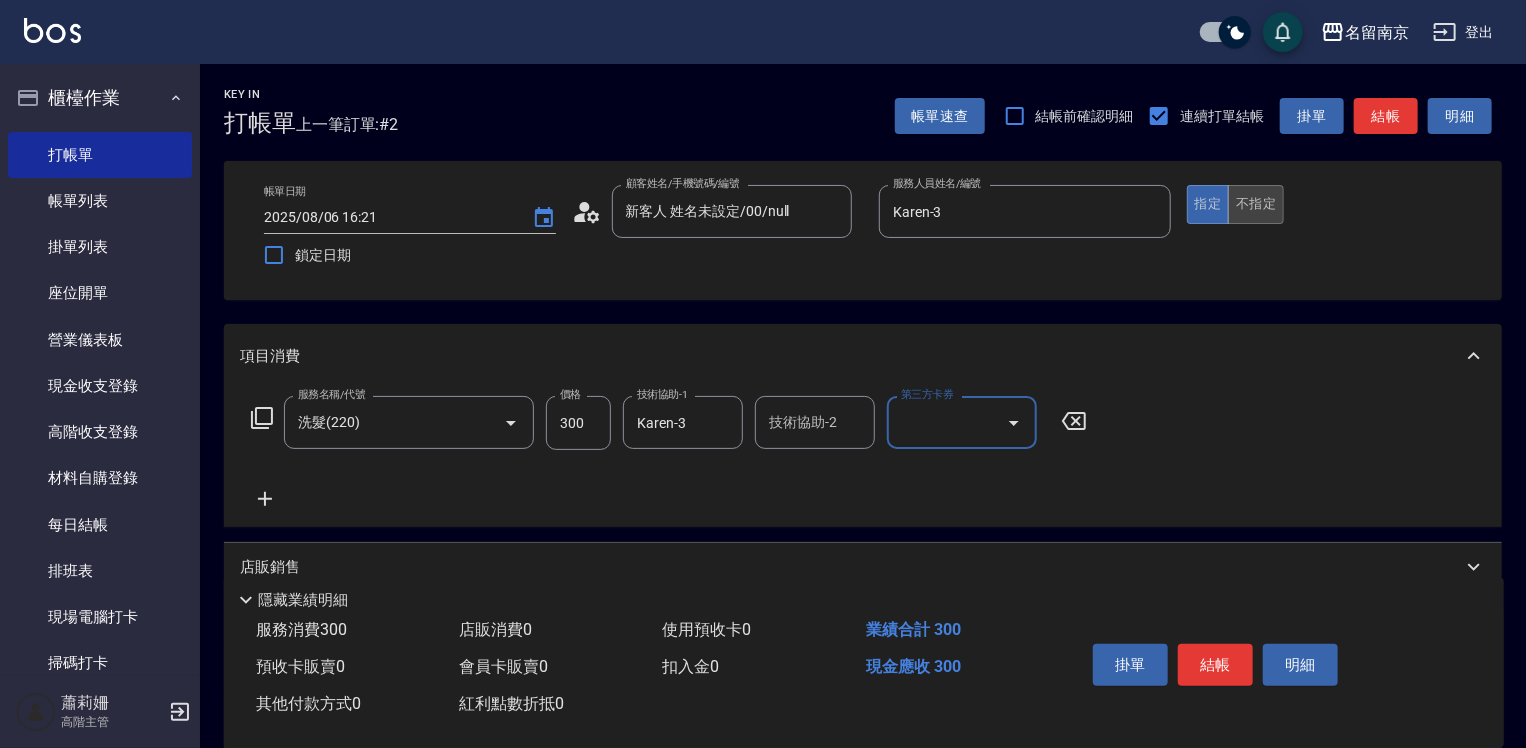click on "不指定" at bounding box center (1256, 204) 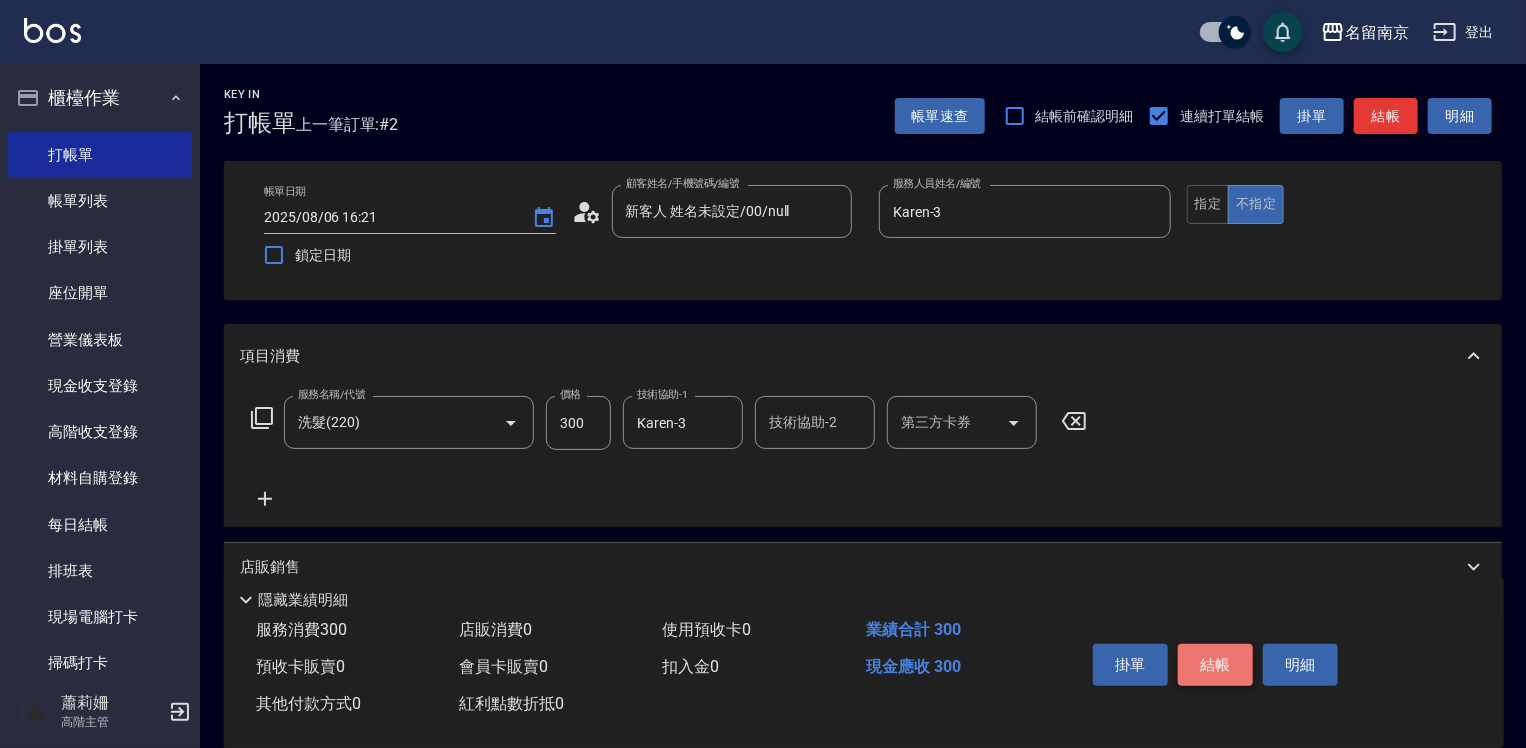 click on "結帳" at bounding box center (1215, 665) 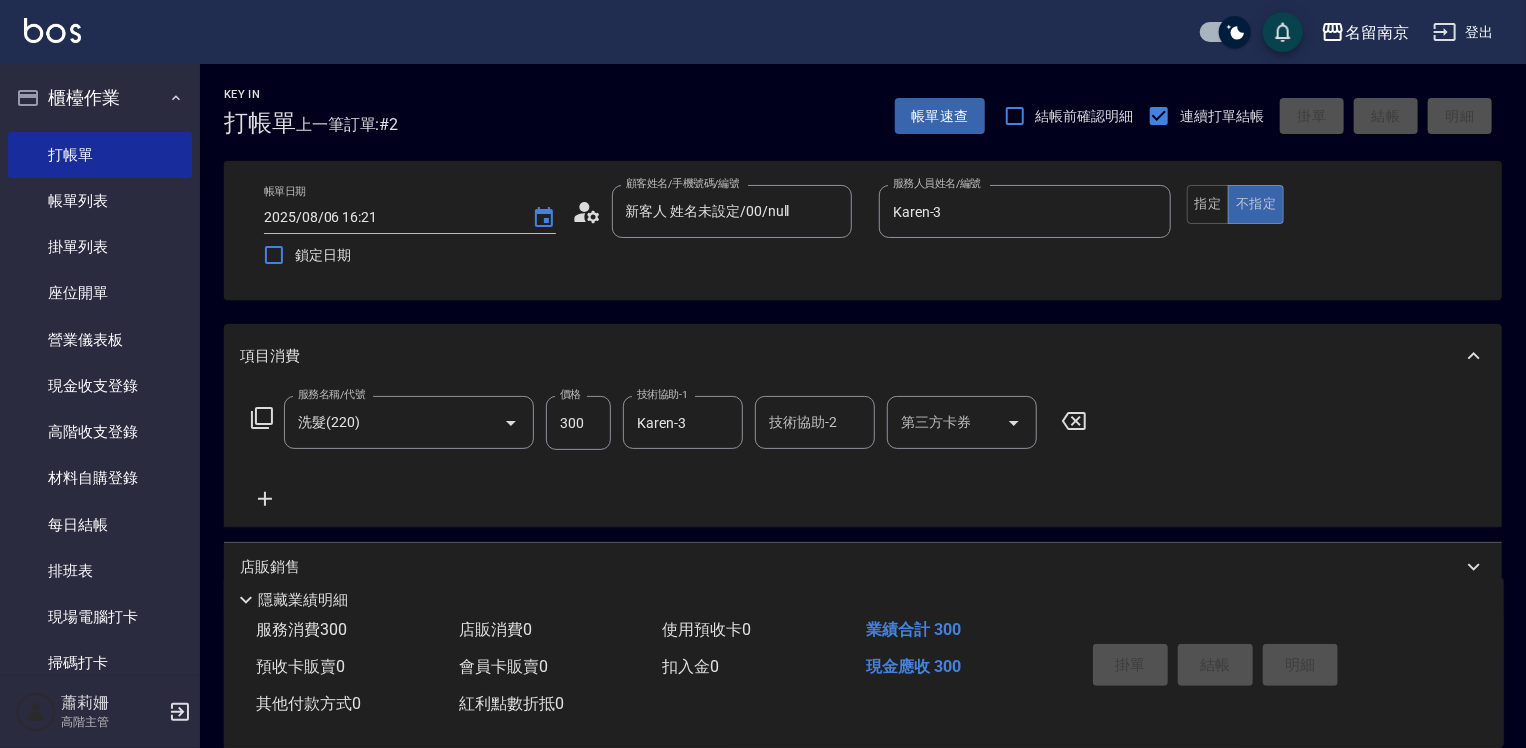 type on "2025/08/06 16:22" 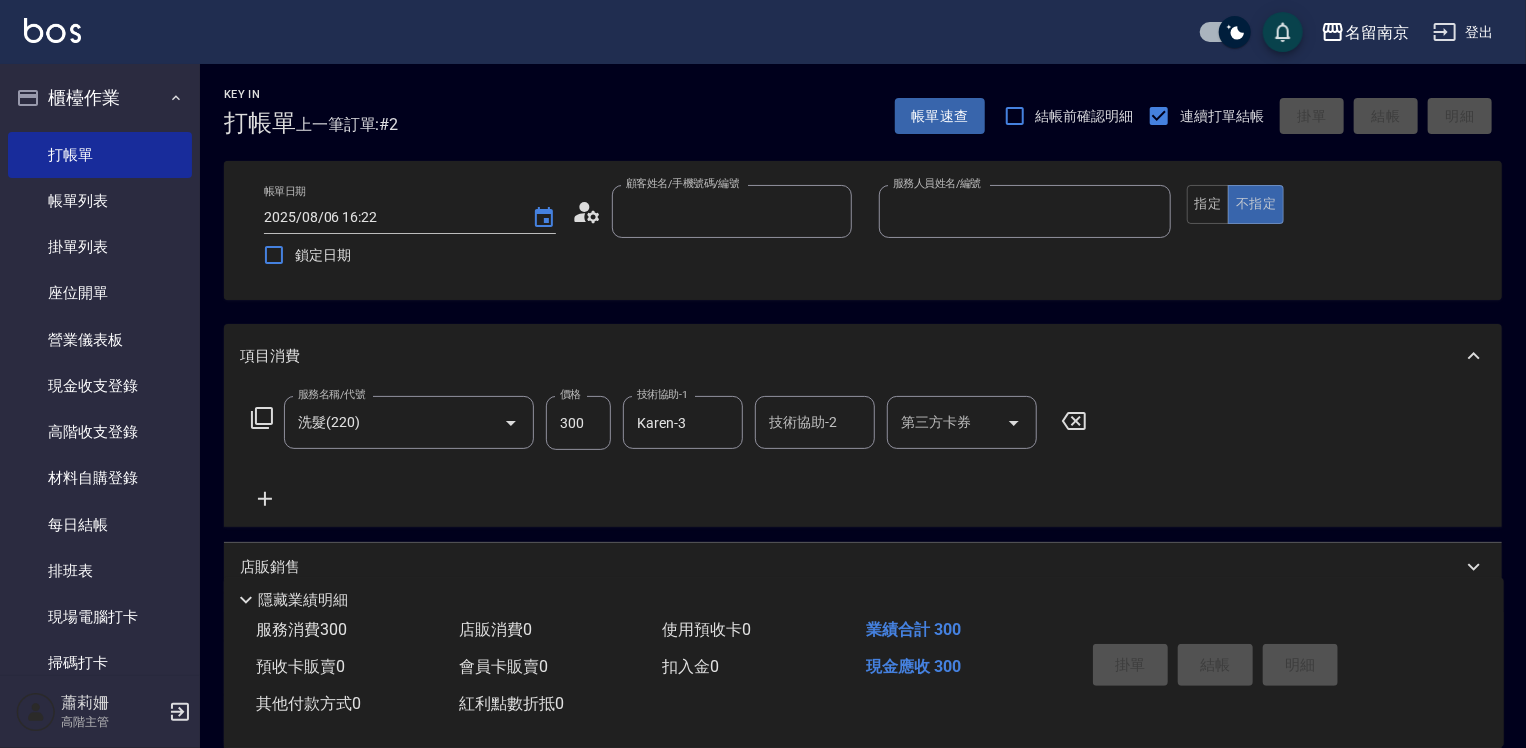 type 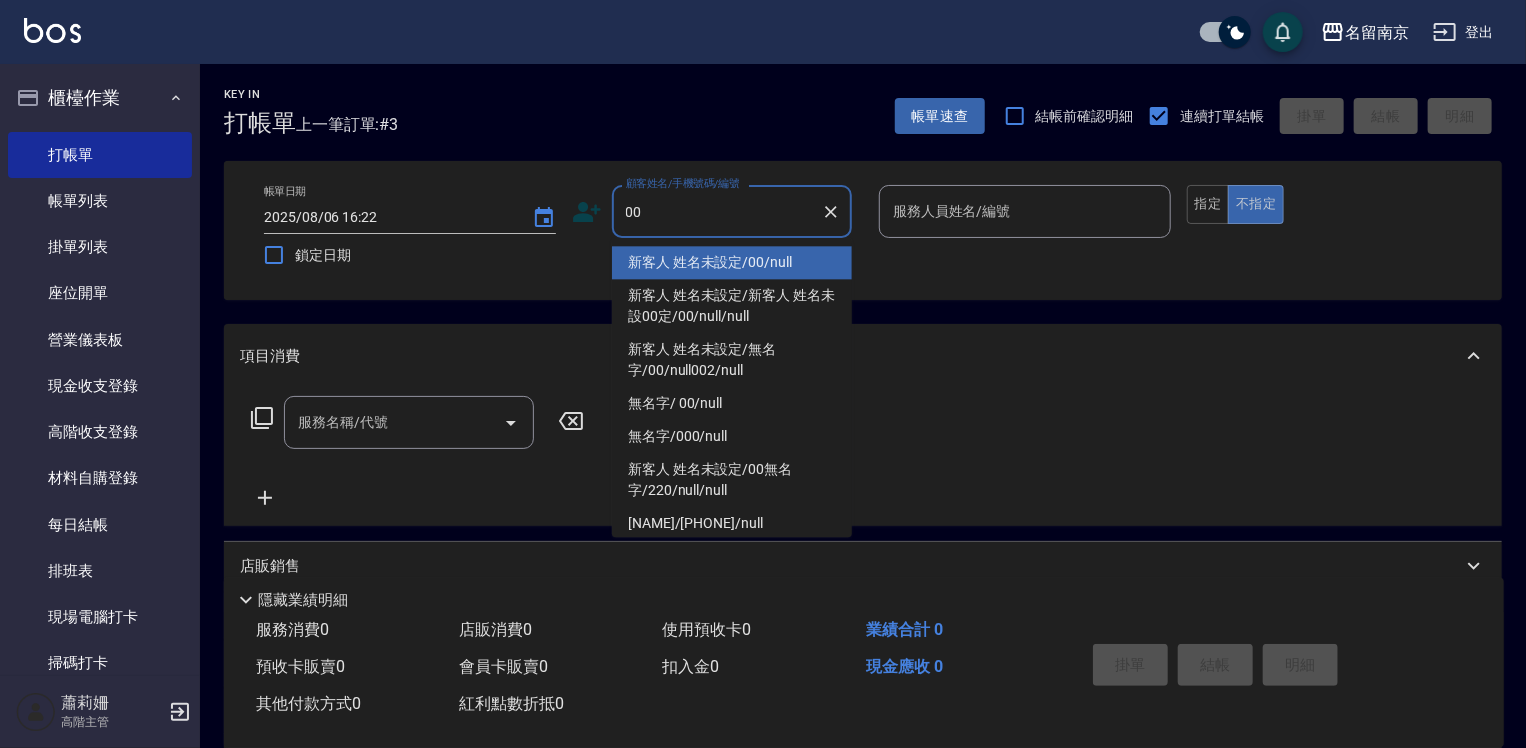type on "新客人 姓名未設定/00/null" 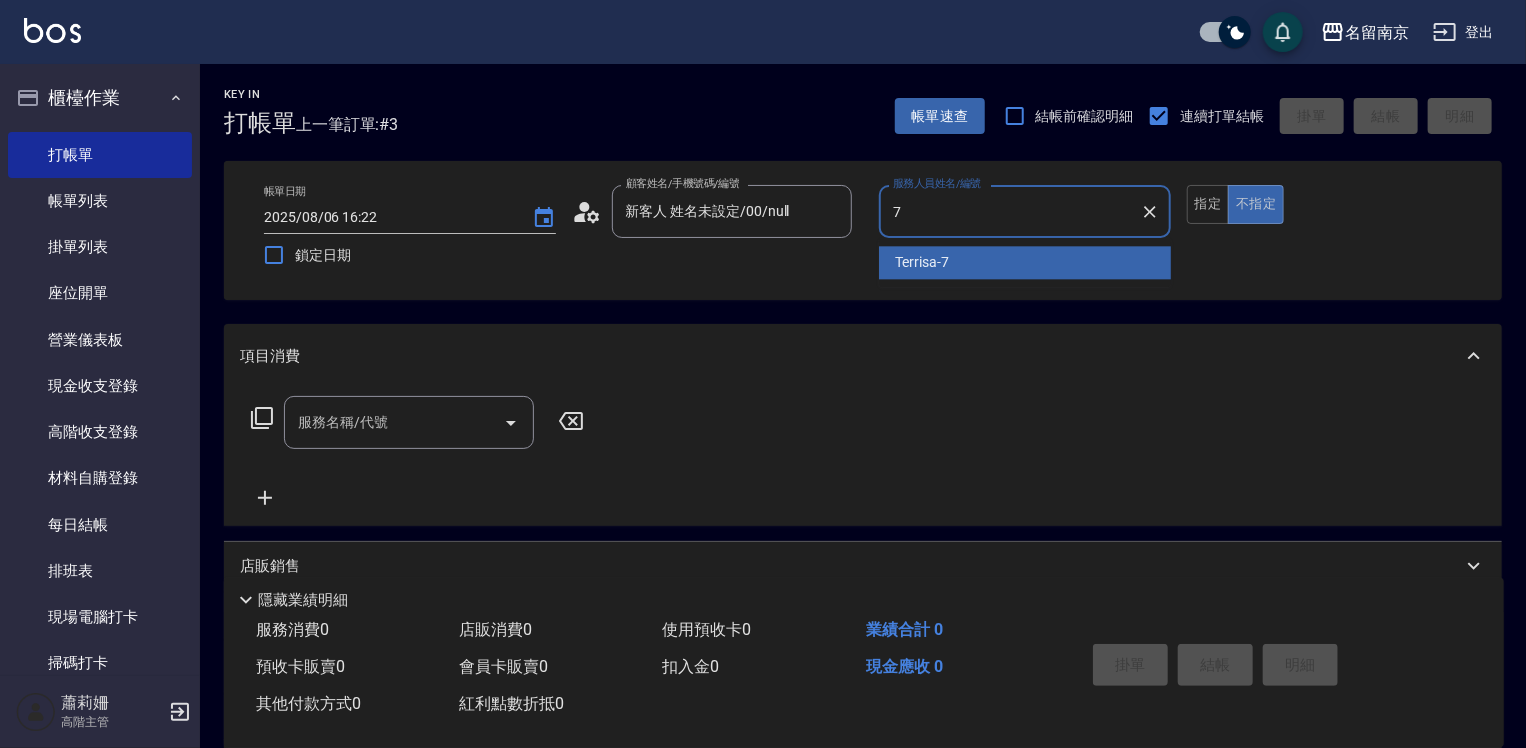type on "Terrisa-7" 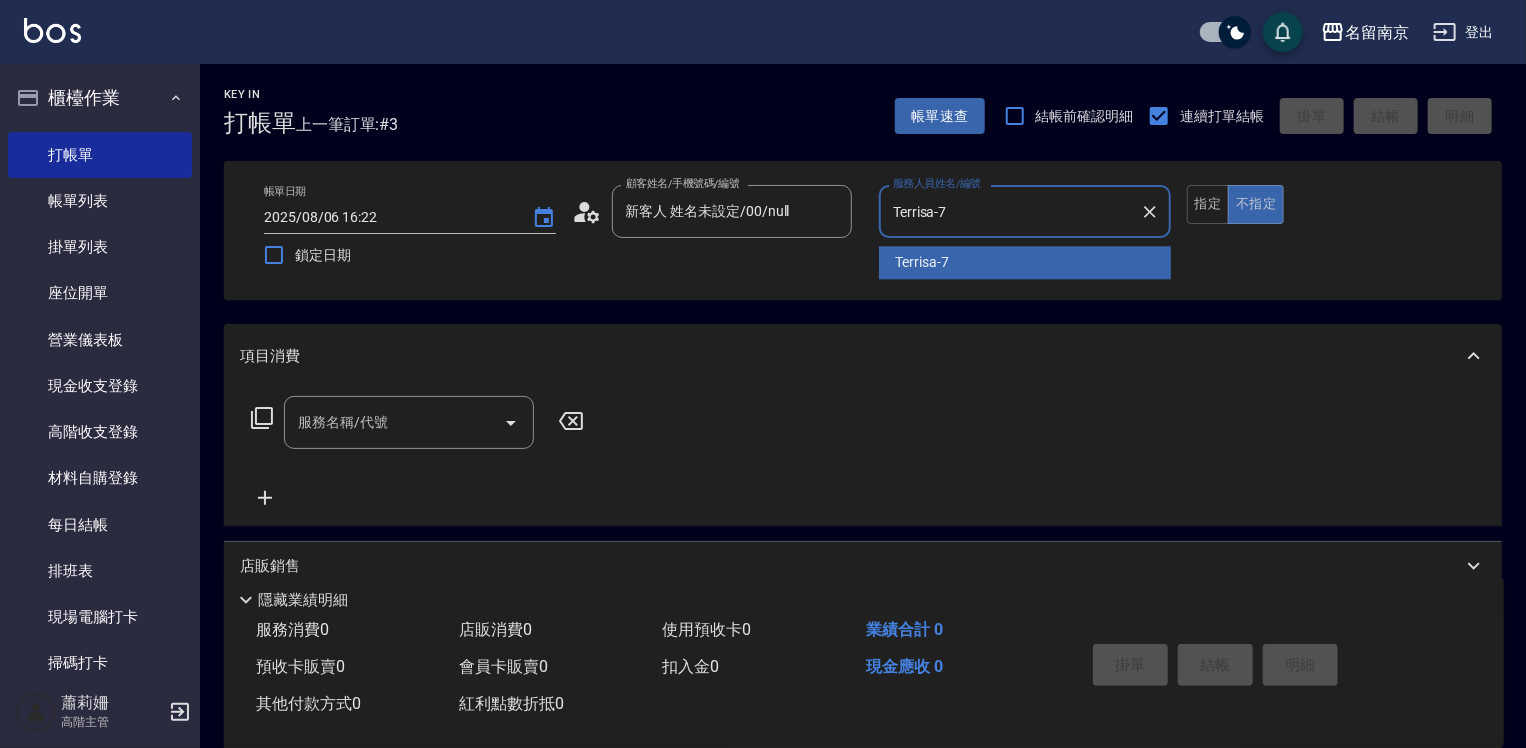 type on "false" 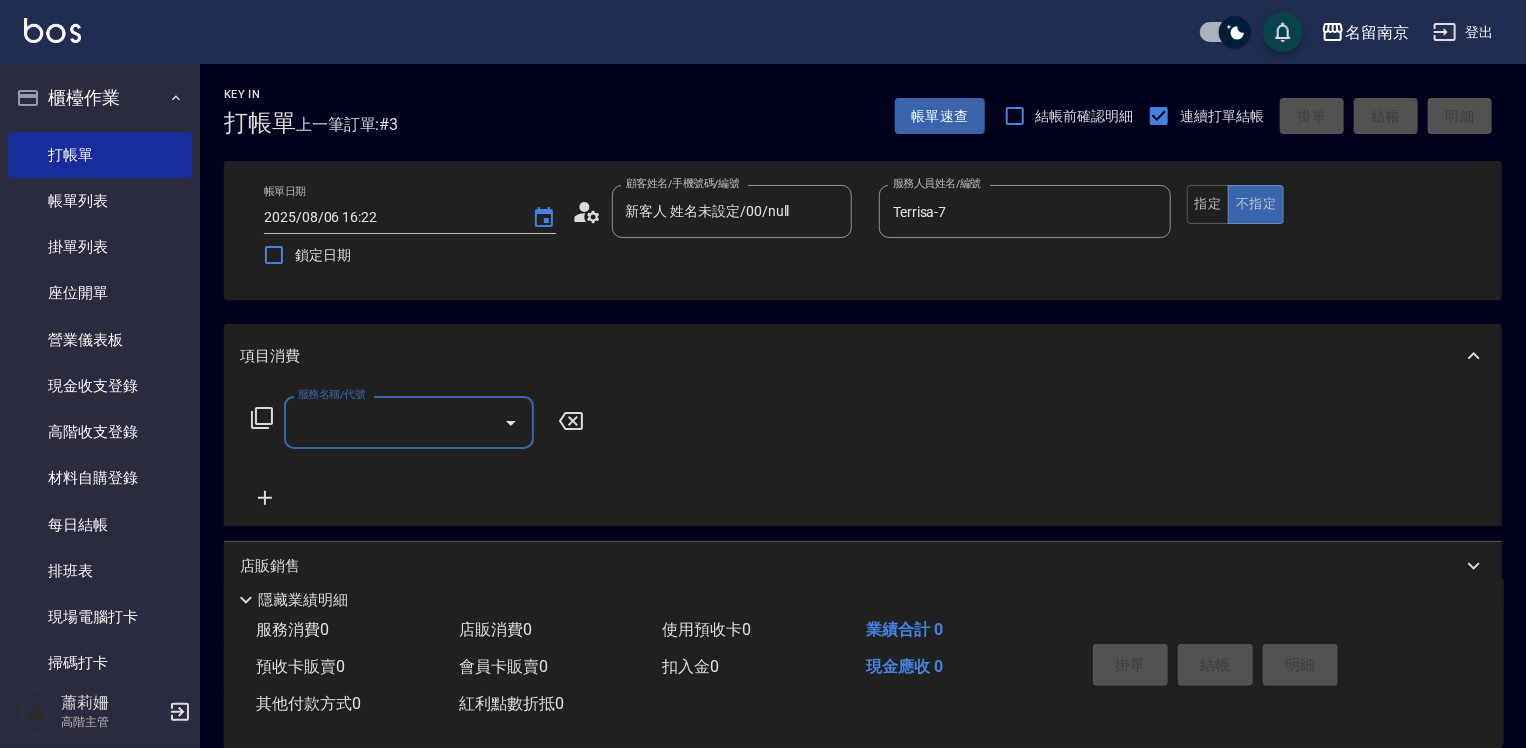 click on "服務名稱/代號" at bounding box center (394, 422) 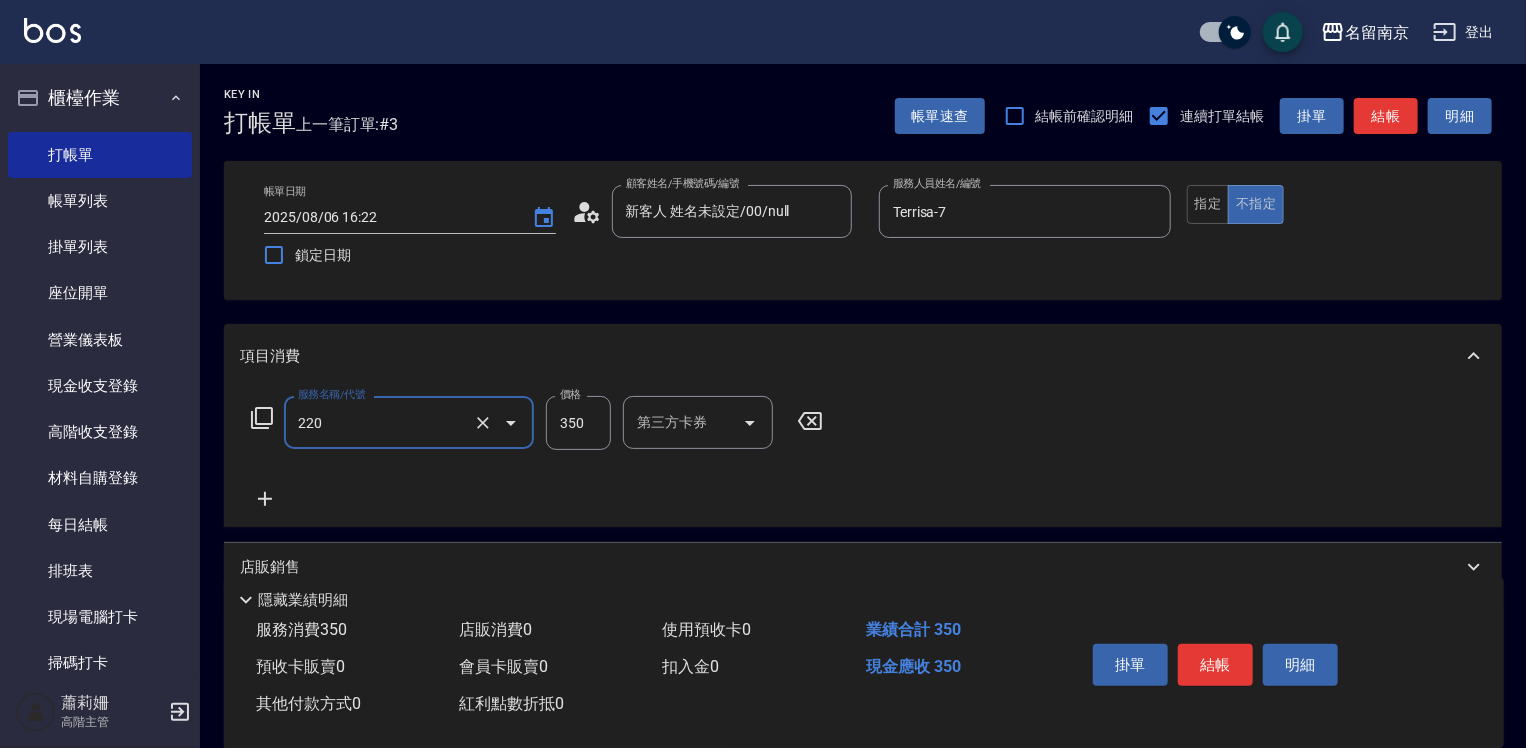 type on "洗髮(220)" 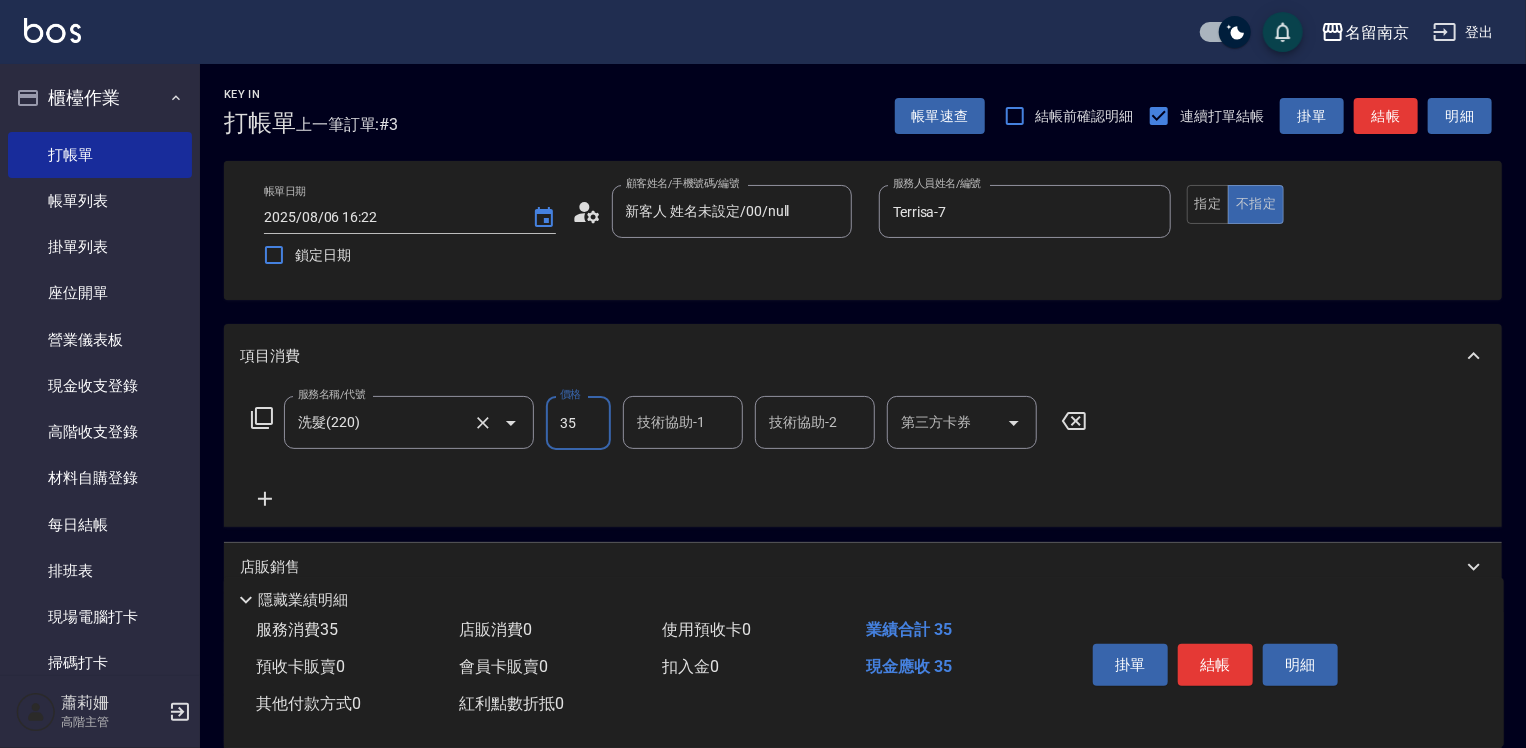 type on "350" 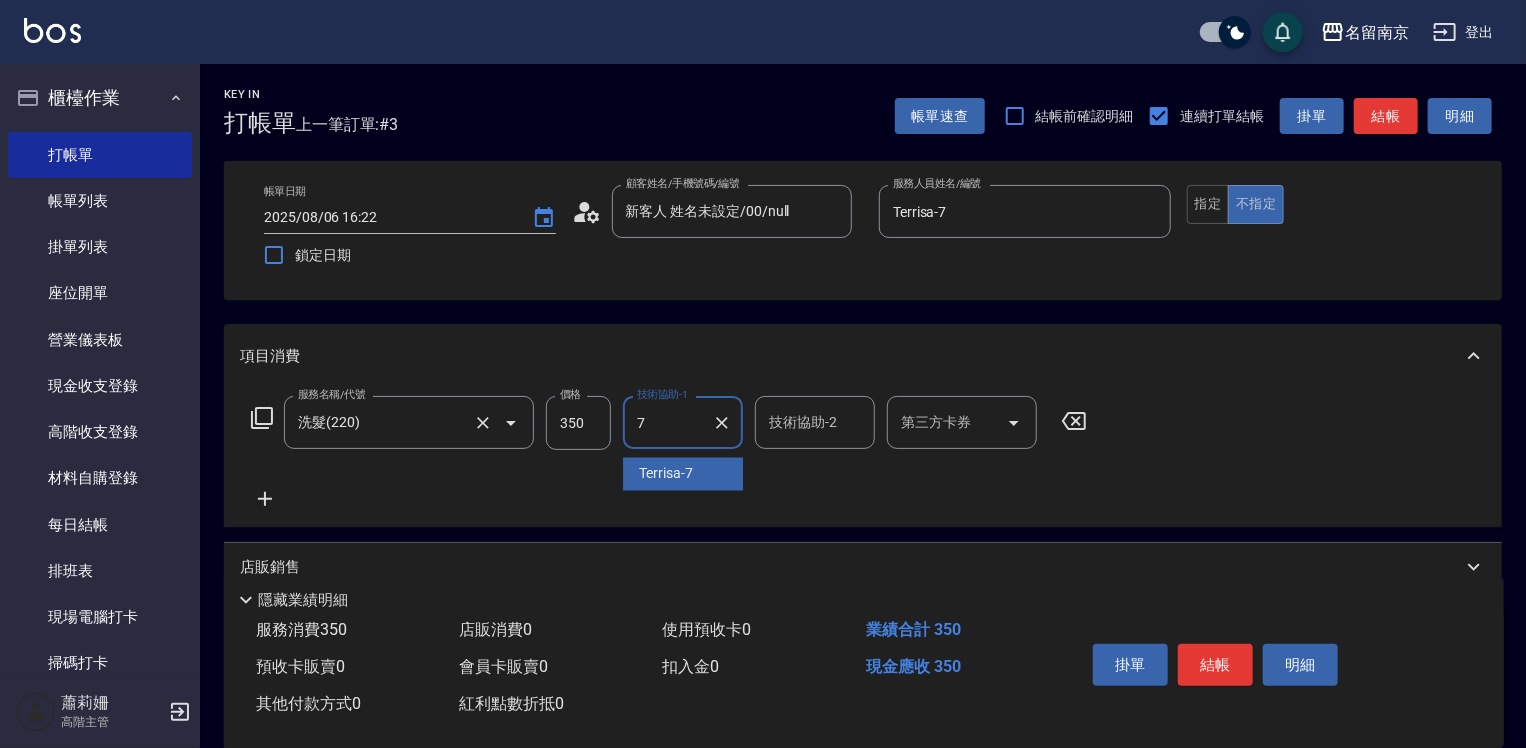 type on "Terrisa-7" 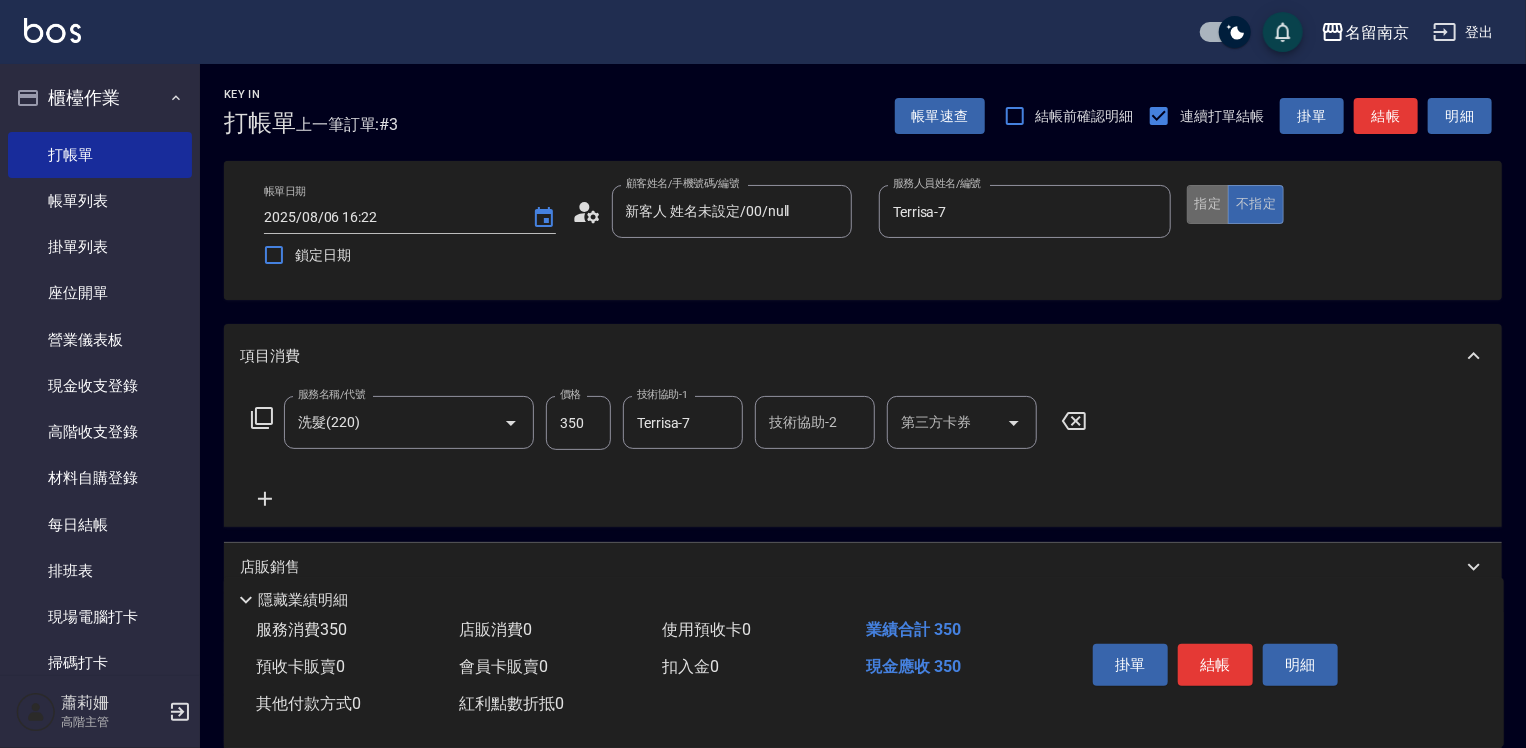 click on "指定" at bounding box center [1208, 204] 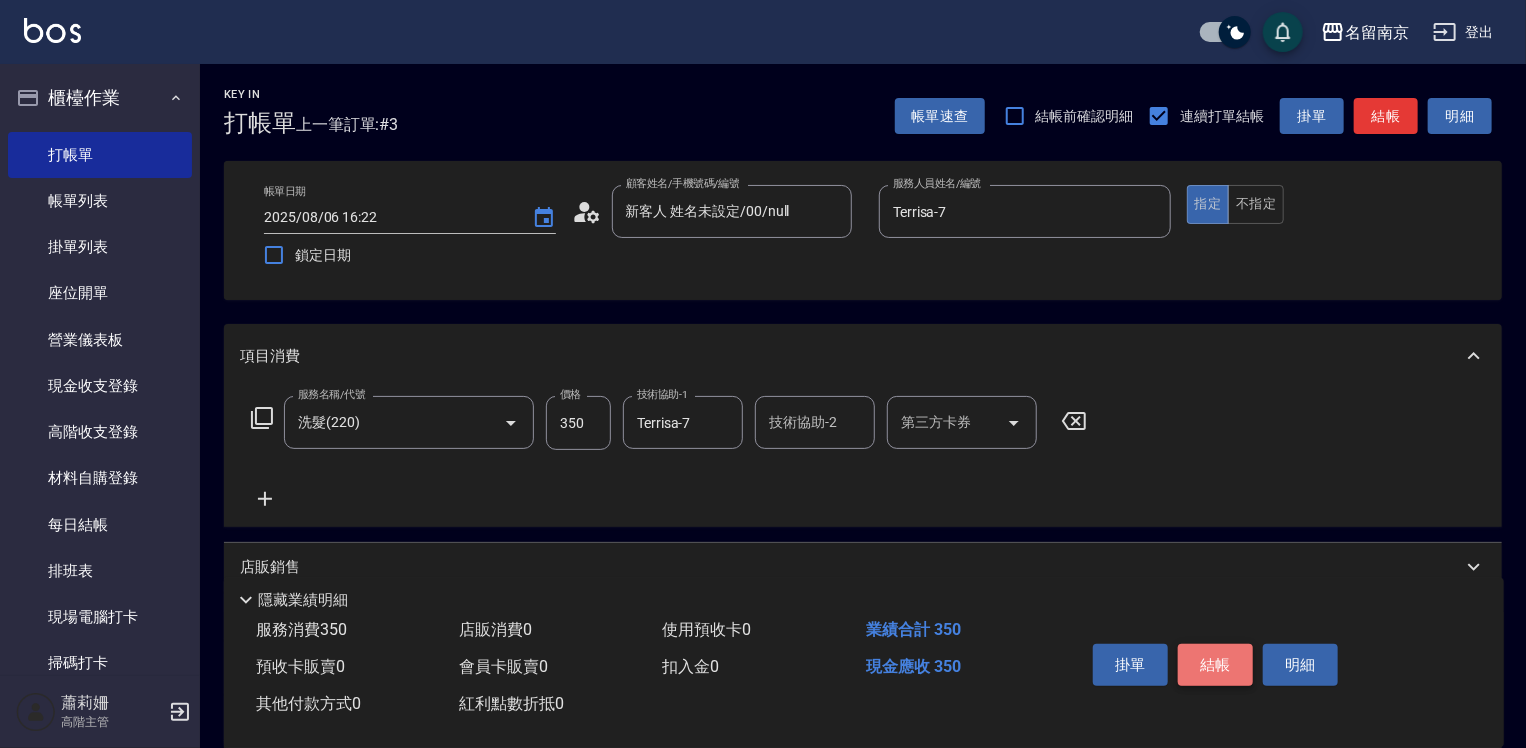 click on "結帳" at bounding box center (1215, 665) 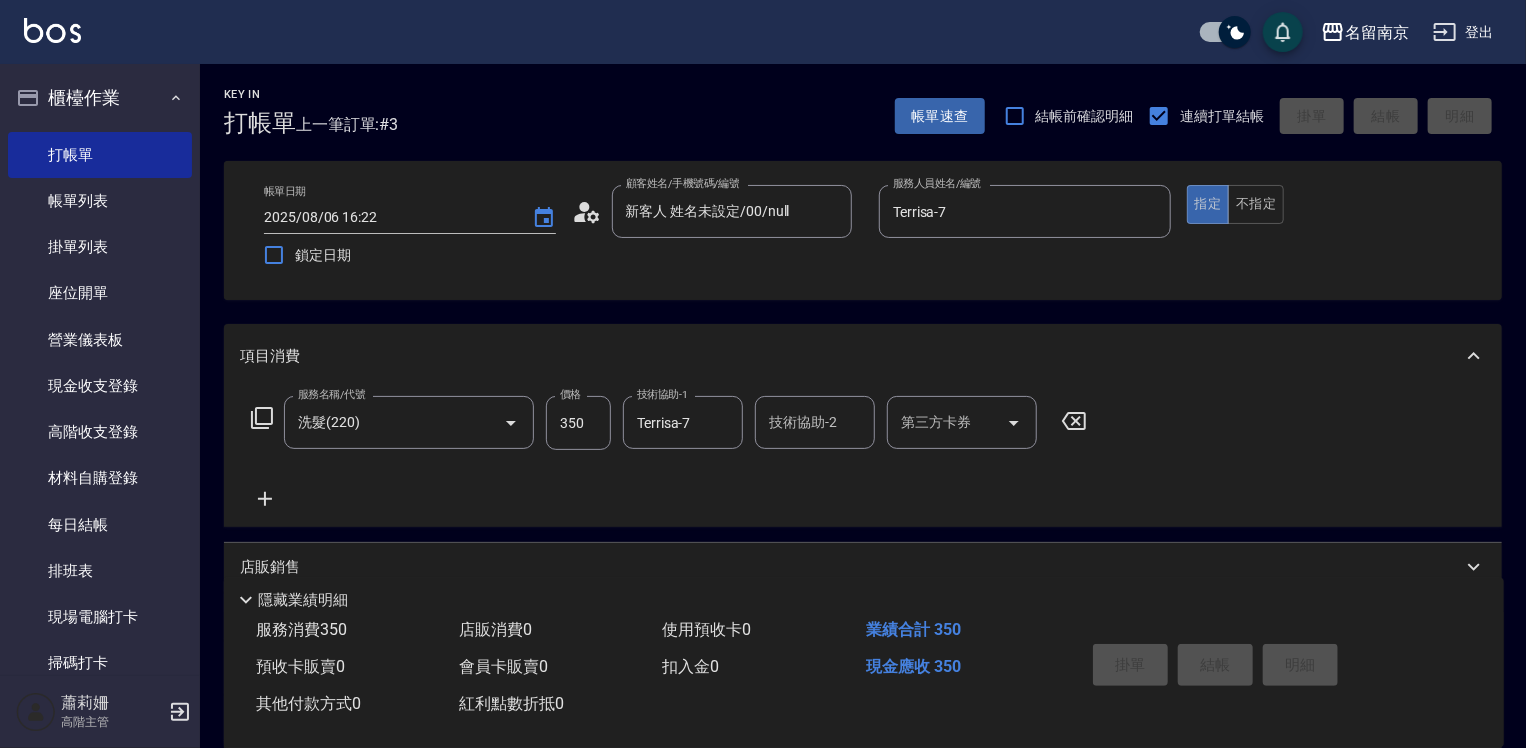 type 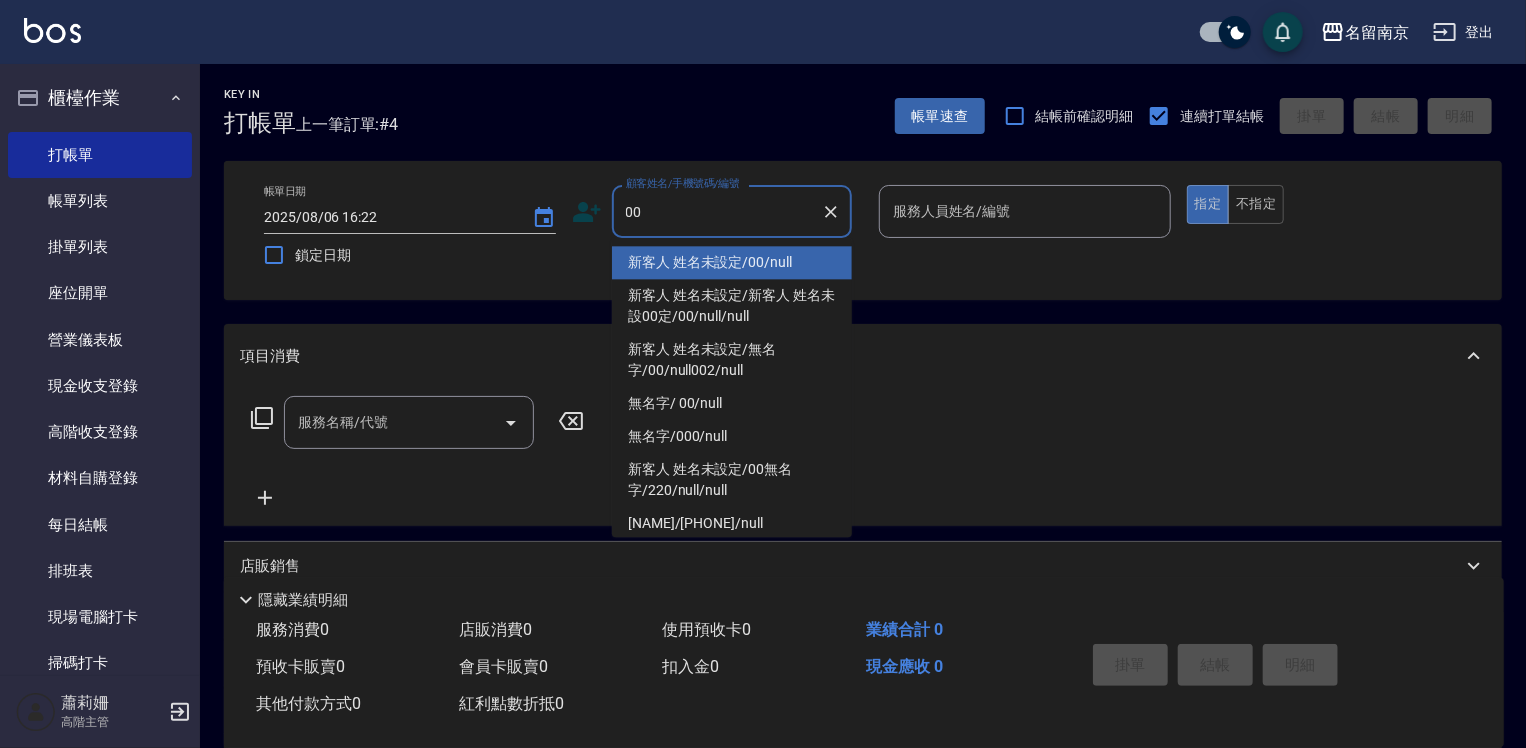 type on "新客人 姓名未設定/00/null" 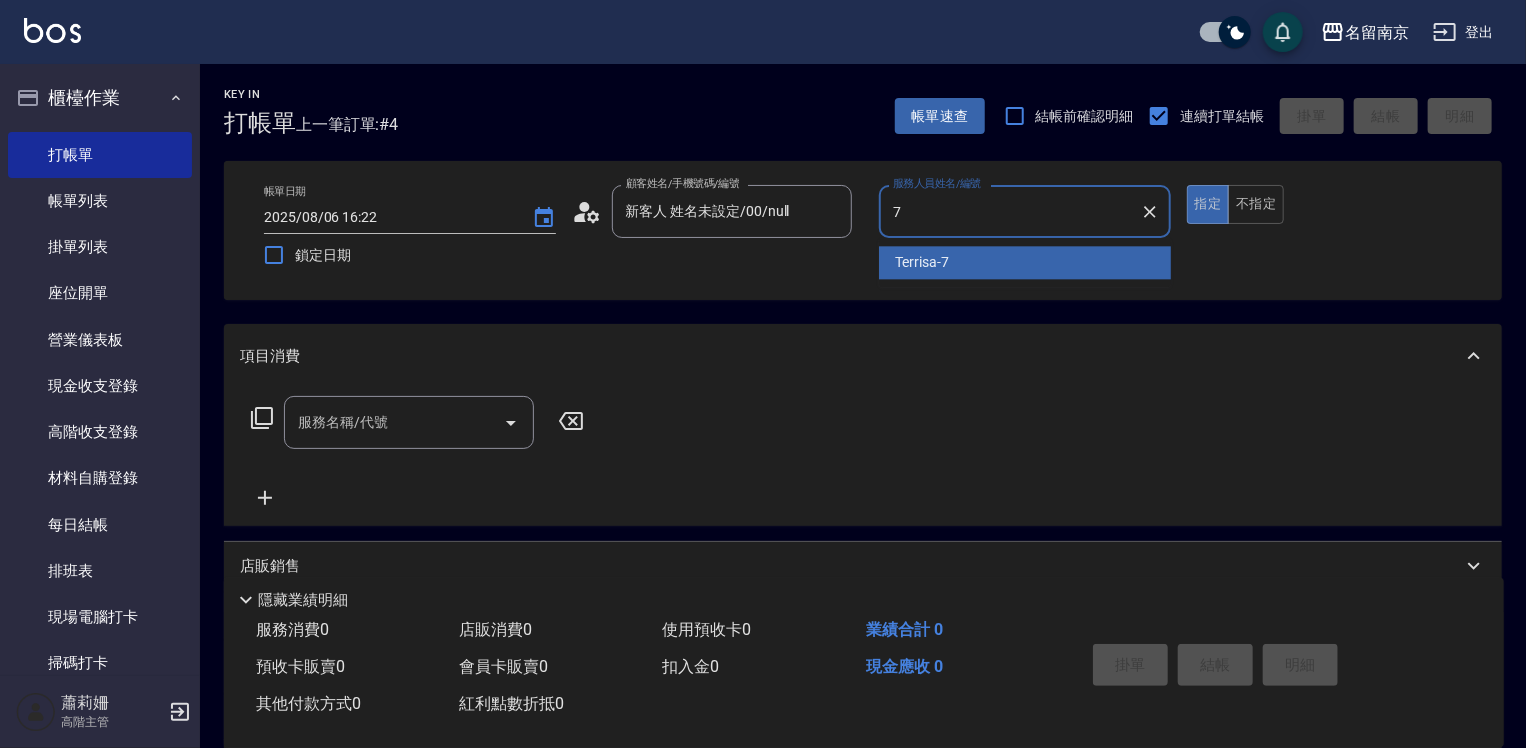 type on "Terrisa-7" 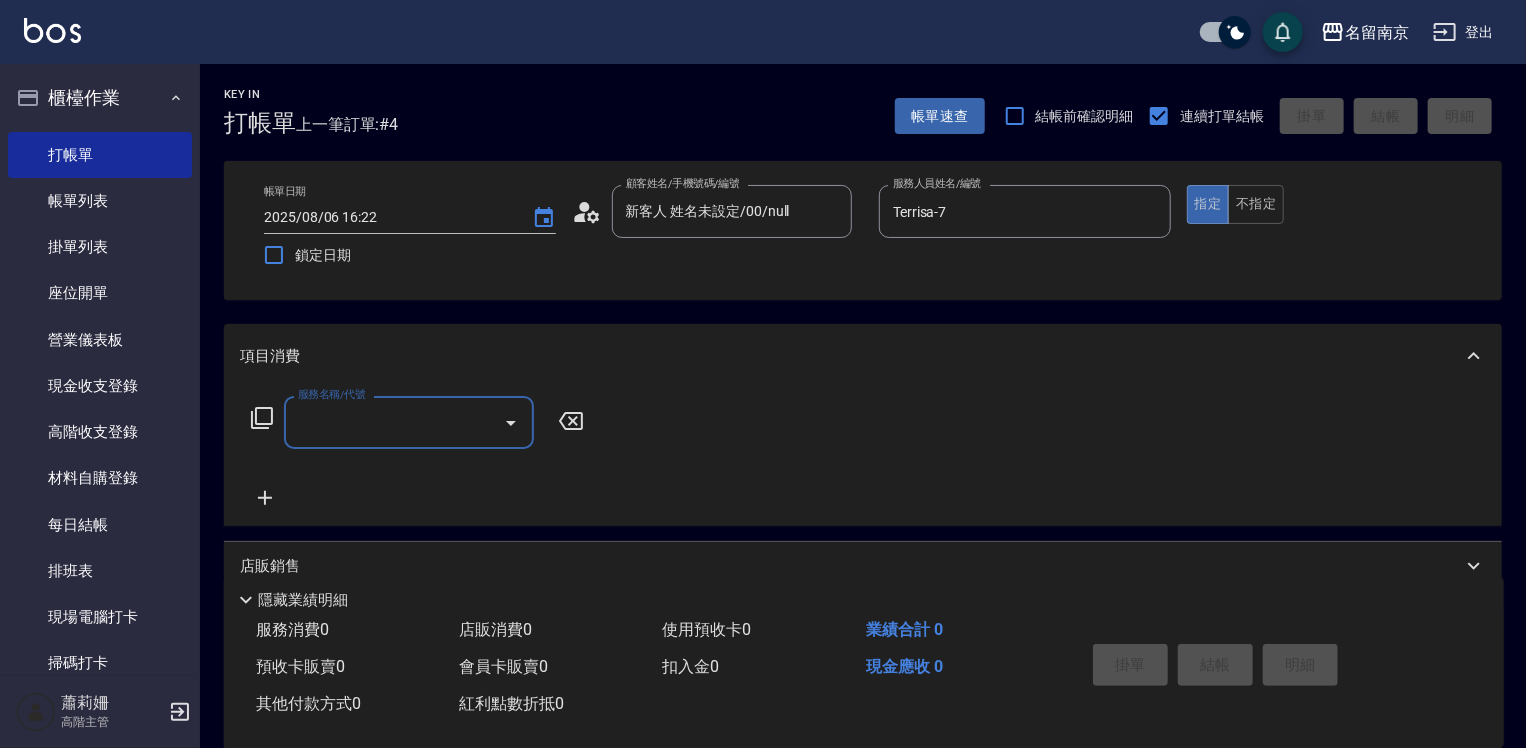 click on "服務名稱/代號" at bounding box center (394, 422) 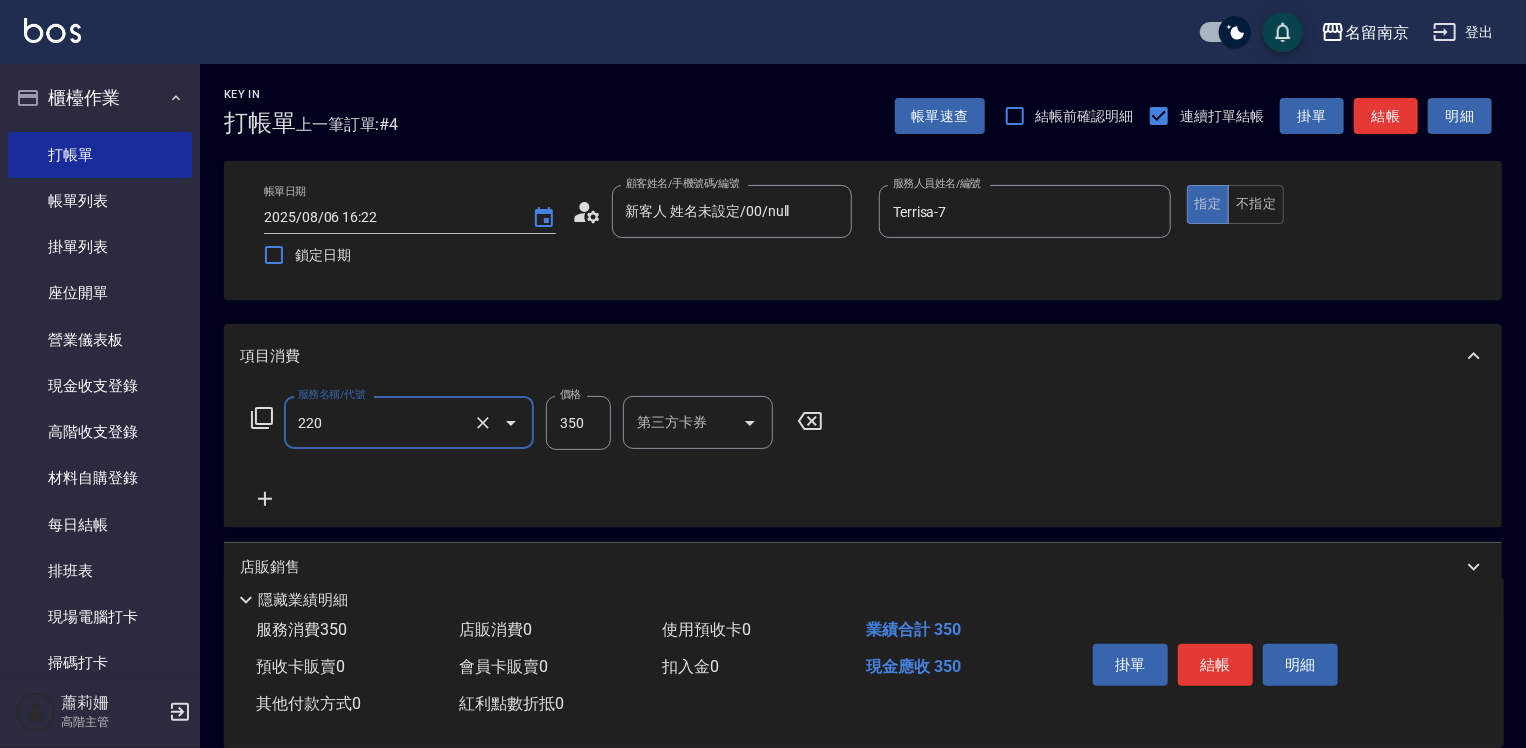 type on "洗髮(220)" 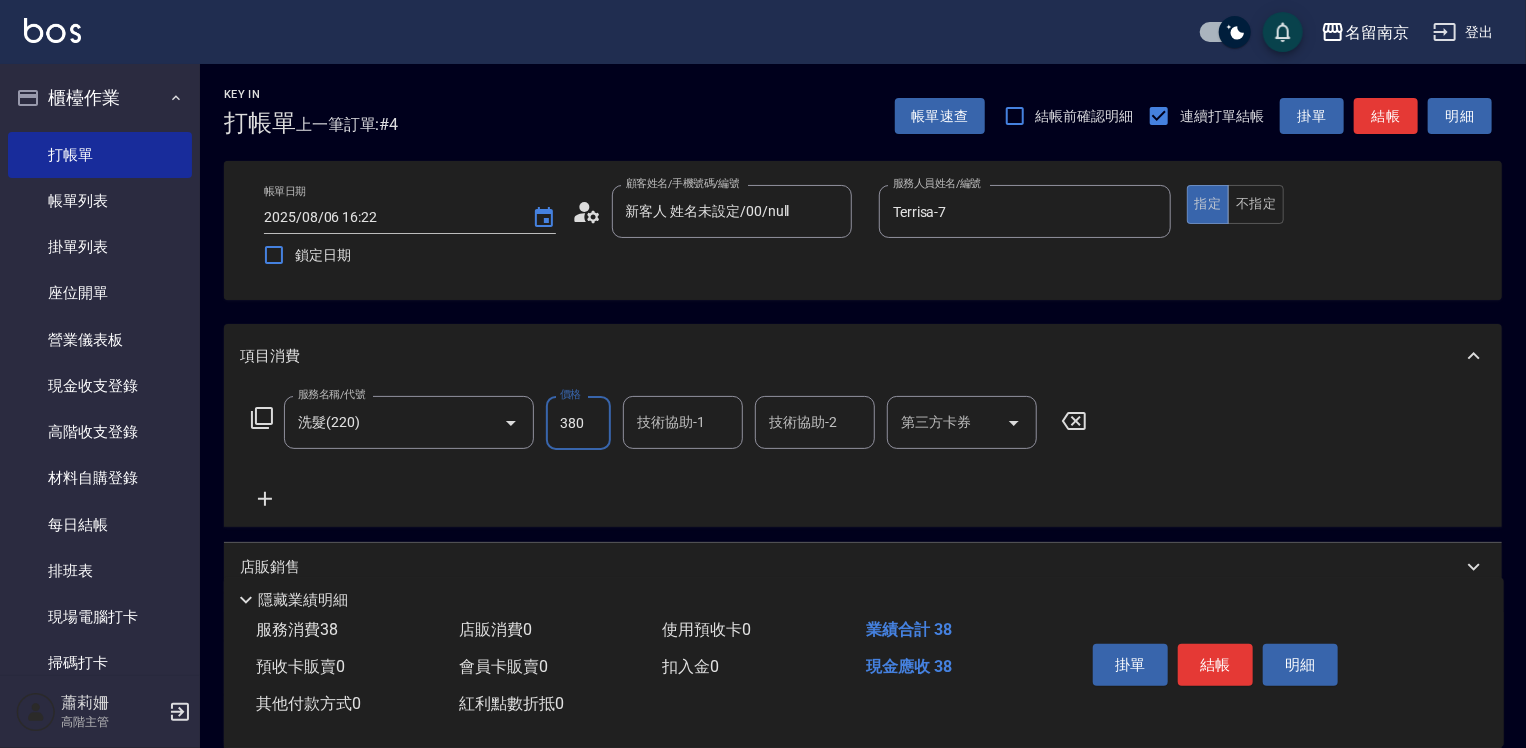 type on "380" 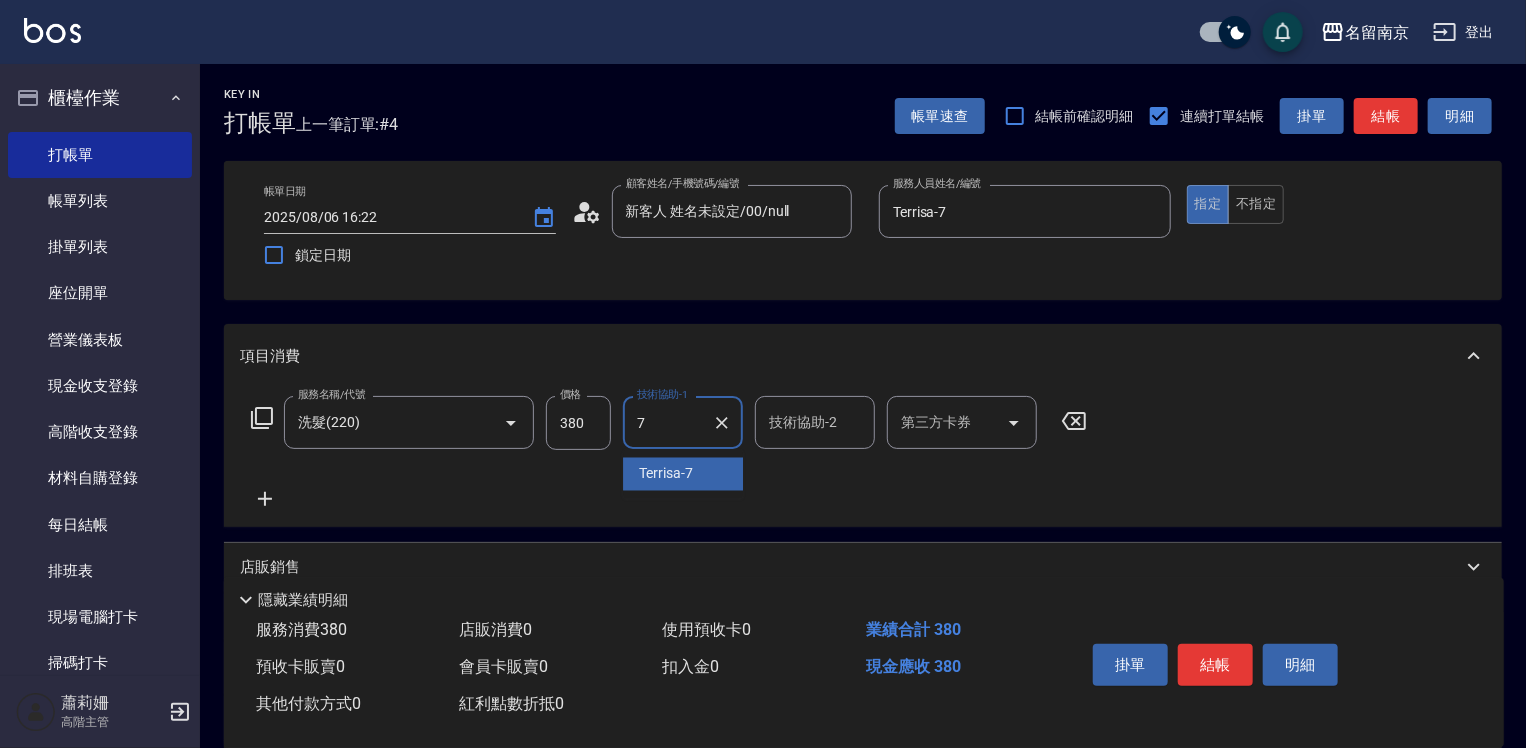 type on "Terrisa-7" 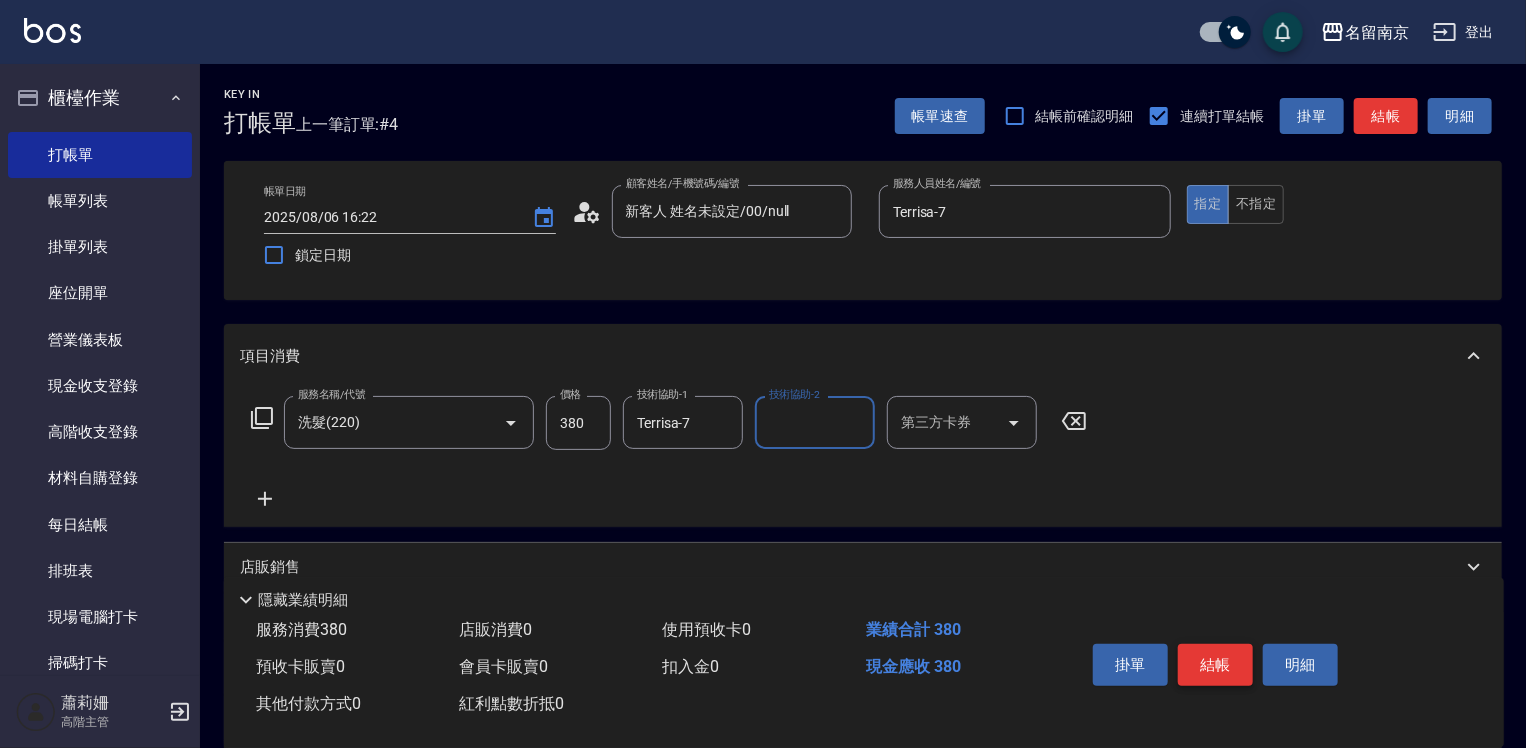 click on "結帳" at bounding box center (1215, 665) 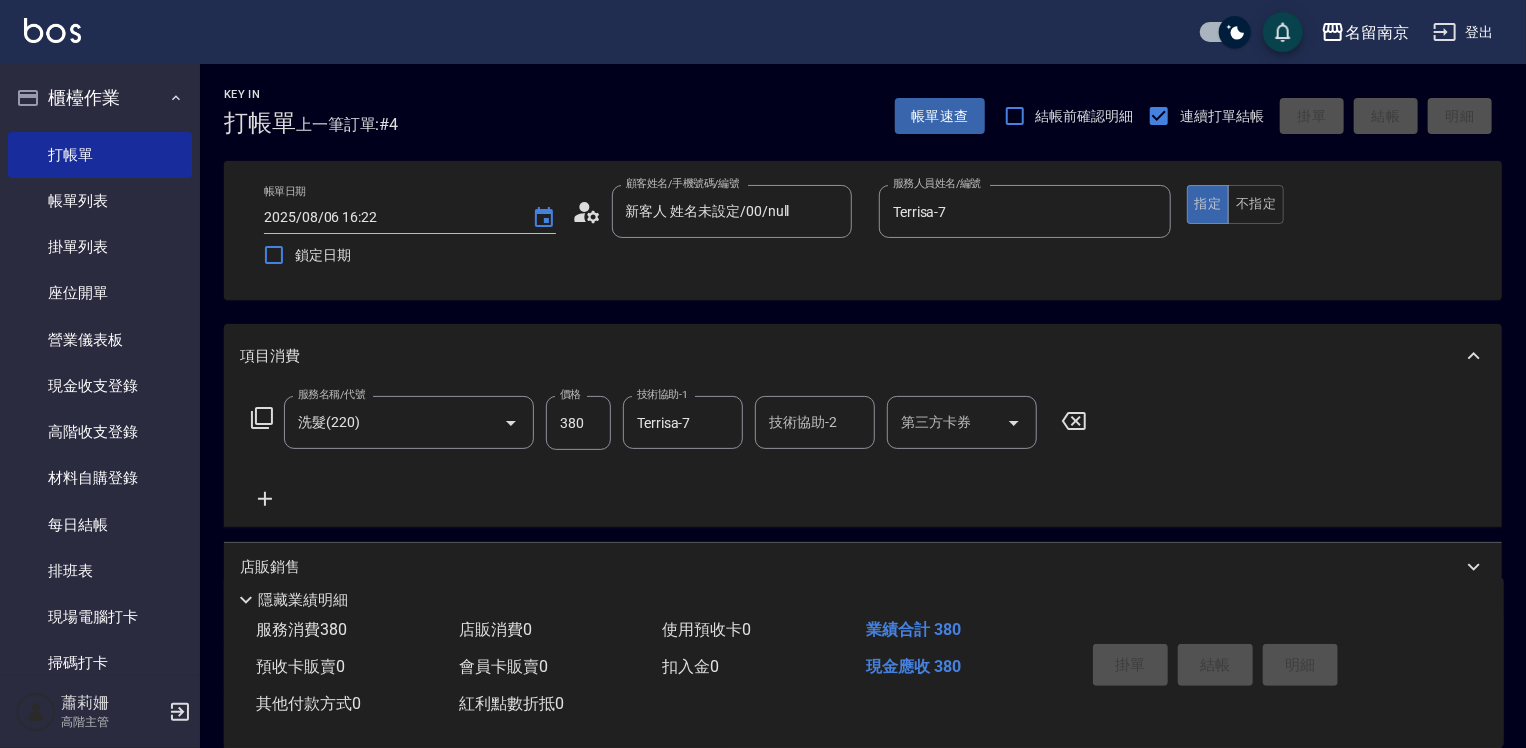 type 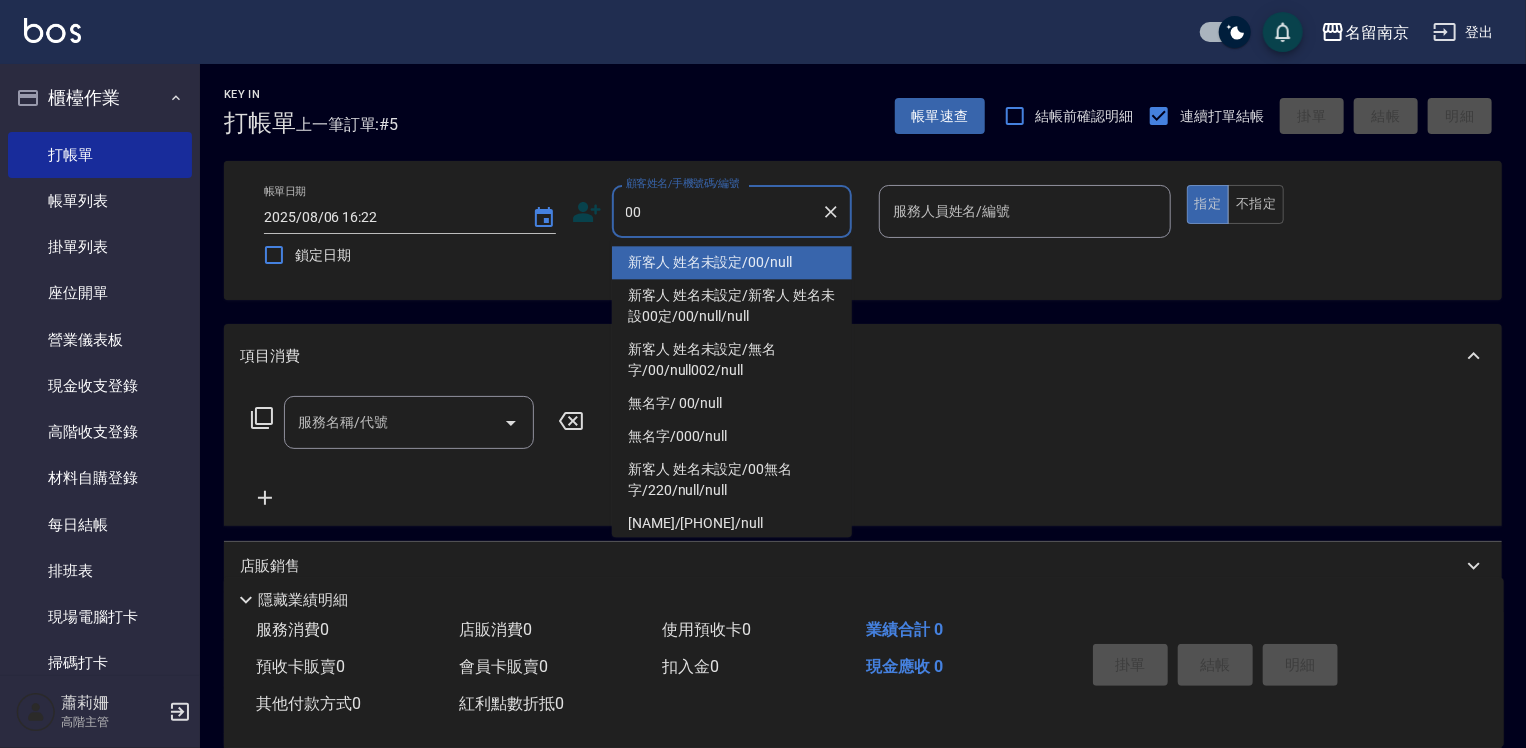 type on "新客人 姓名未設定/00/null" 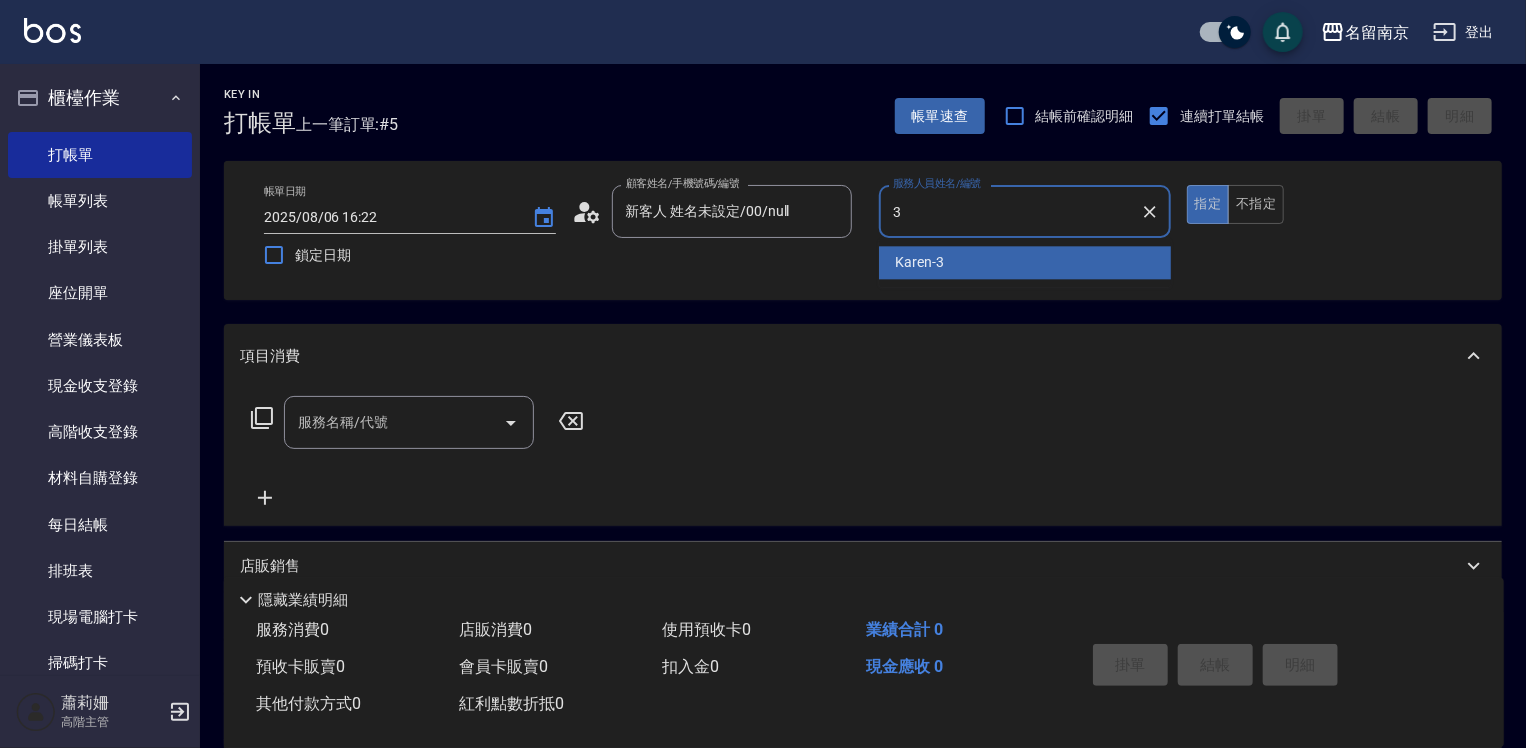 type on "Karen-3" 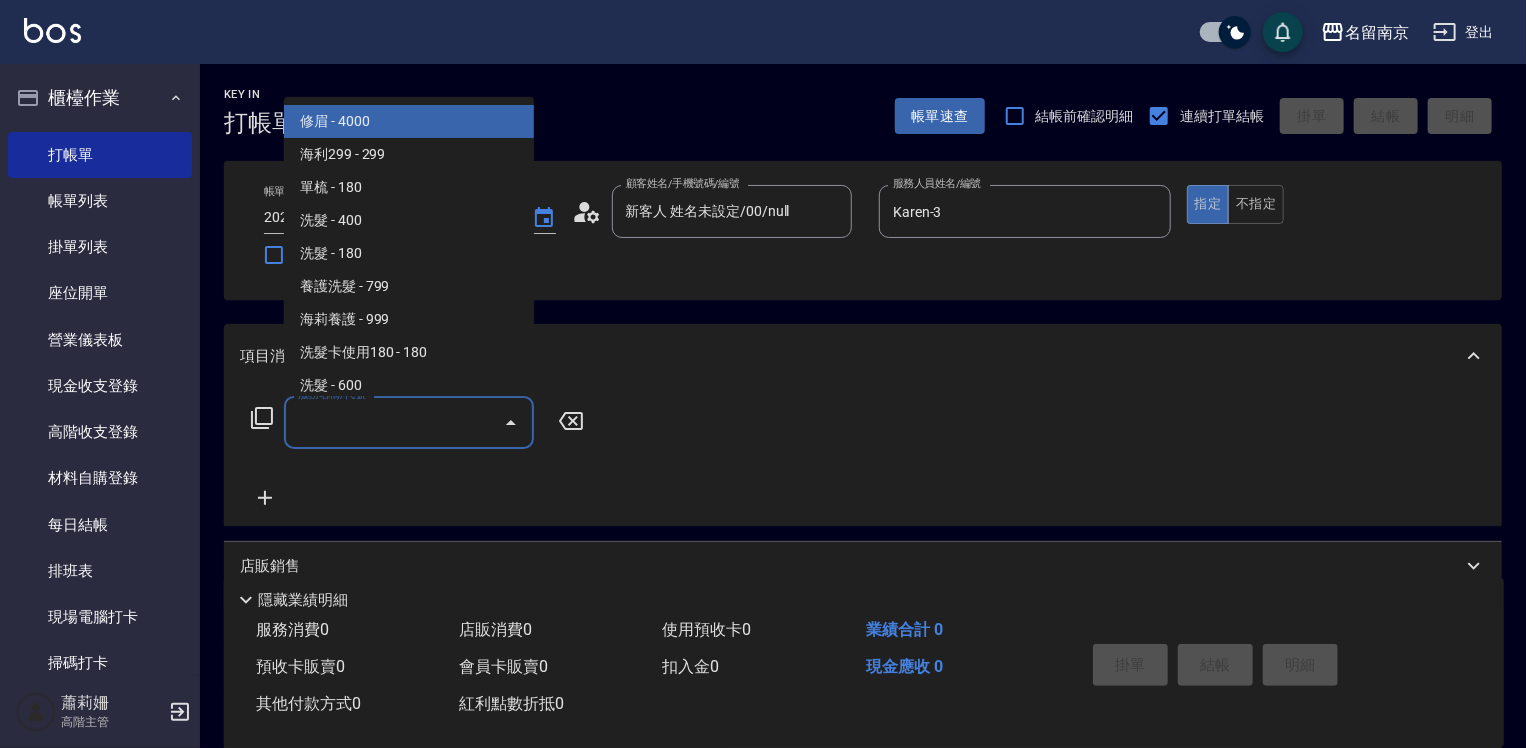 drag, startPoint x: 390, startPoint y: 438, endPoint x: 447, endPoint y: 432, distance: 57.31492 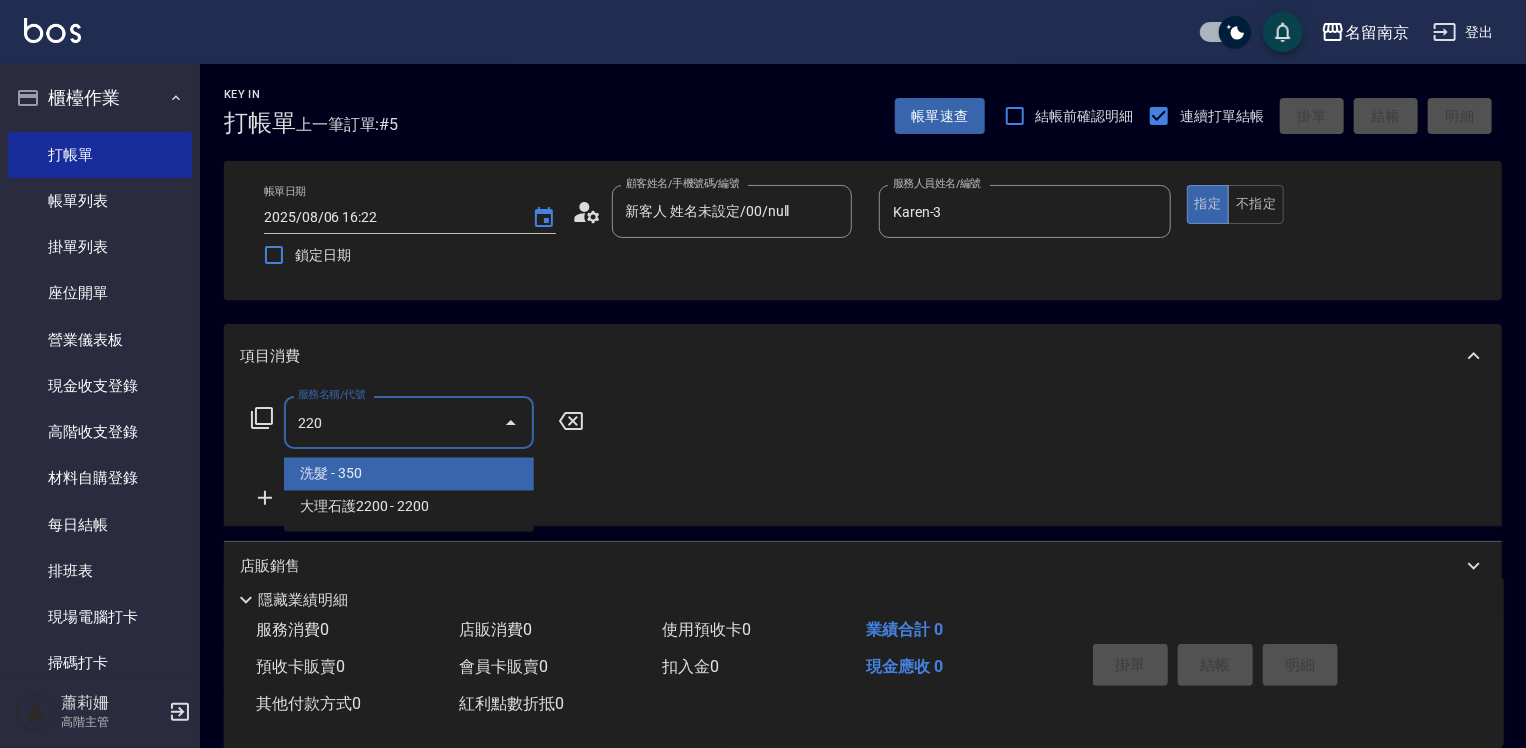 type on "洗髮(220)" 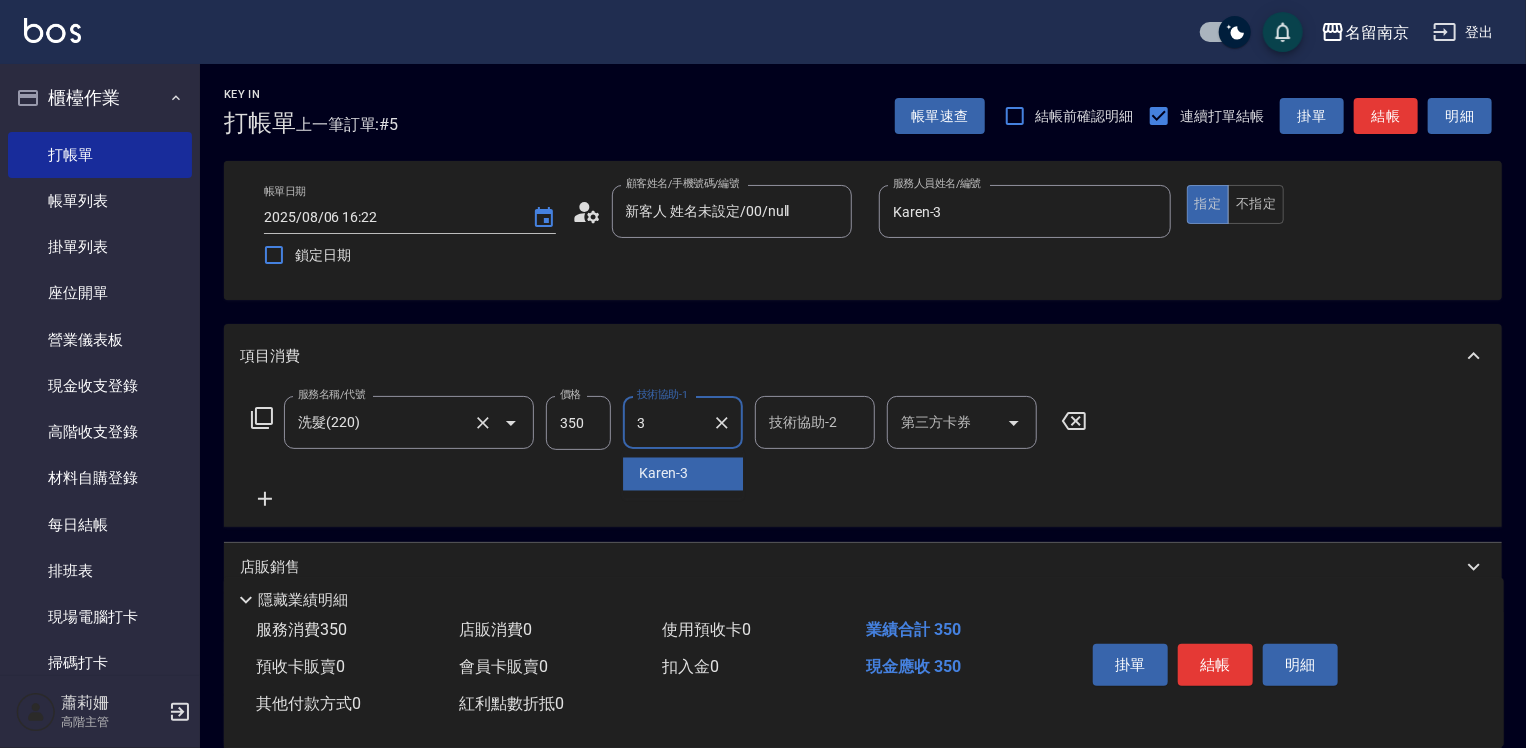 type on "Karen-3" 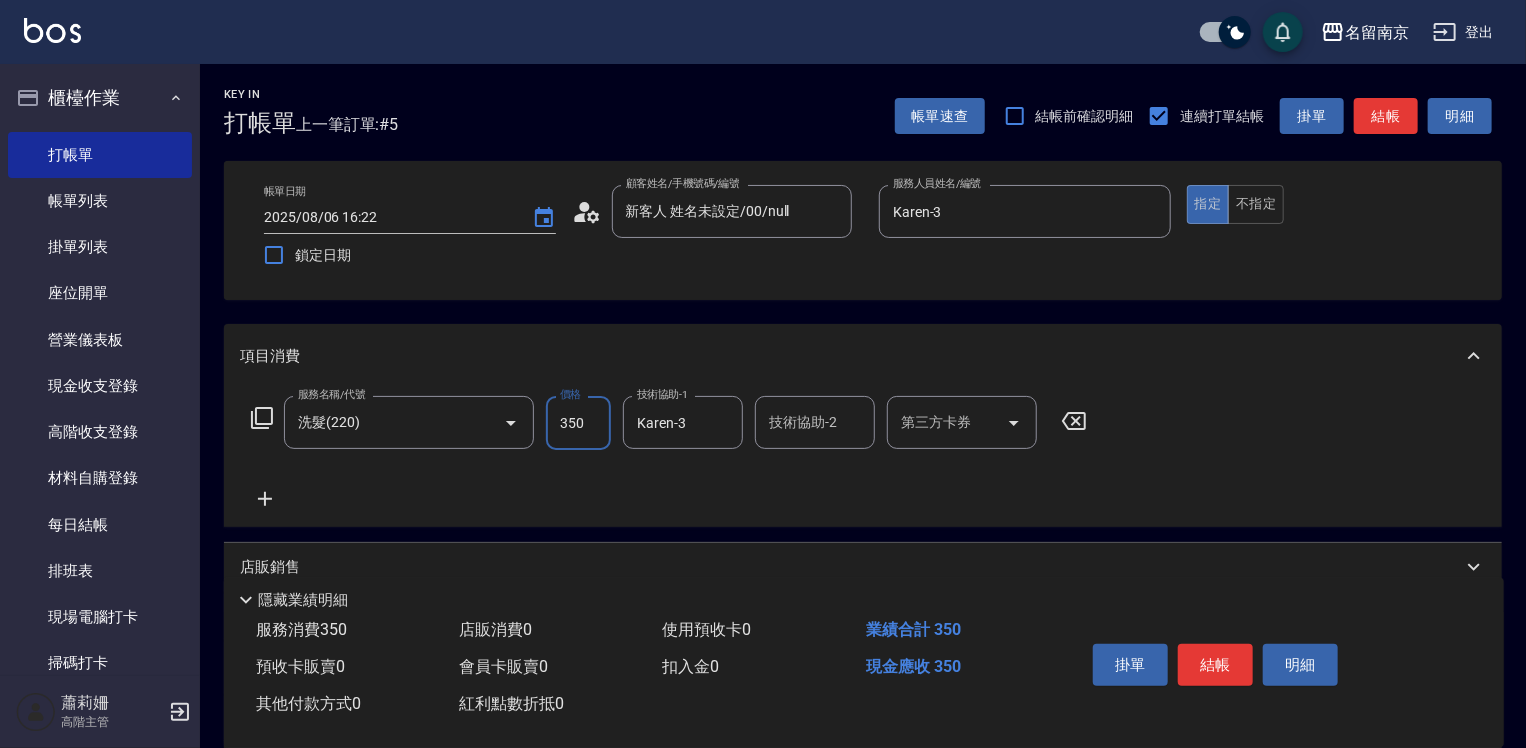 click on "350" at bounding box center [578, 423] 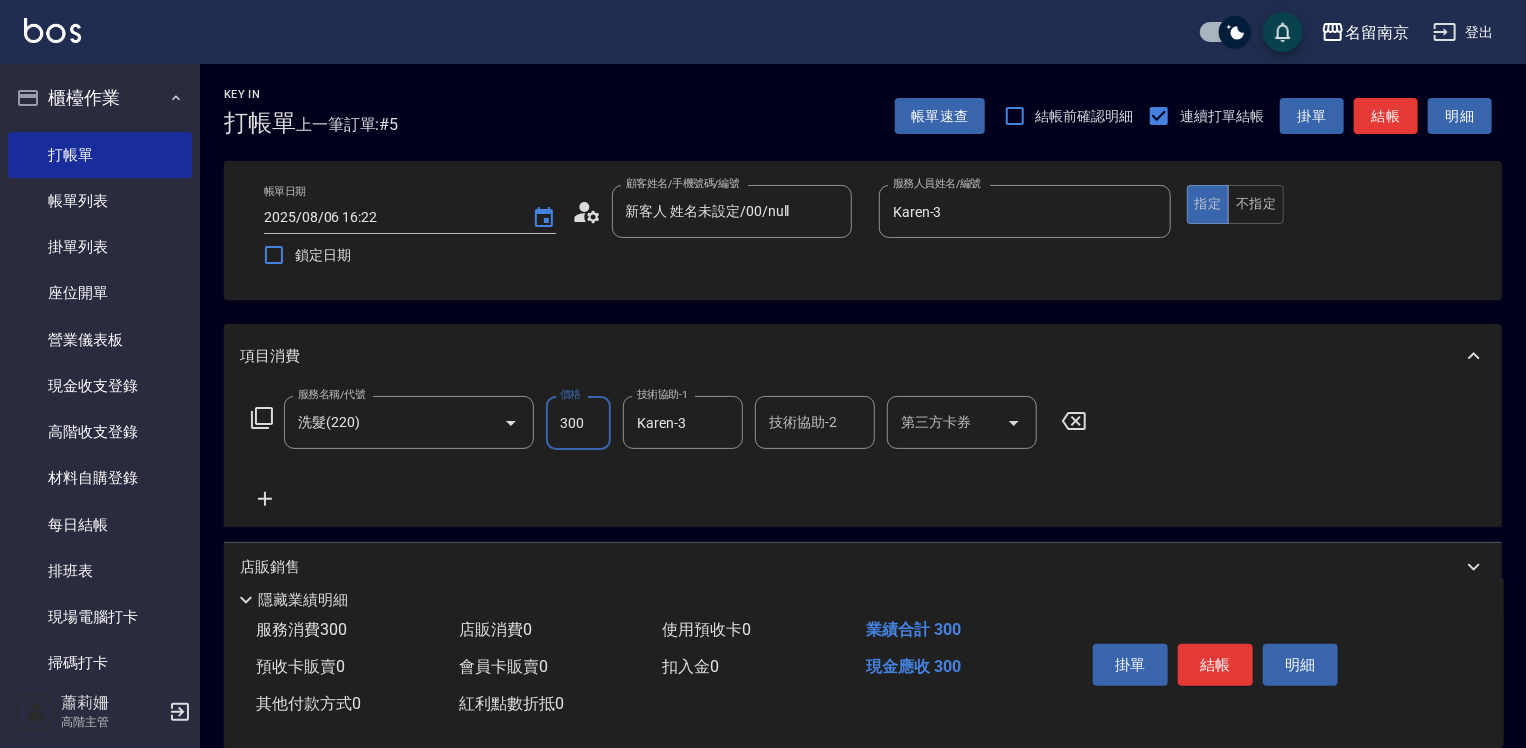 type on "300" 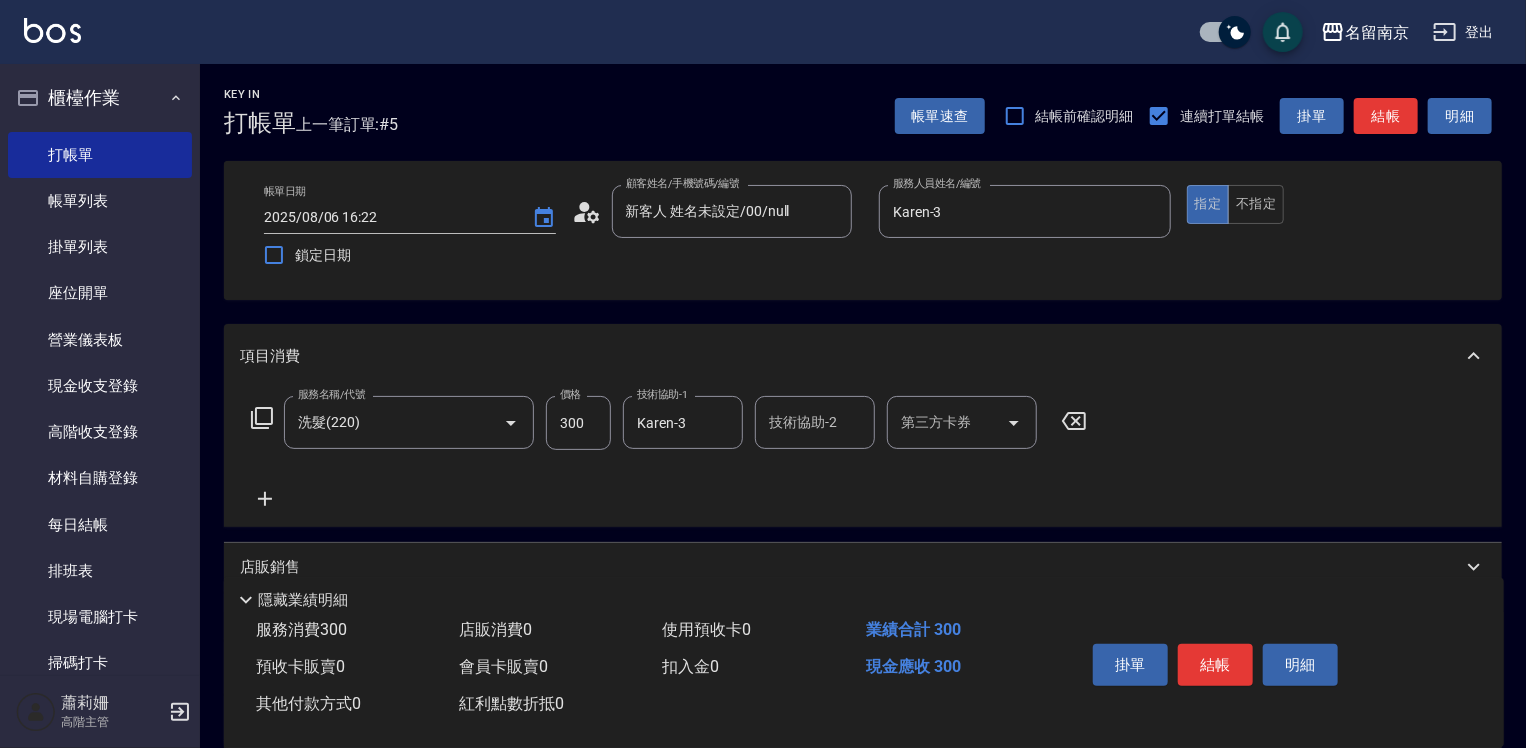 click 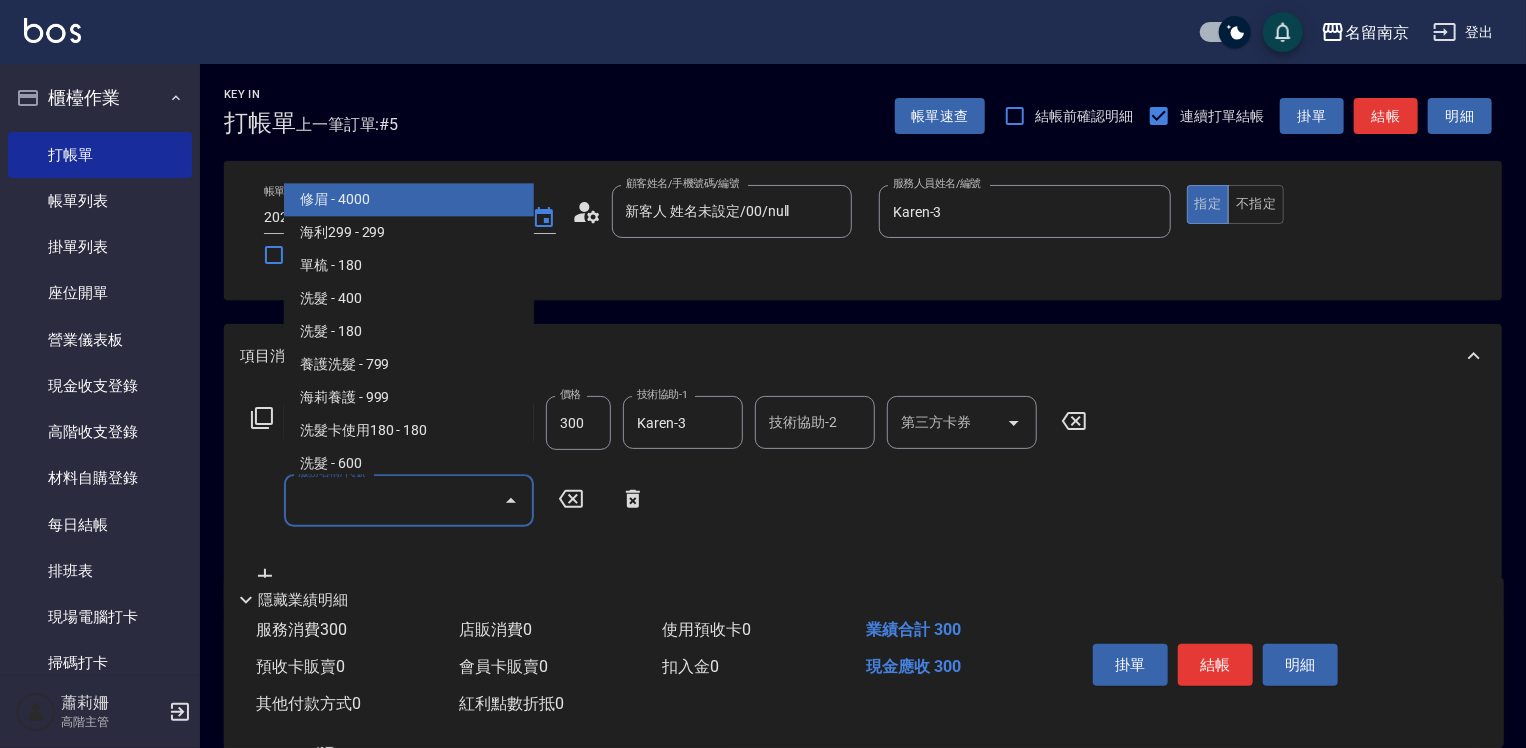 click on "服務名稱/代號" at bounding box center (394, 500) 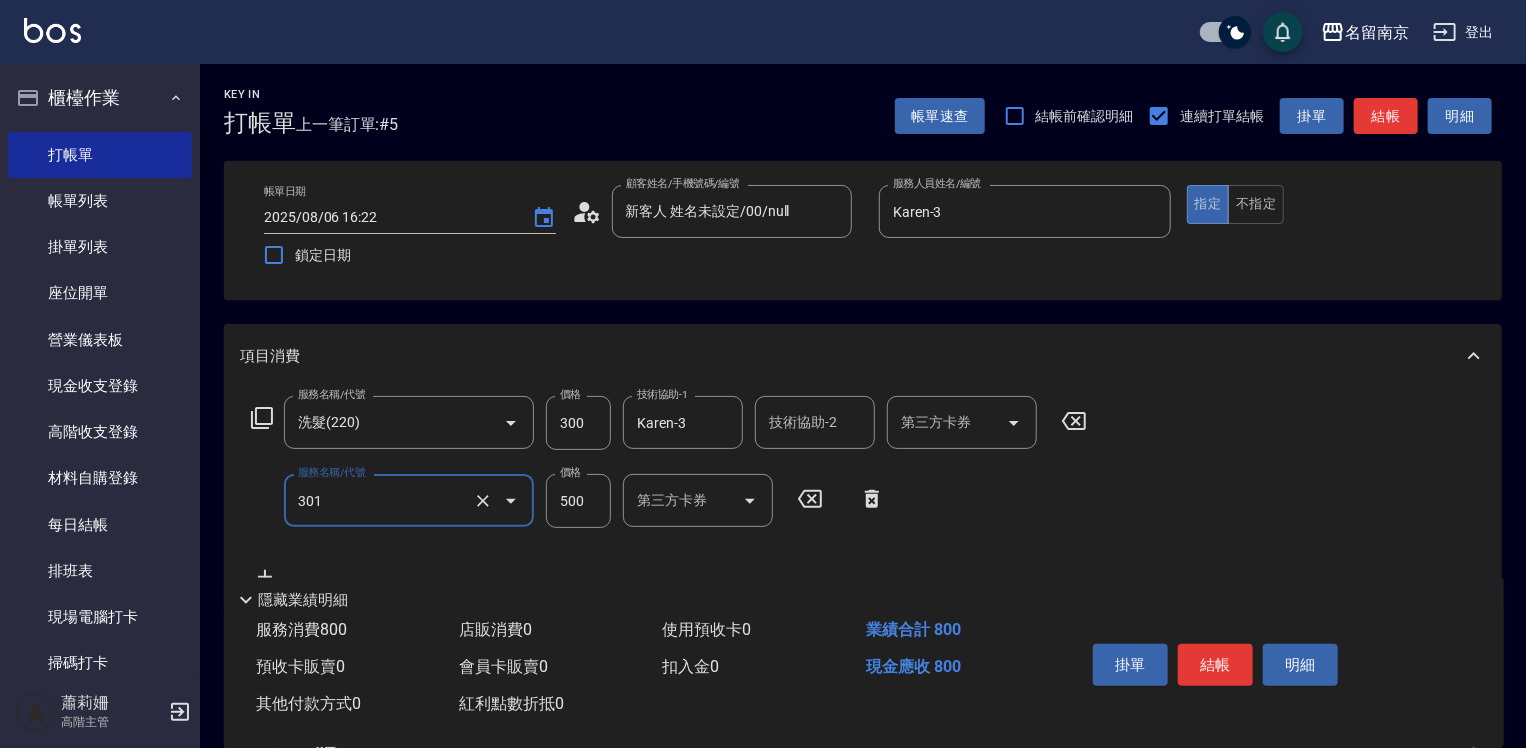 type on "剪髮(301)" 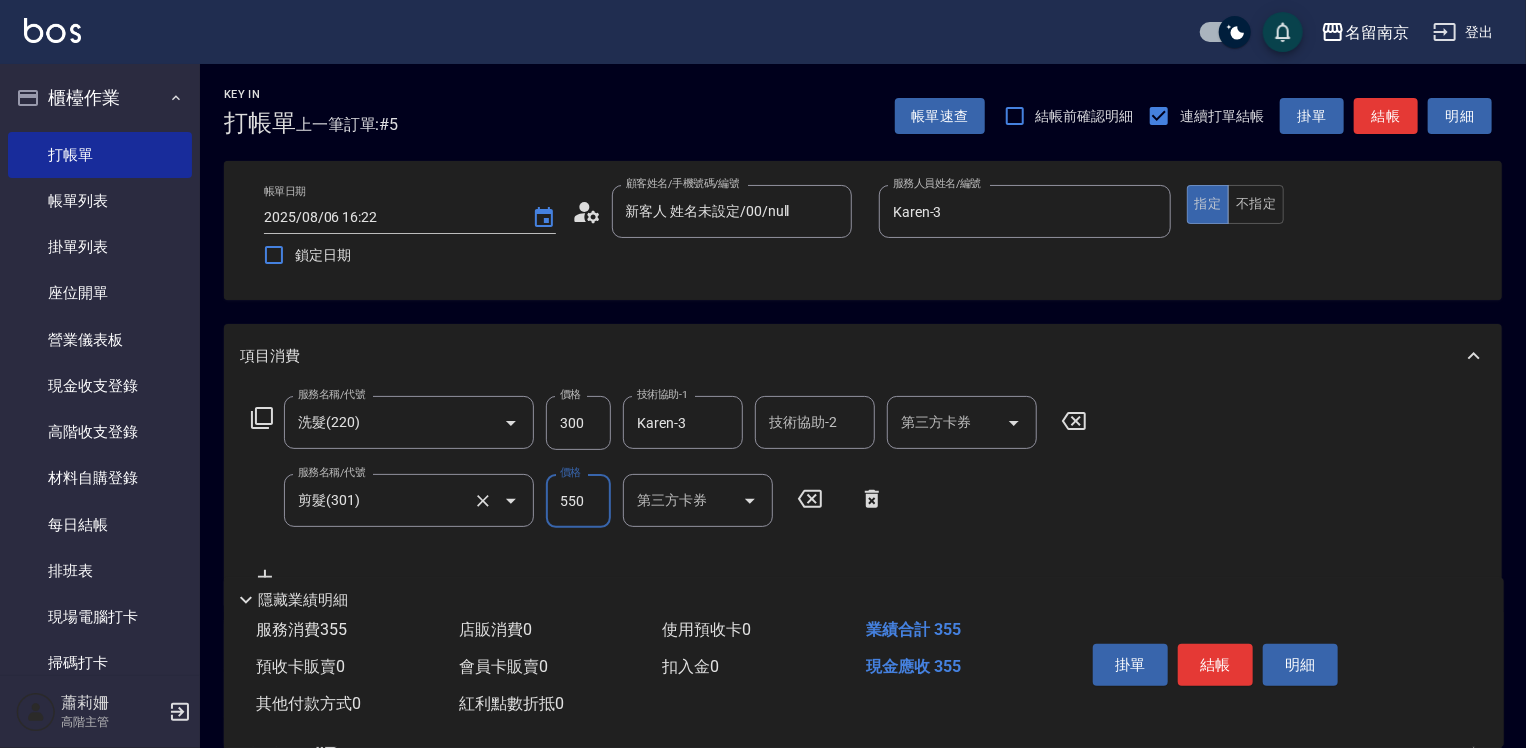 type on "550" 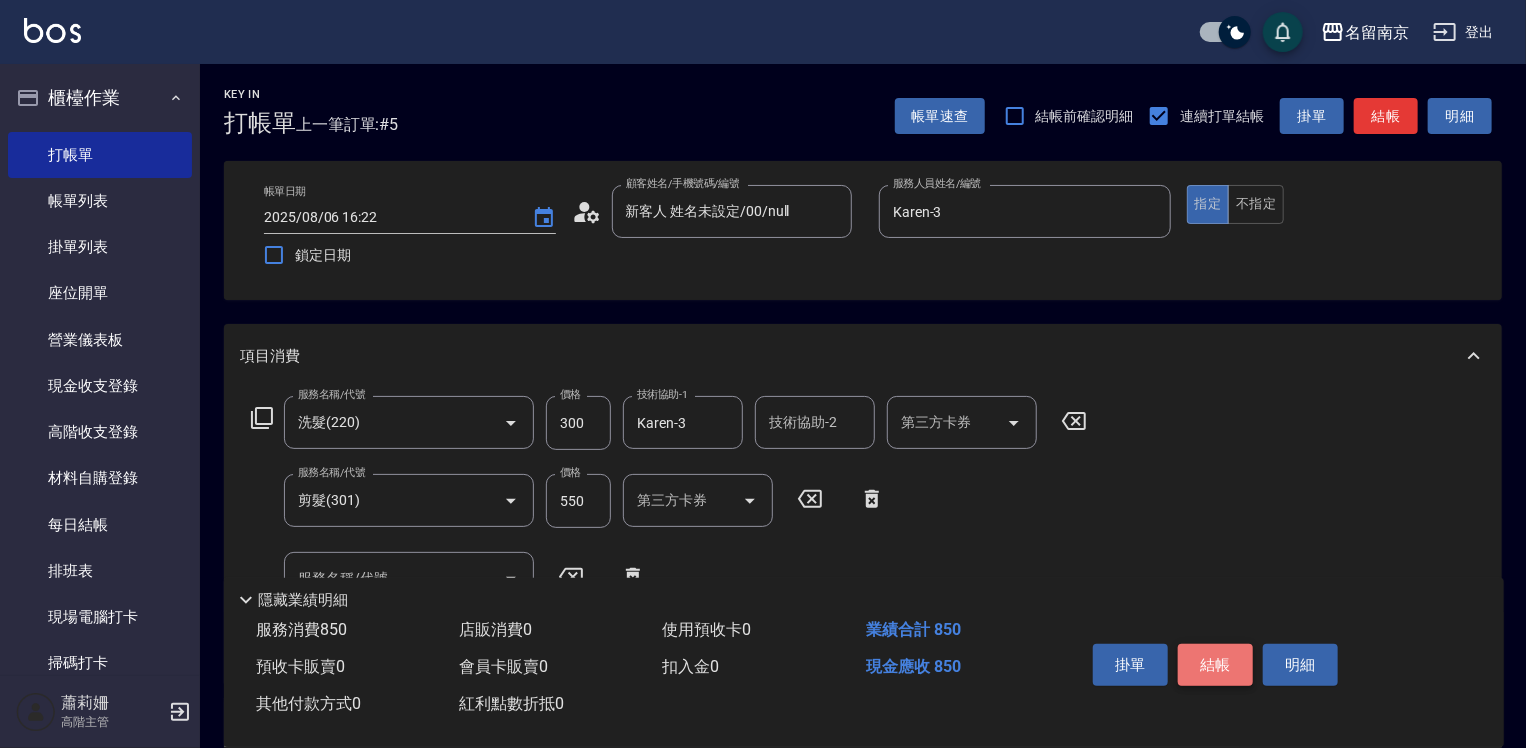 click on "結帳" at bounding box center [1215, 665] 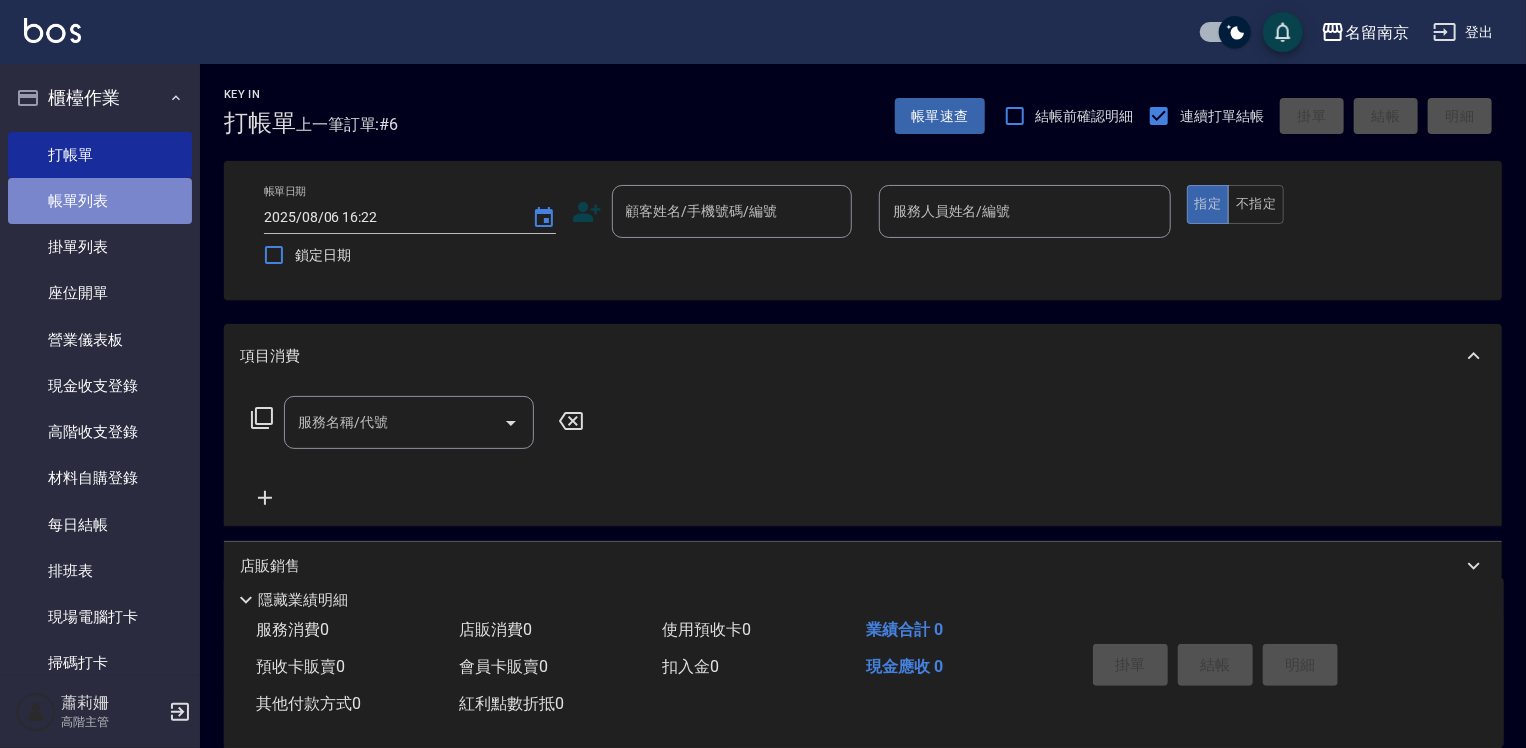 click on "帳單列表" at bounding box center (100, 201) 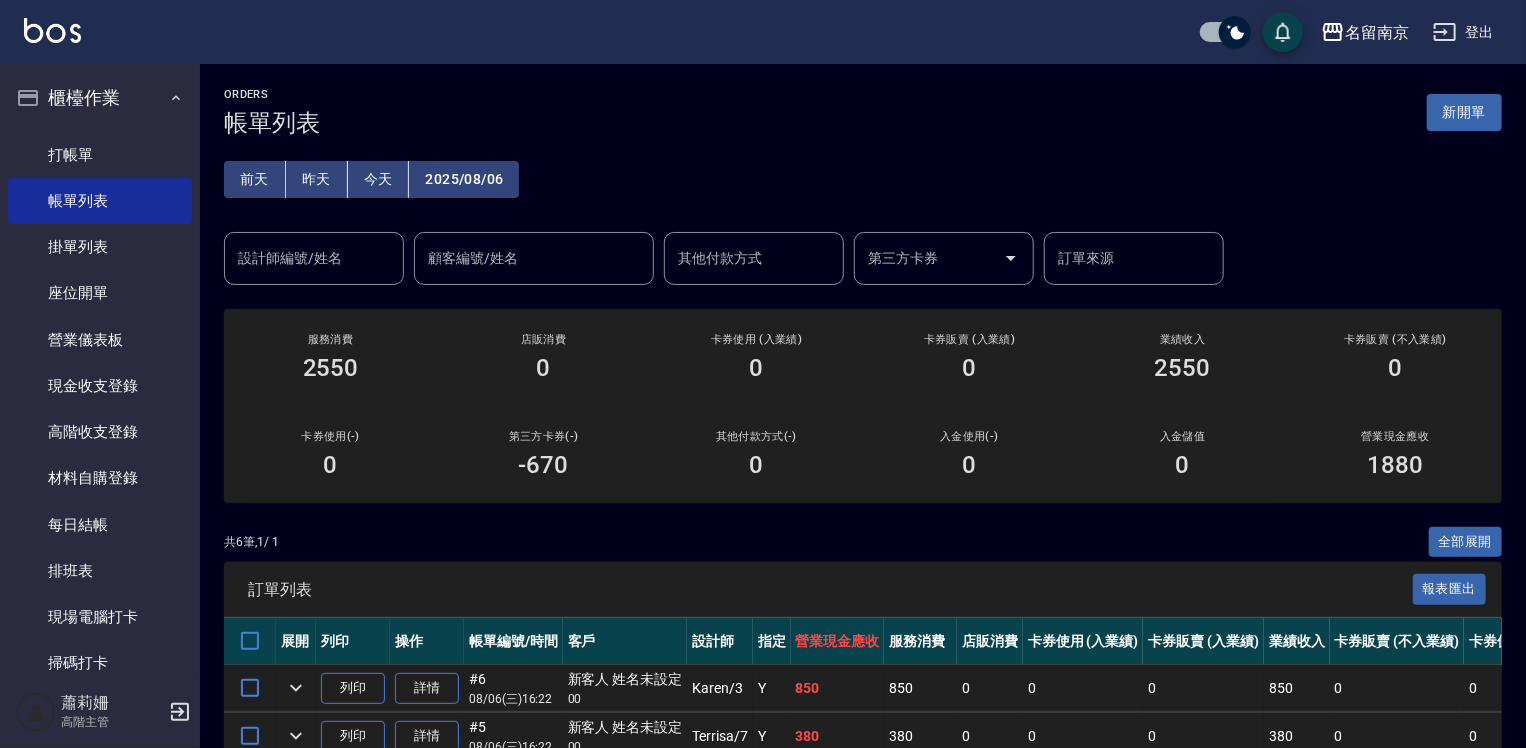 scroll, scrollTop: 200, scrollLeft: 0, axis: vertical 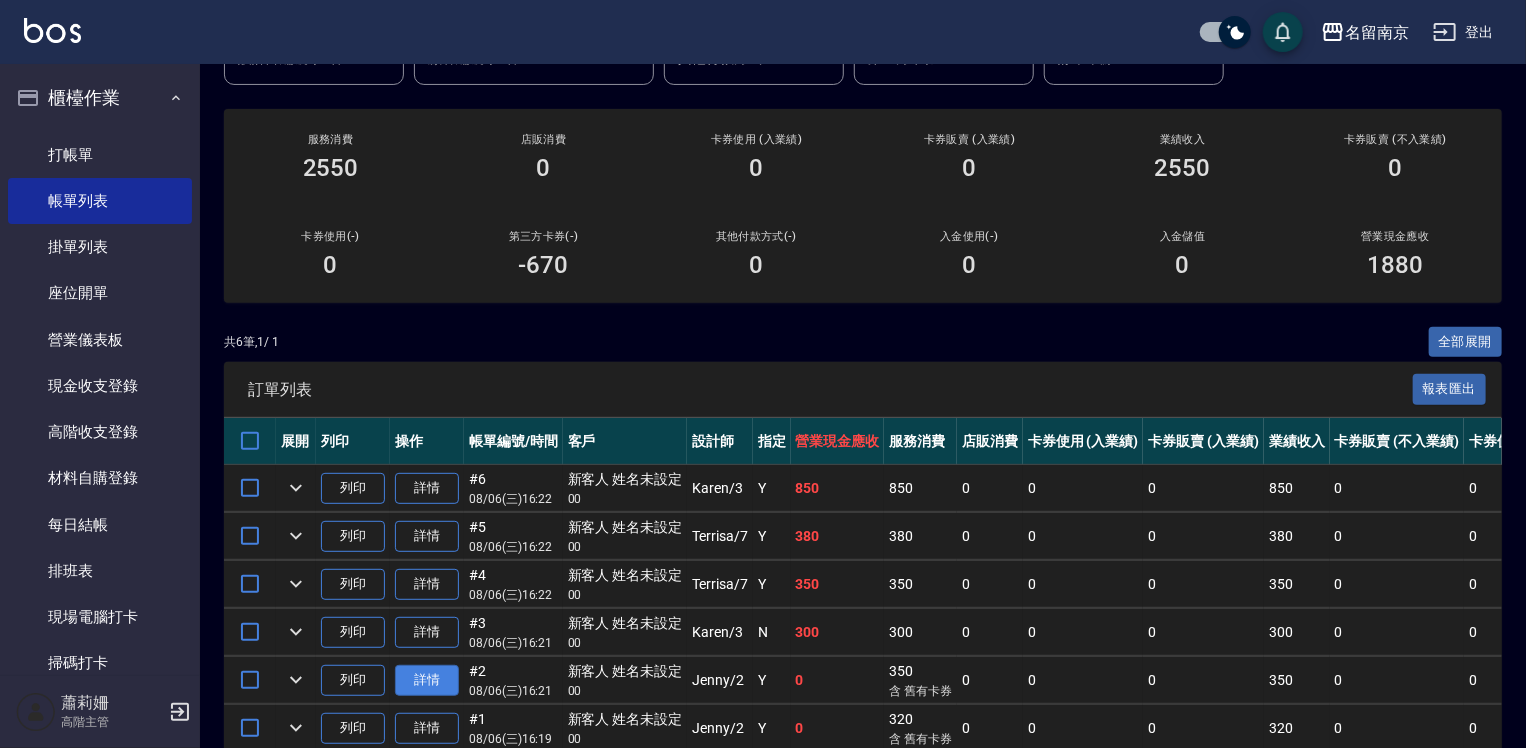 click on "詳情" at bounding box center [427, 680] 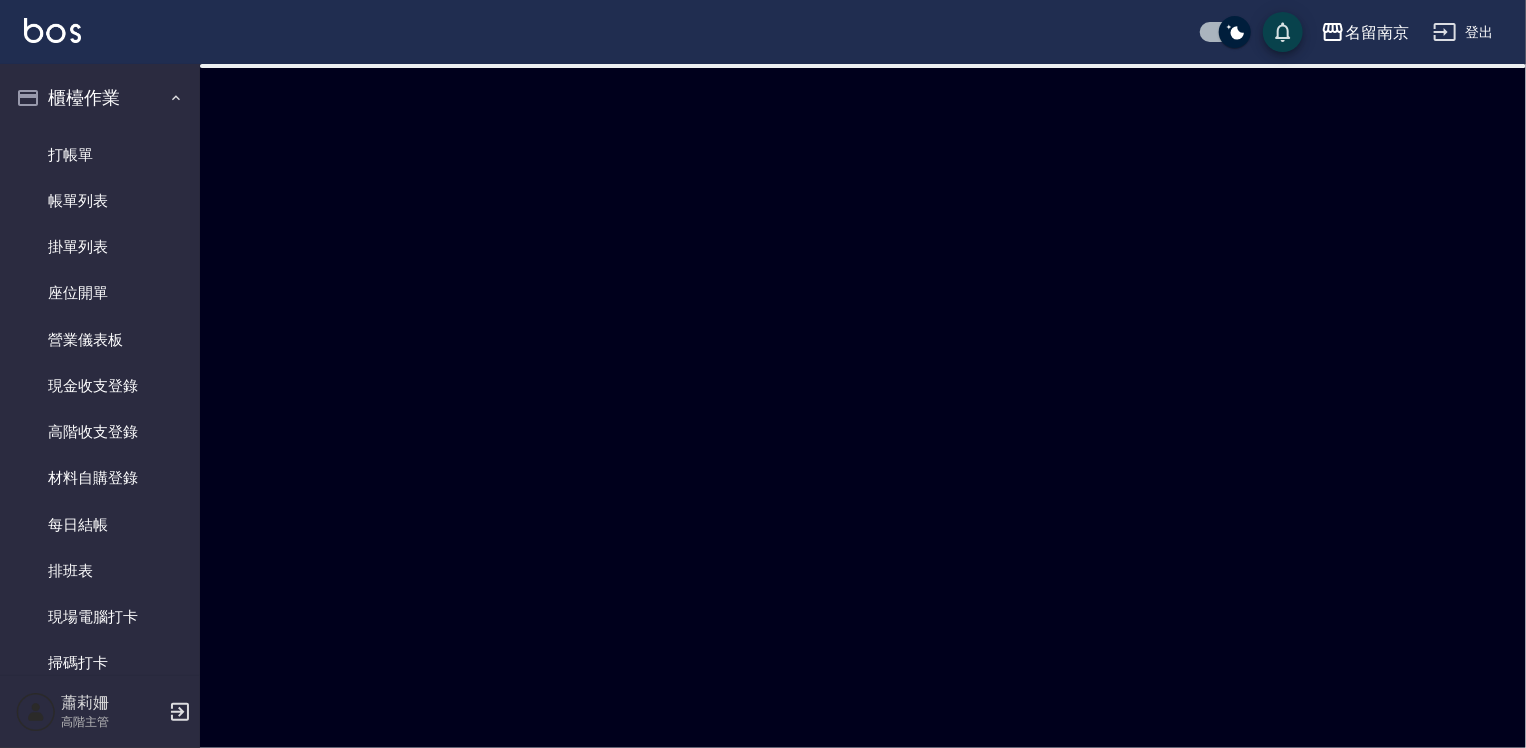 scroll, scrollTop: 0, scrollLeft: 0, axis: both 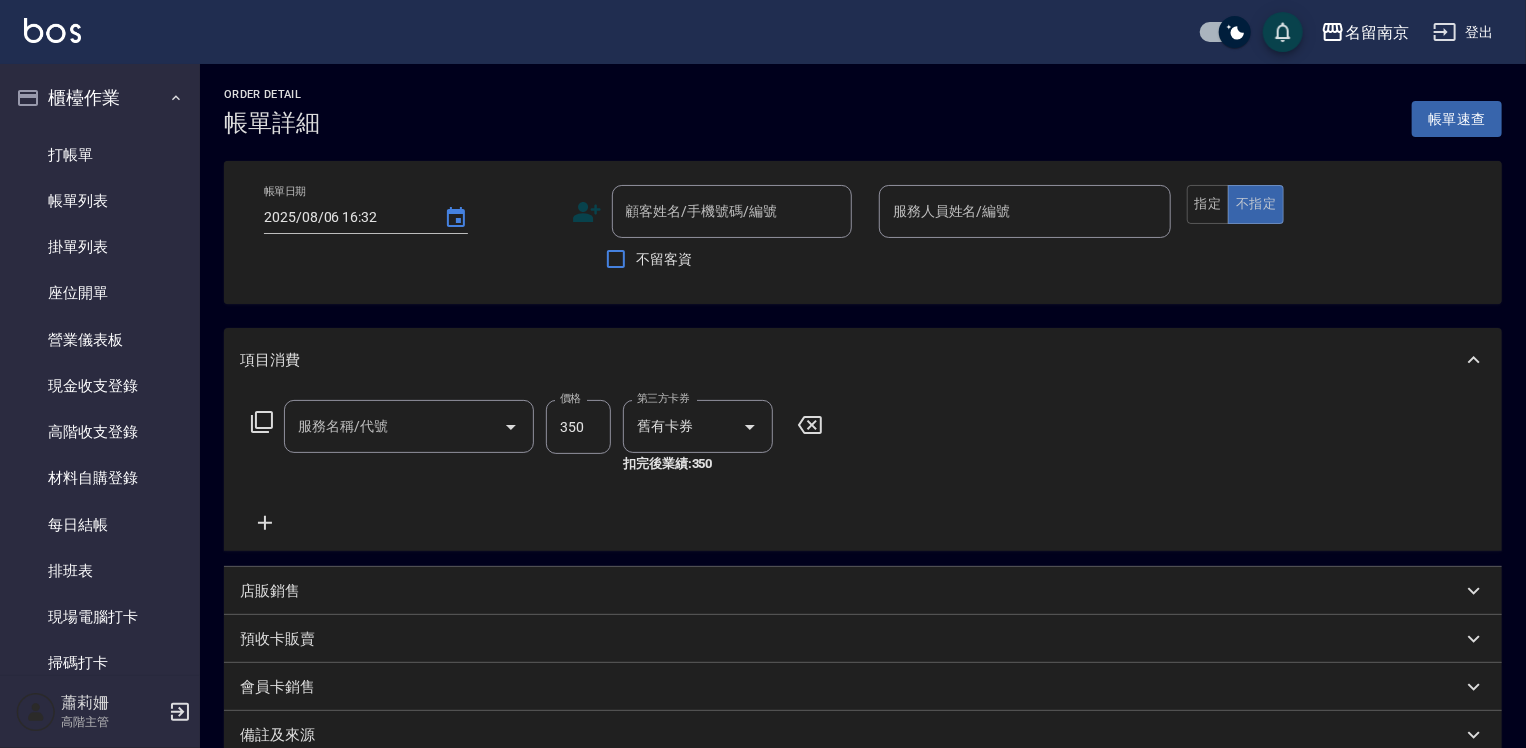 type on "2025/08/06 16:21" 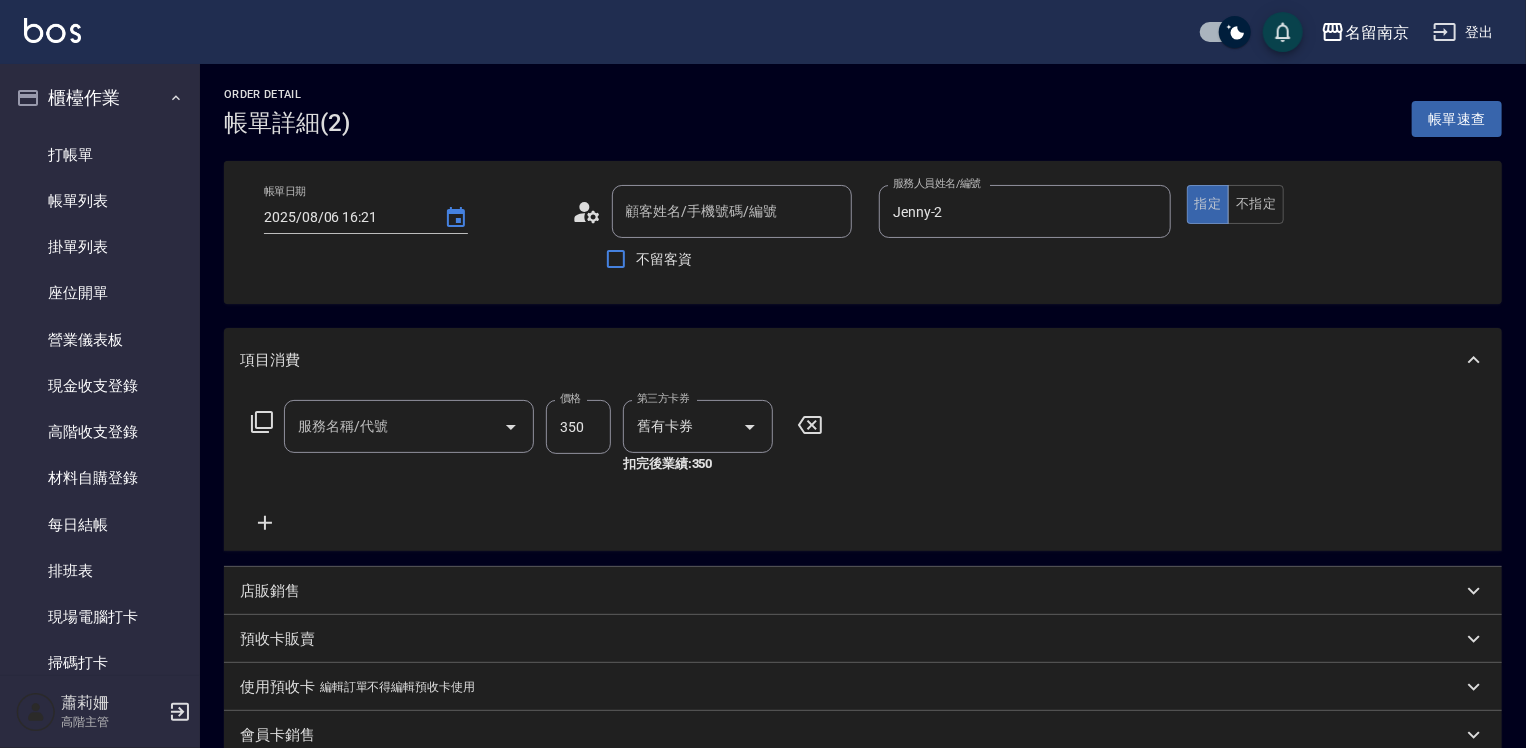 type on "新客人 姓名未設定/00/null" 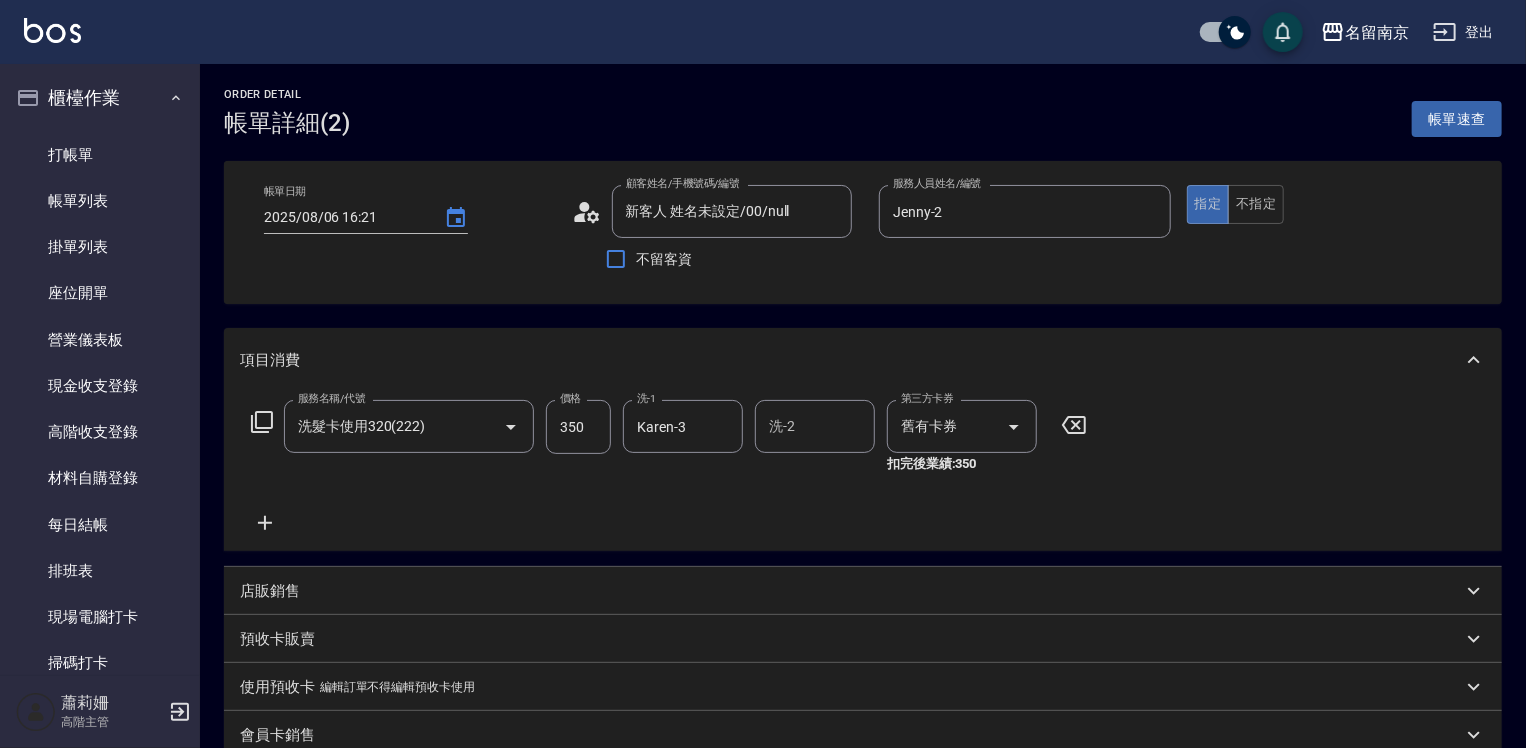 scroll, scrollTop: 200, scrollLeft: 0, axis: vertical 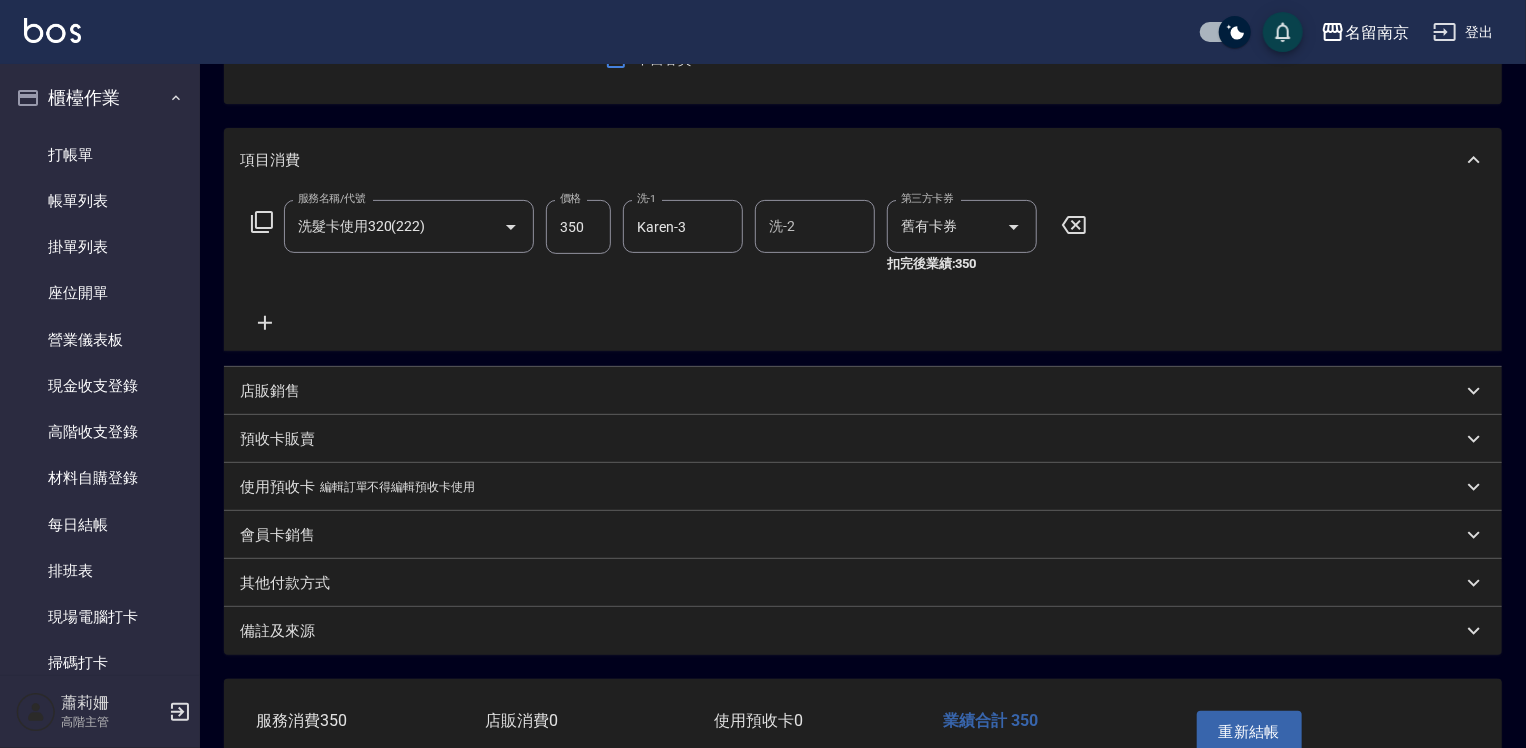 click on "店販銷售" at bounding box center (270, 391) 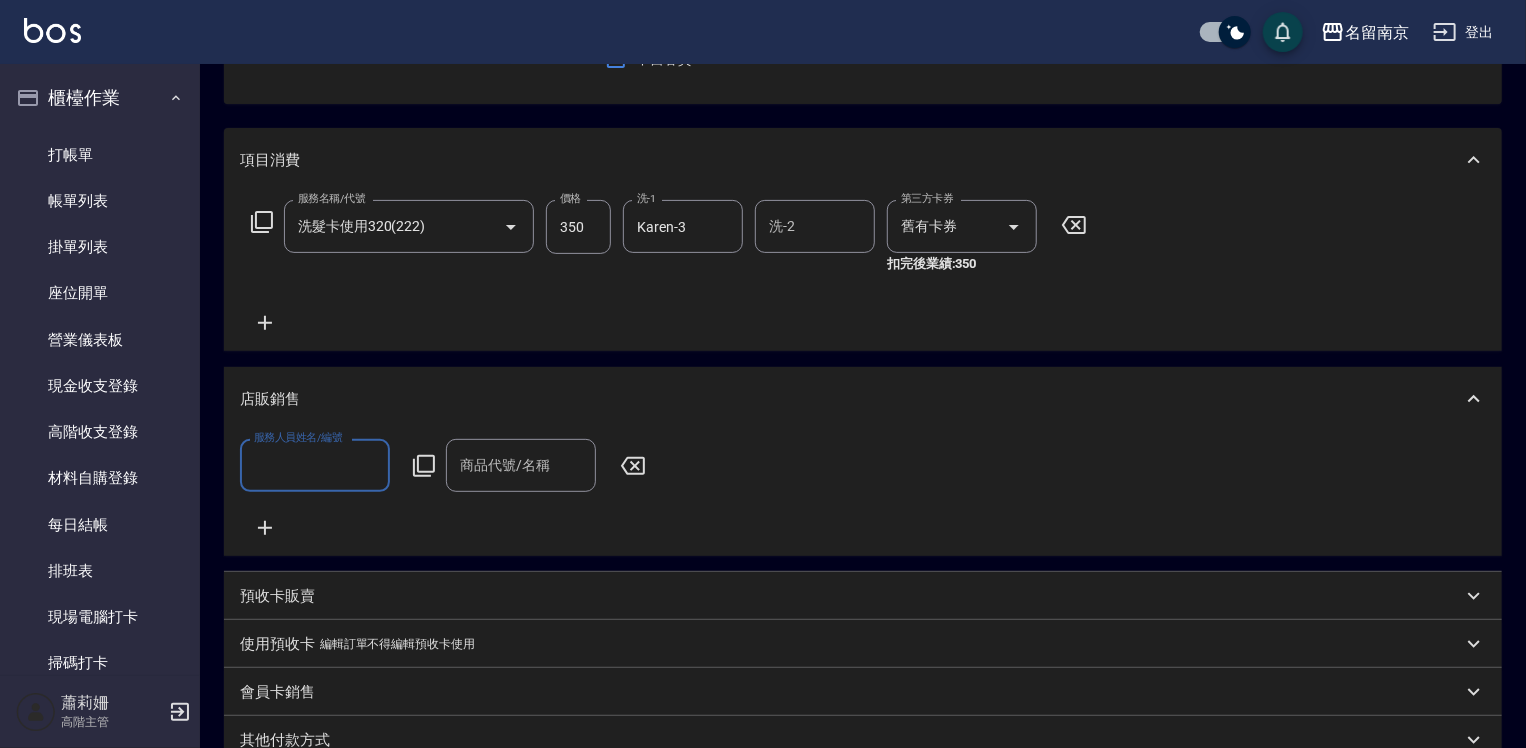 scroll, scrollTop: 0, scrollLeft: 0, axis: both 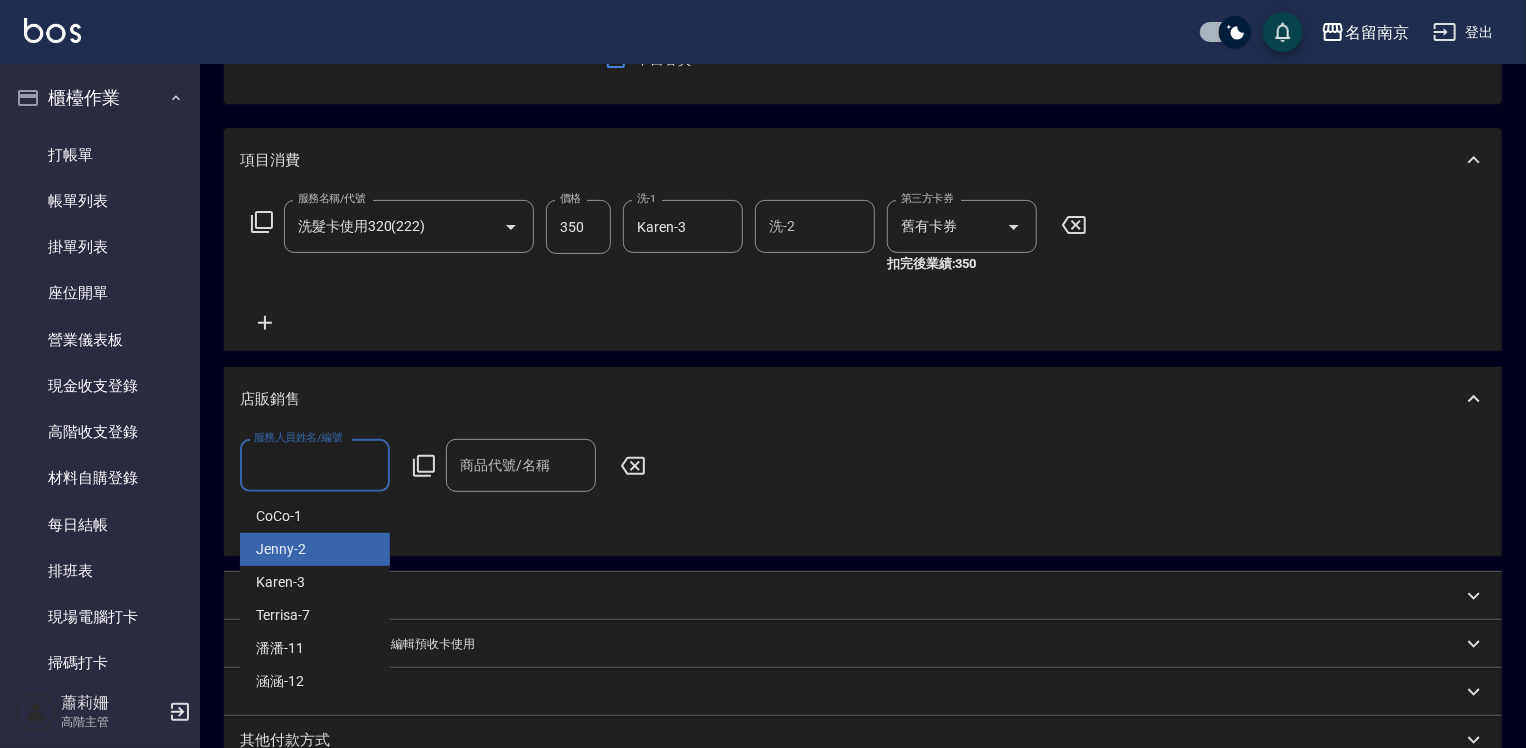 click on "Jenny -2" at bounding box center (315, 549) 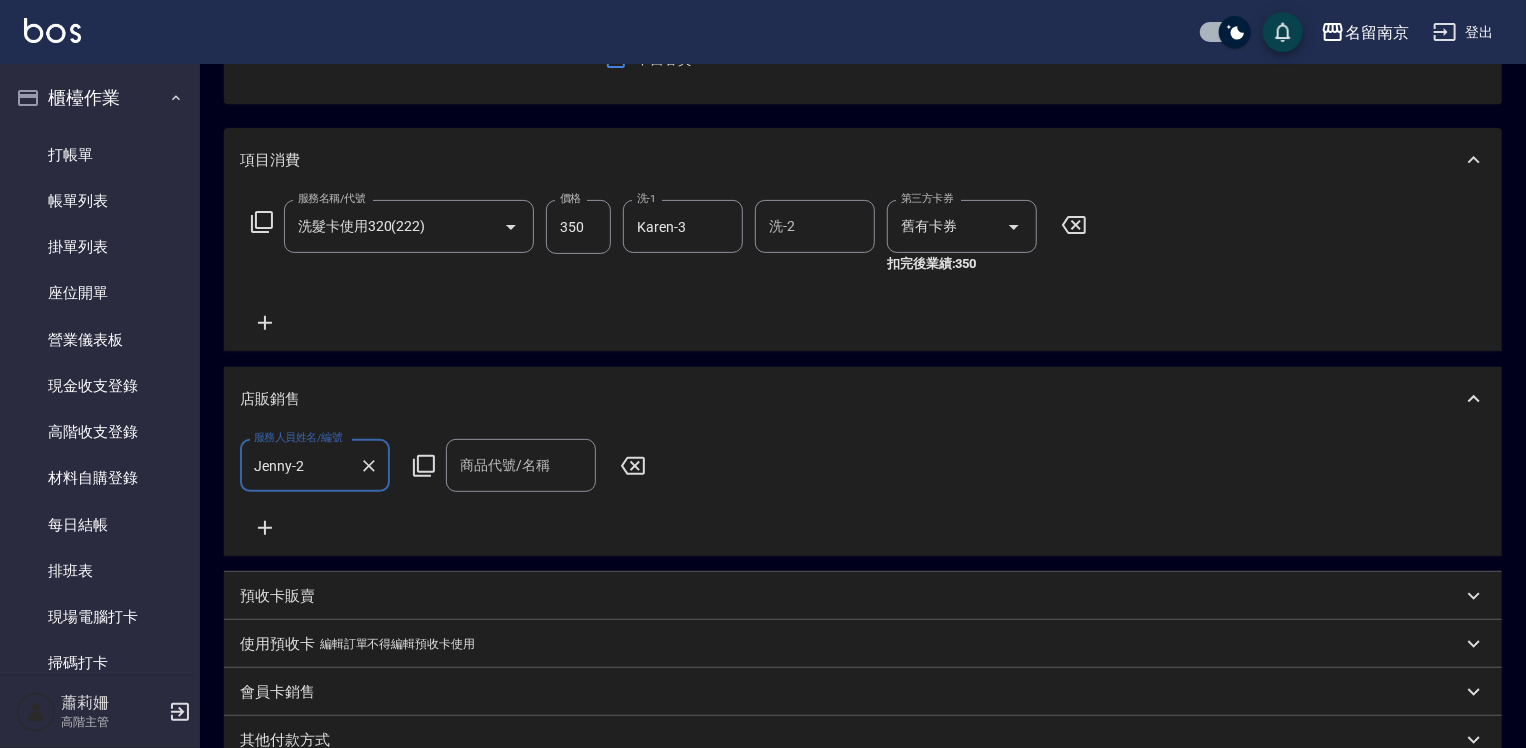 click 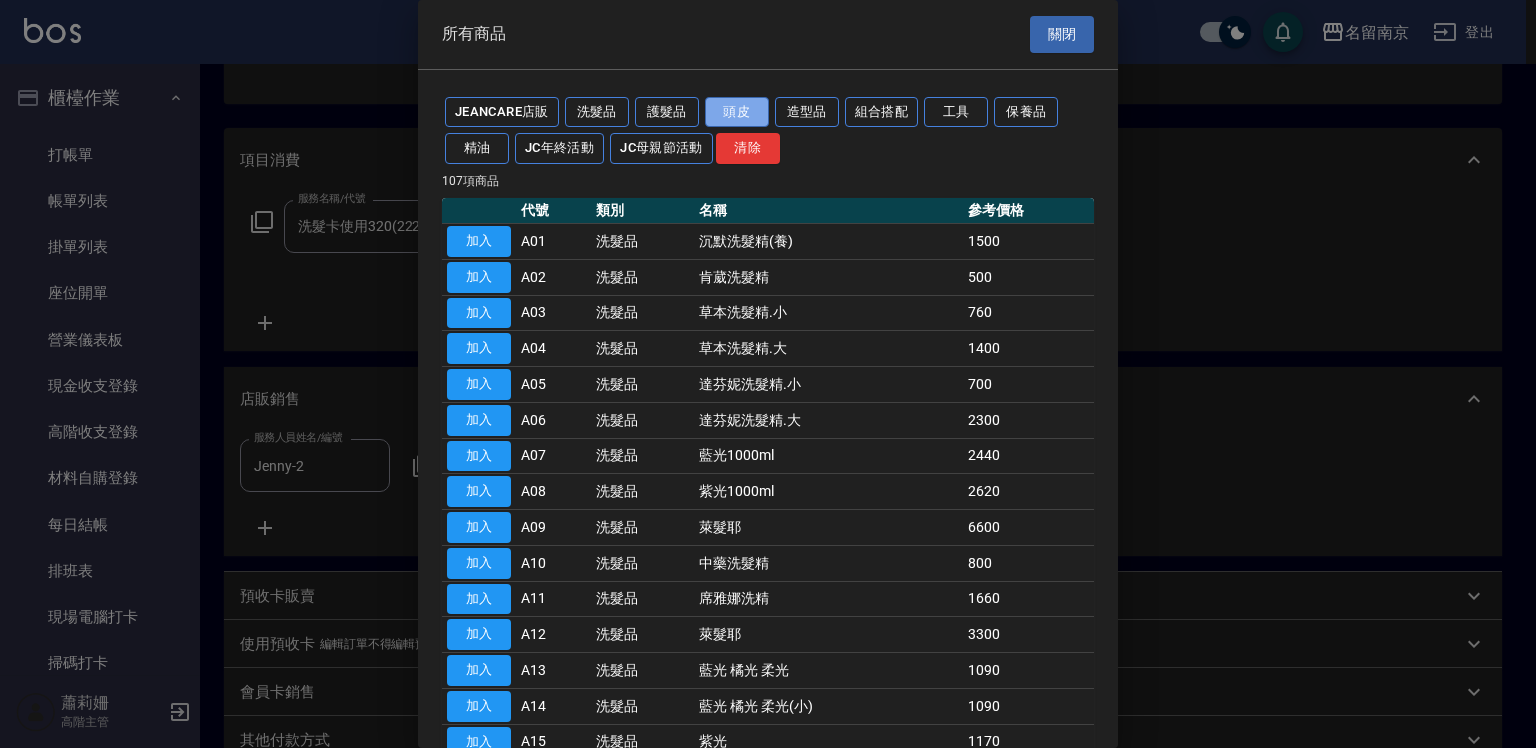 click on "頭皮" at bounding box center [737, 112] 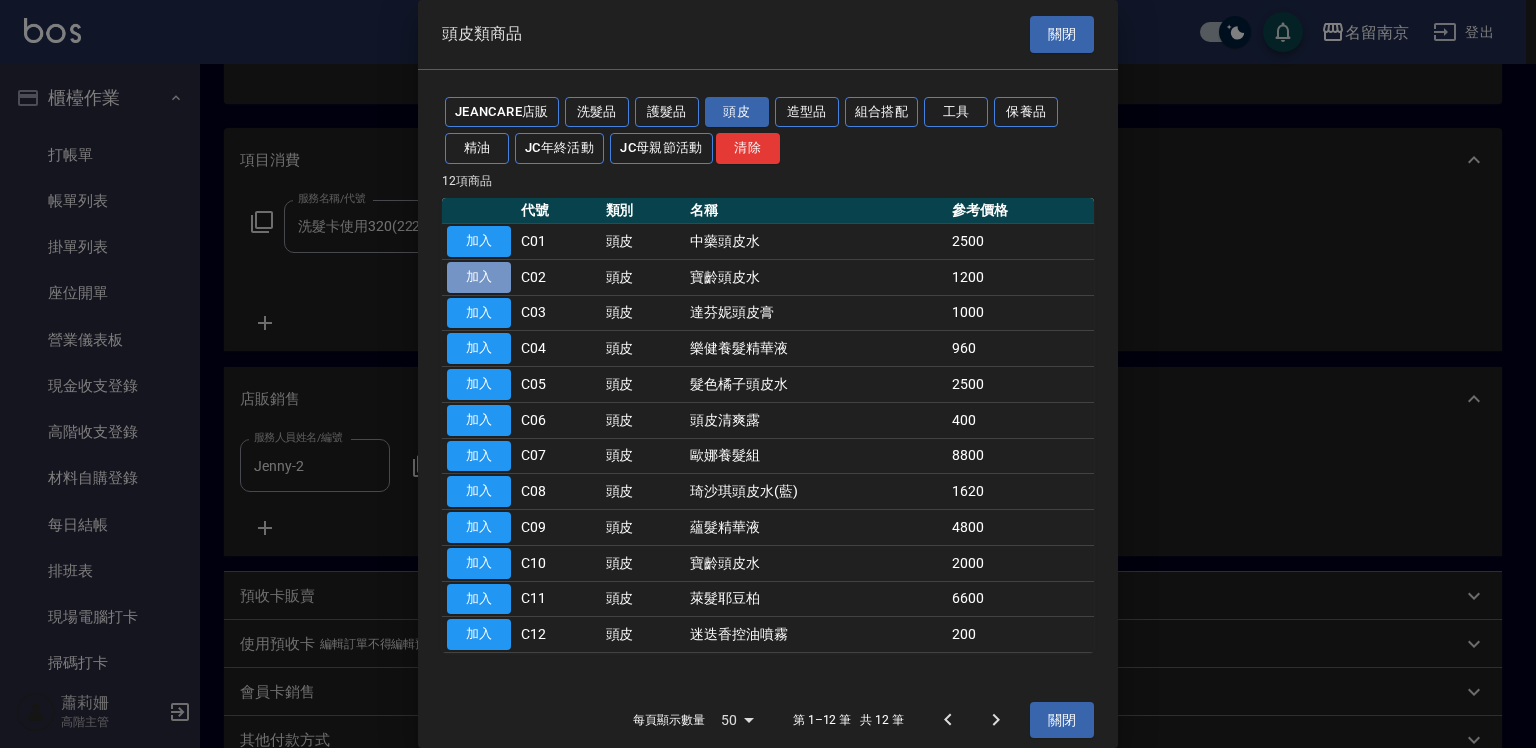 click on "加入" at bounding box center [479, 277] 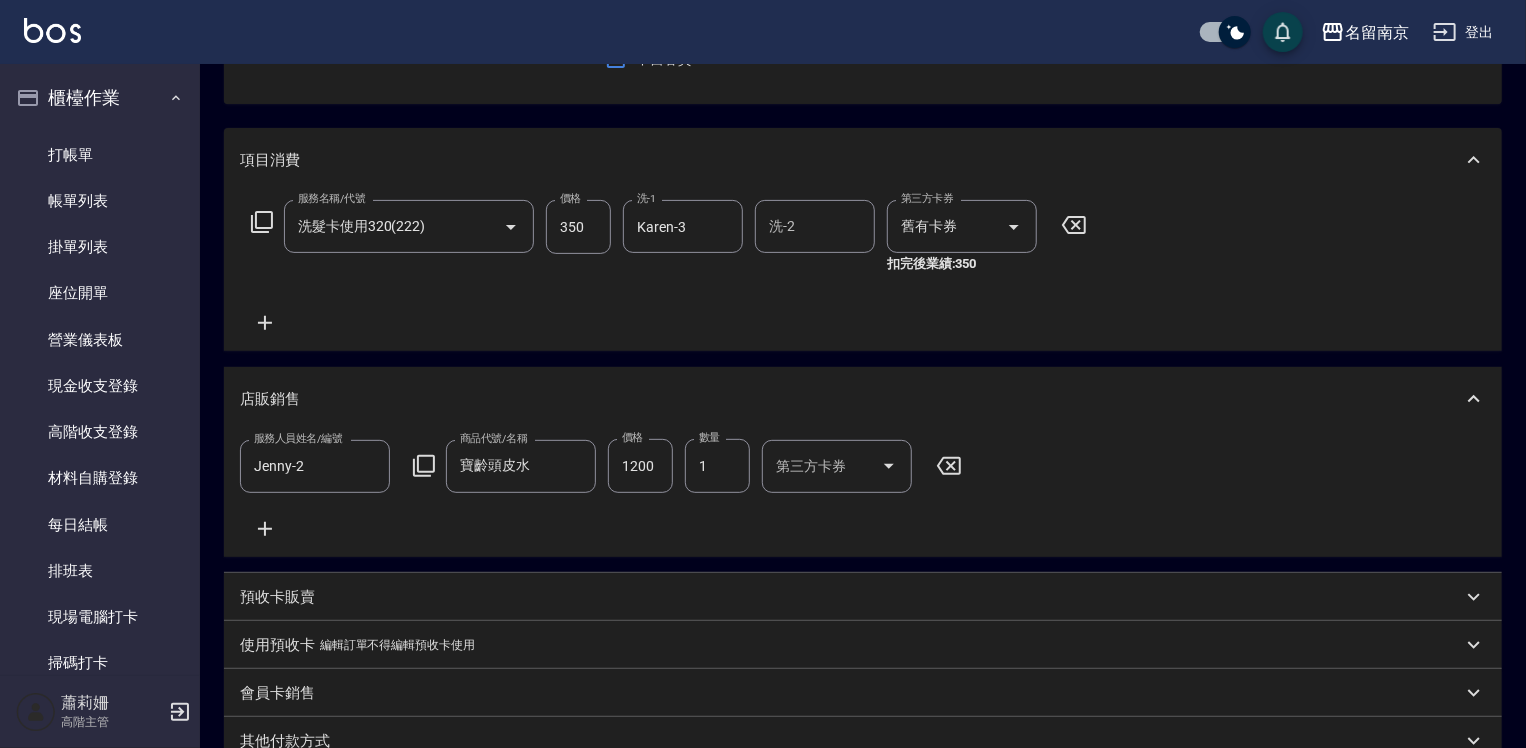 click on "1200" at bounding box center [640, 466] 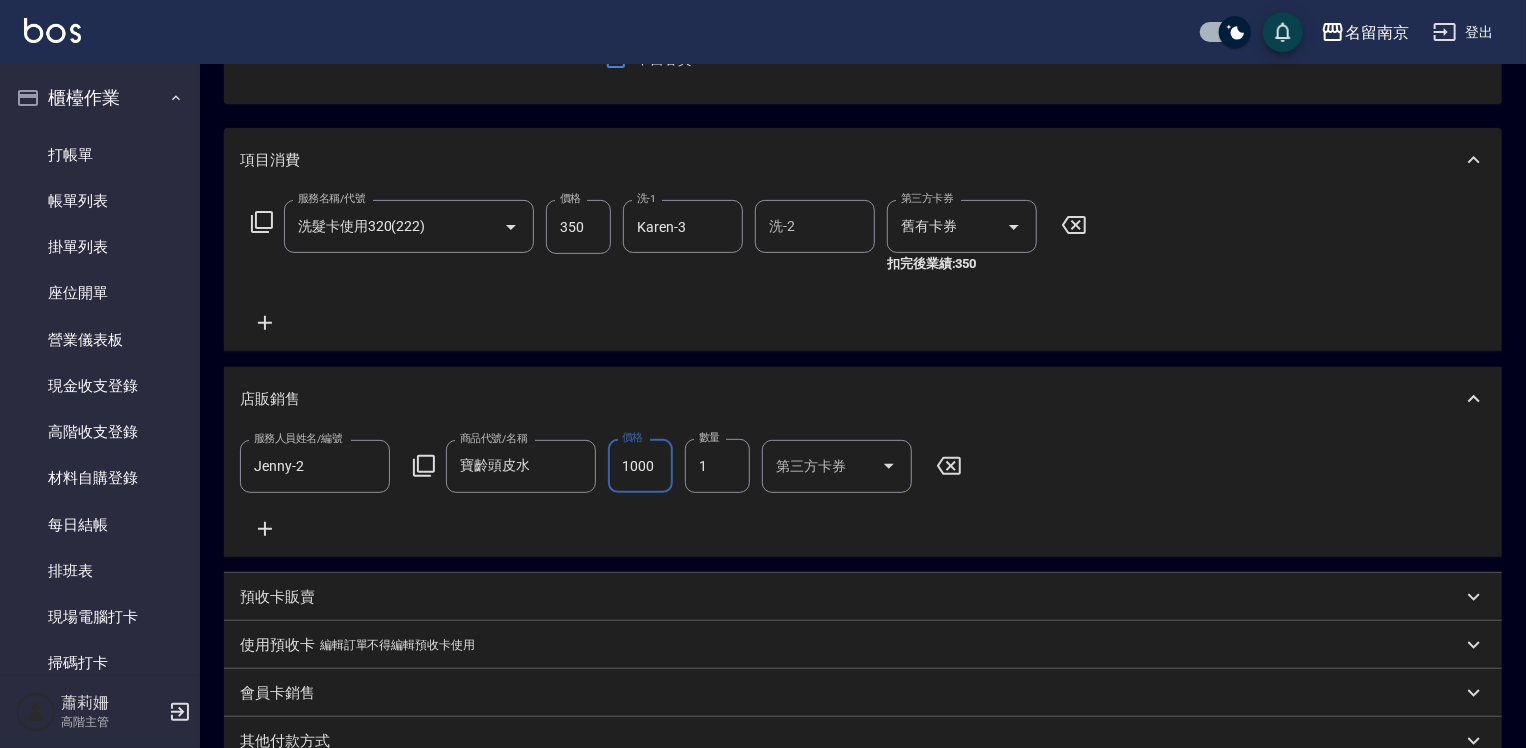 type on "1000" 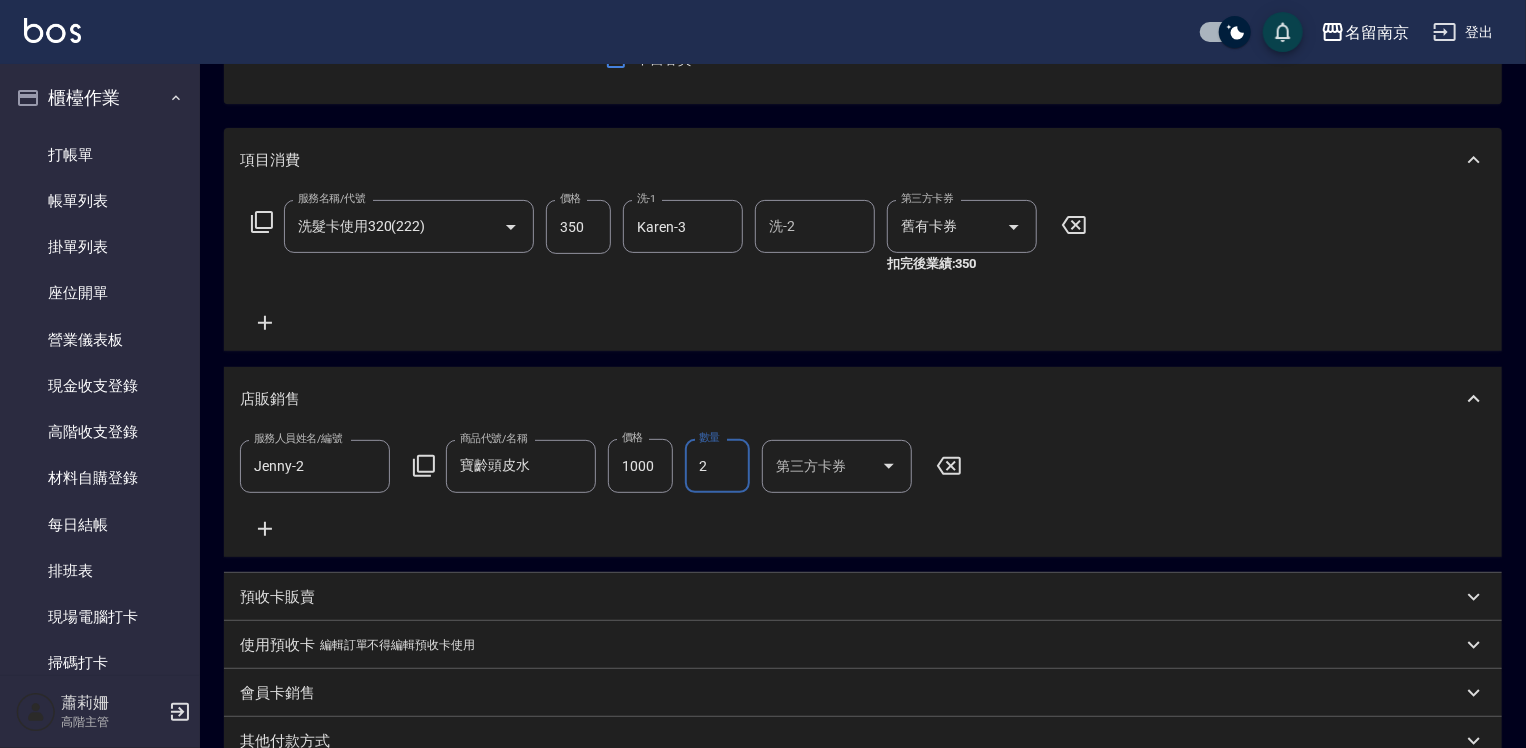type on "2" 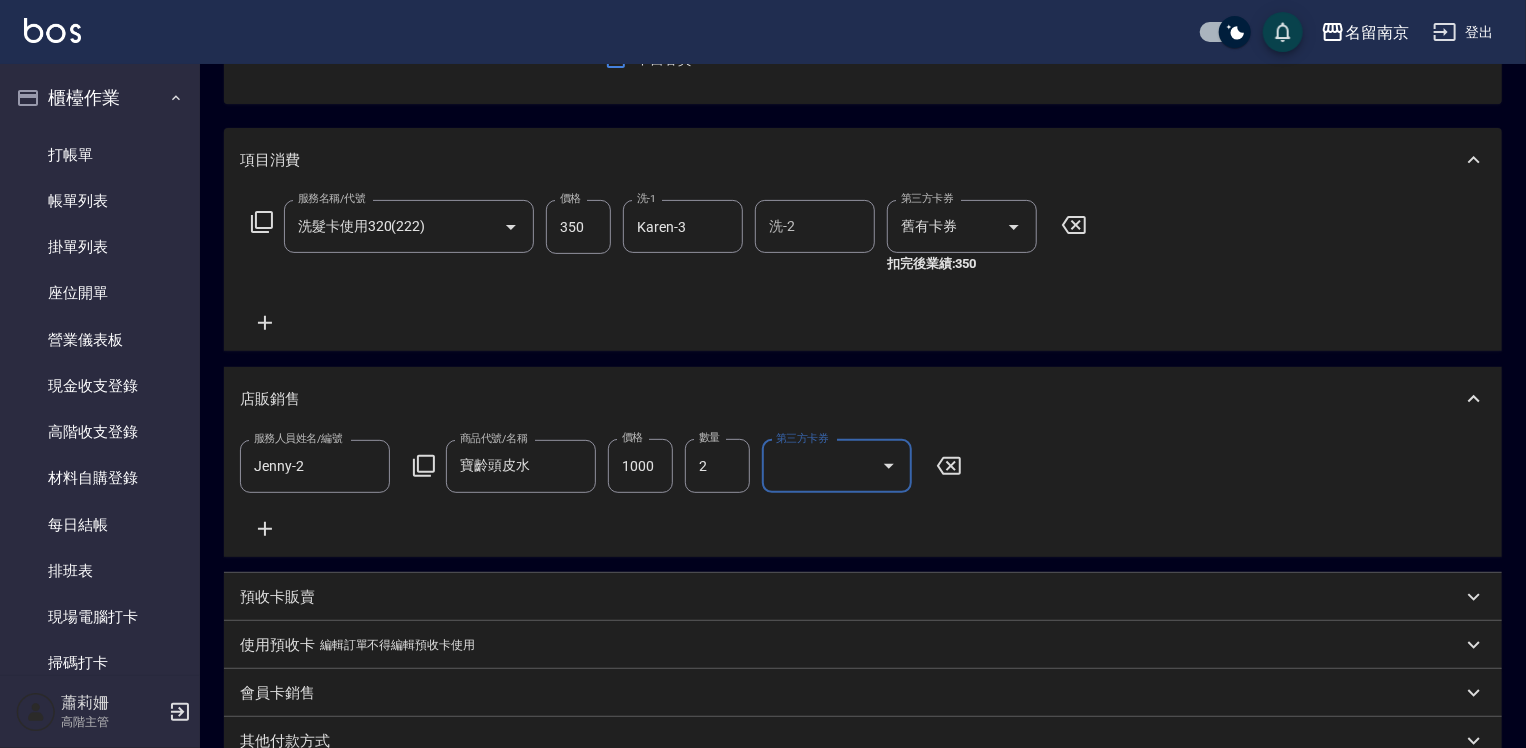 scroll, scrollTop: 494, scrollLeft: 0, axis: vertical 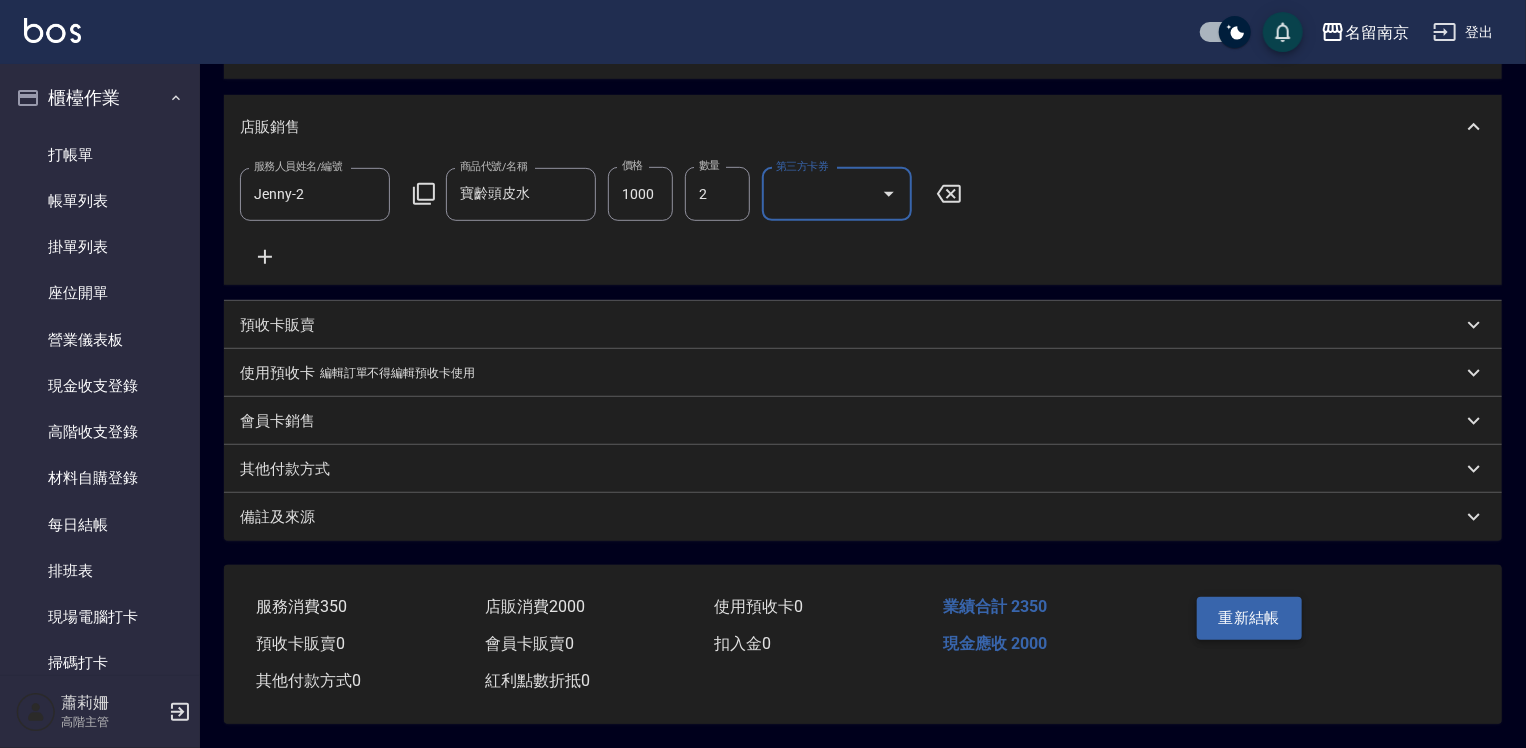 click on "重新結帳" at bounding box center (1250, 618) 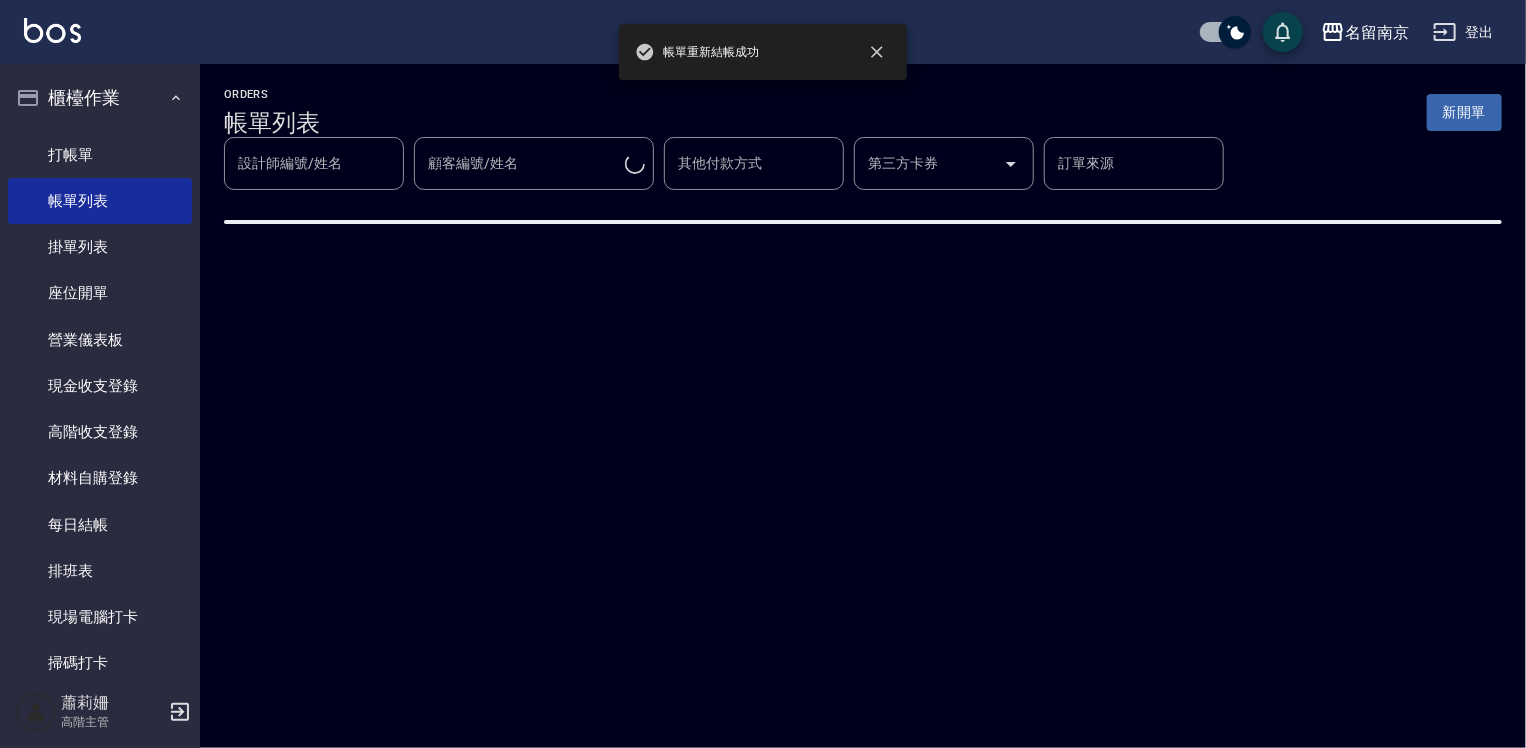 scroll, scrollTop: 0, scrollLeft: 0, axis: both 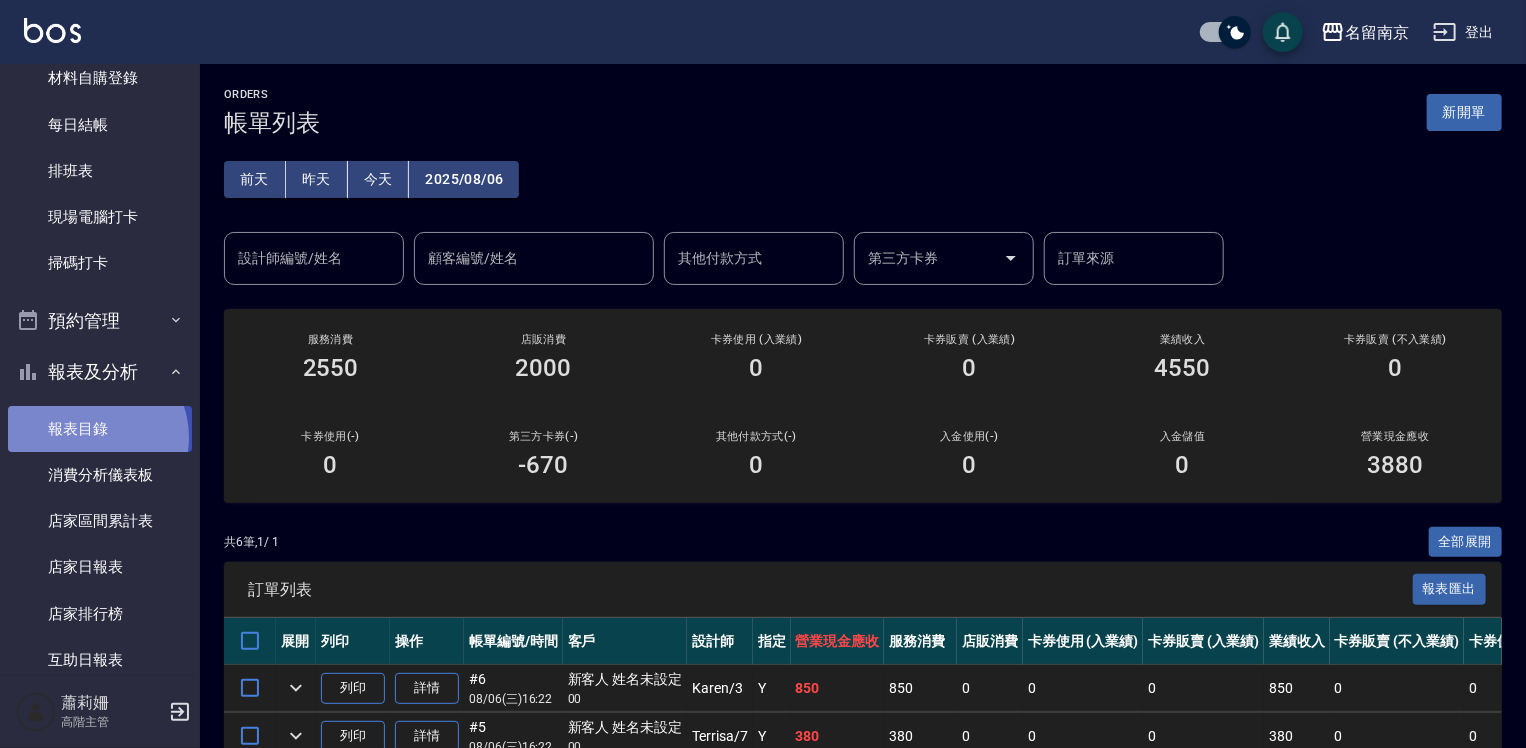 click on "報表目錄" at bounding box center [100, 429] 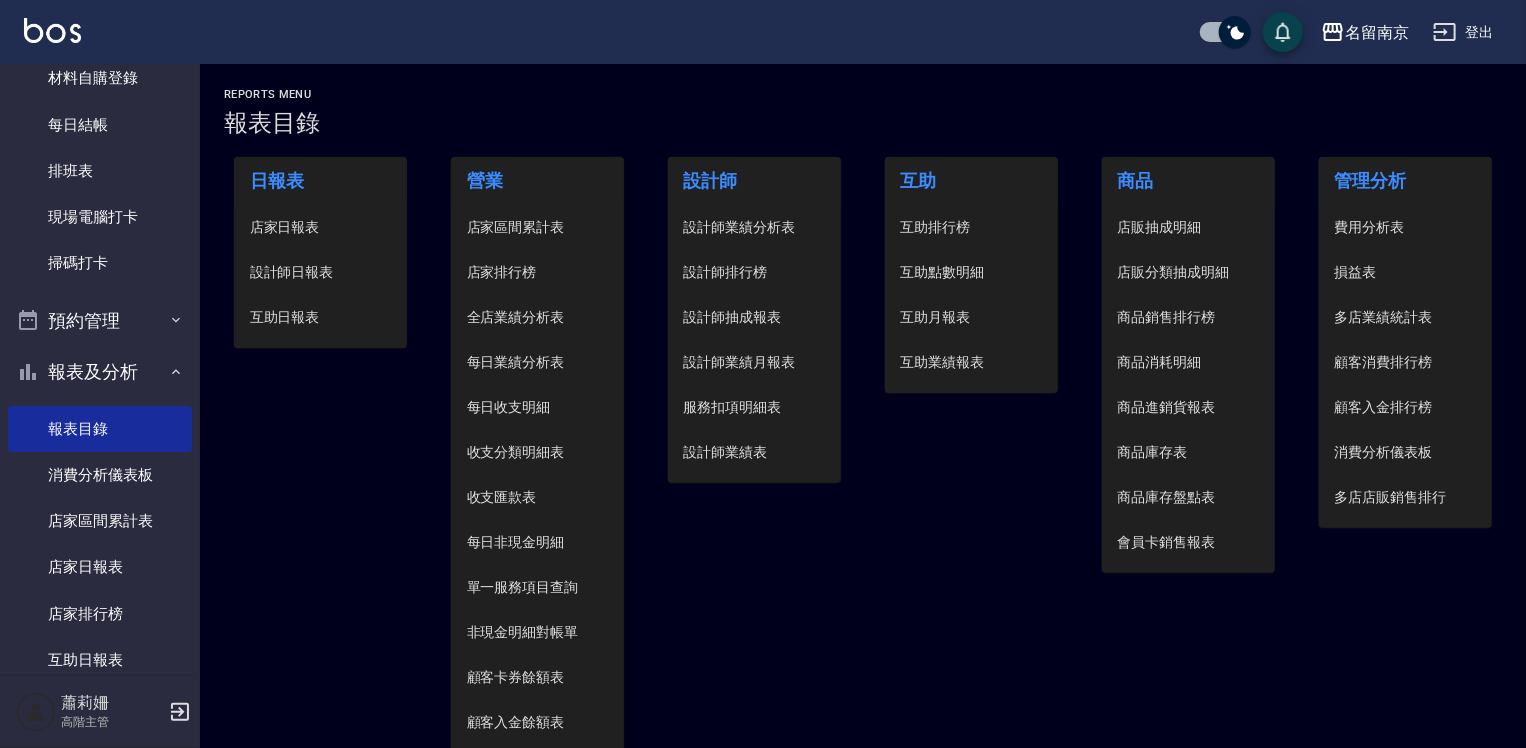 click on "設計師日報表" at bounding box center [321, 272] 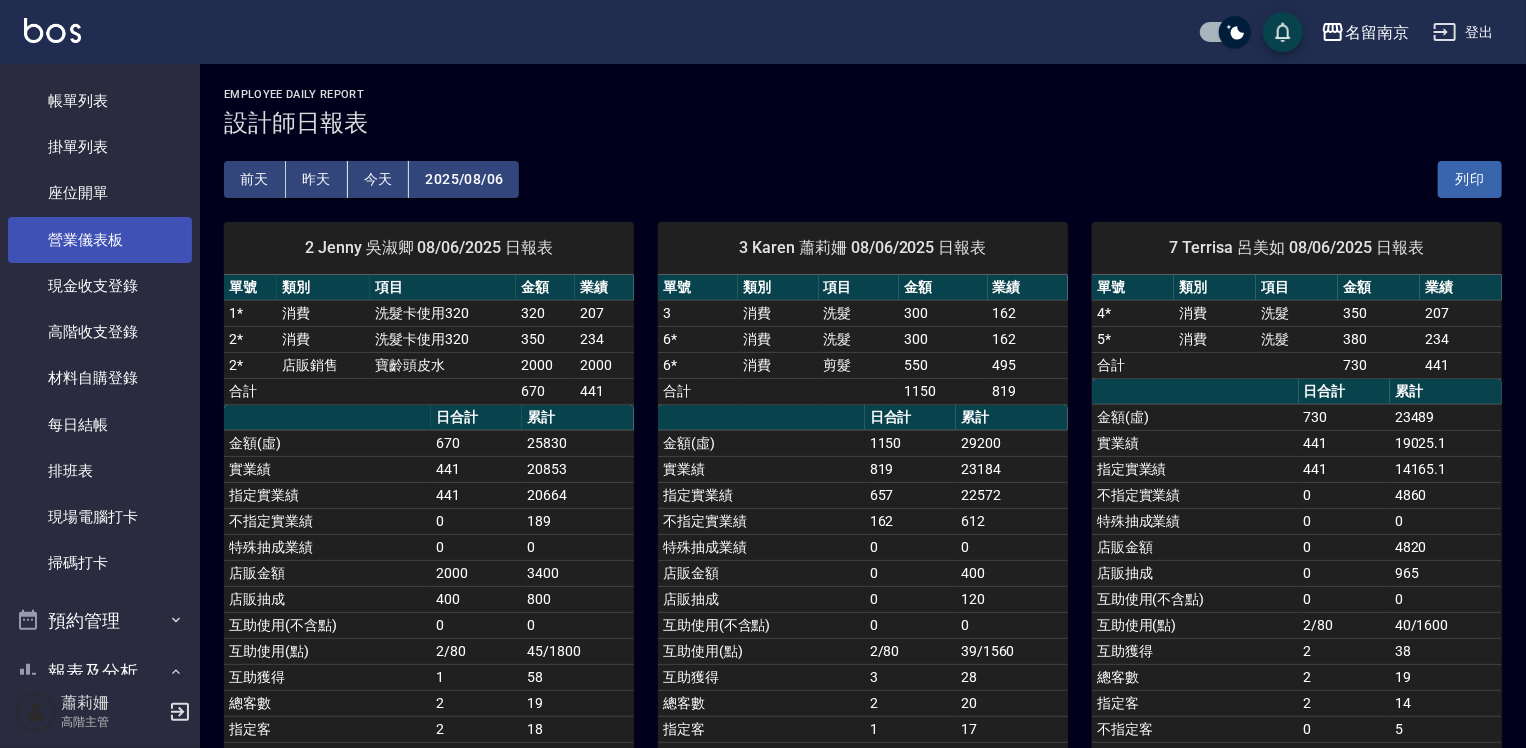 scroll, scrollTop: 0, scrollLeft: 0, axis: both 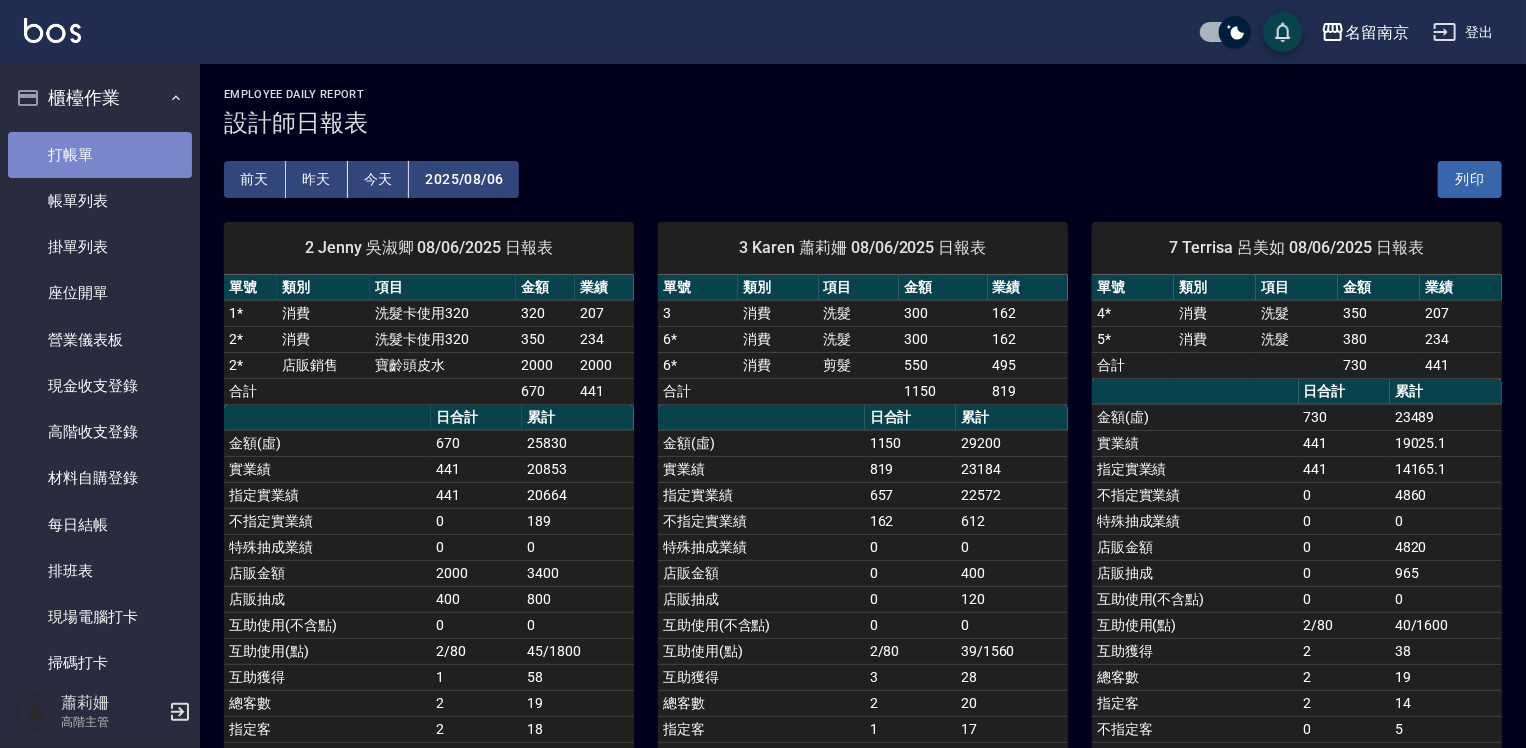 click on "打帳單" at bounding box center (100, 155) 